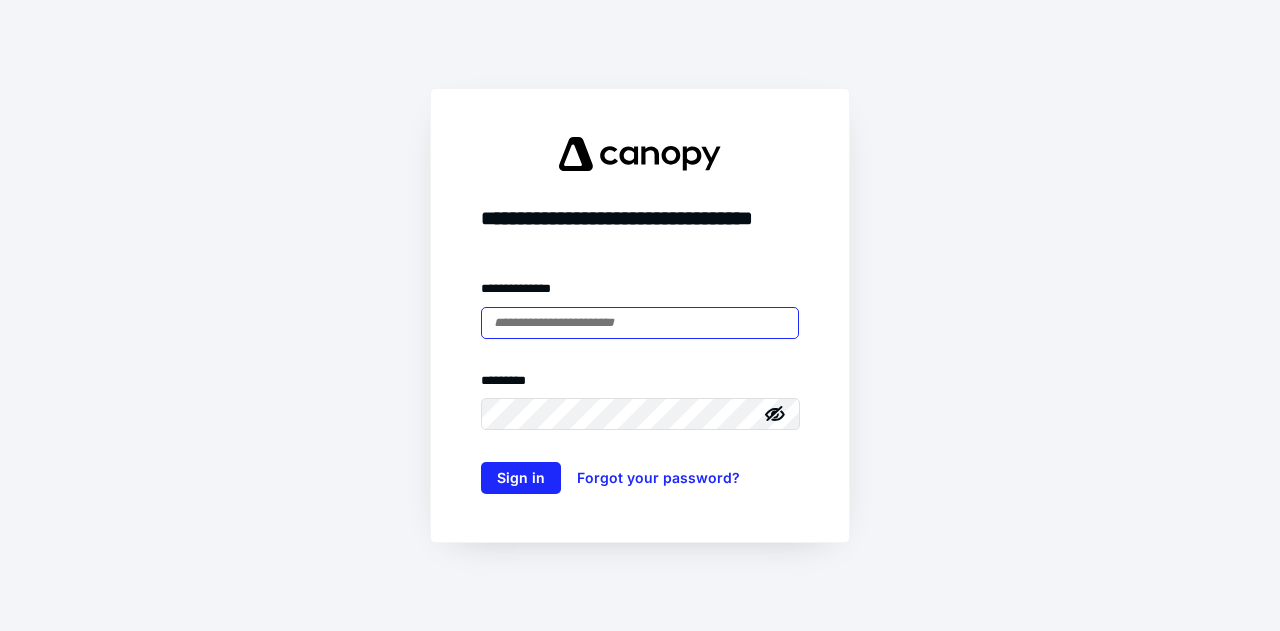 scroll, scrollTop: 0, scrollLeft: 0, axis: both 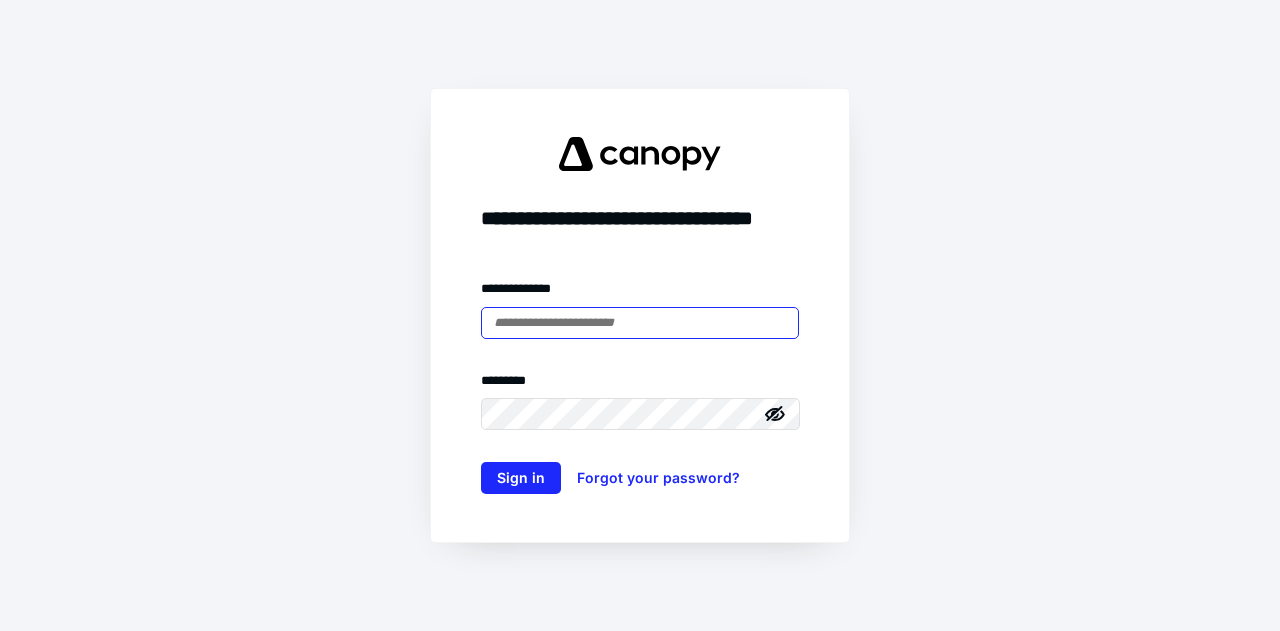 click at bounding box center (640, 323) 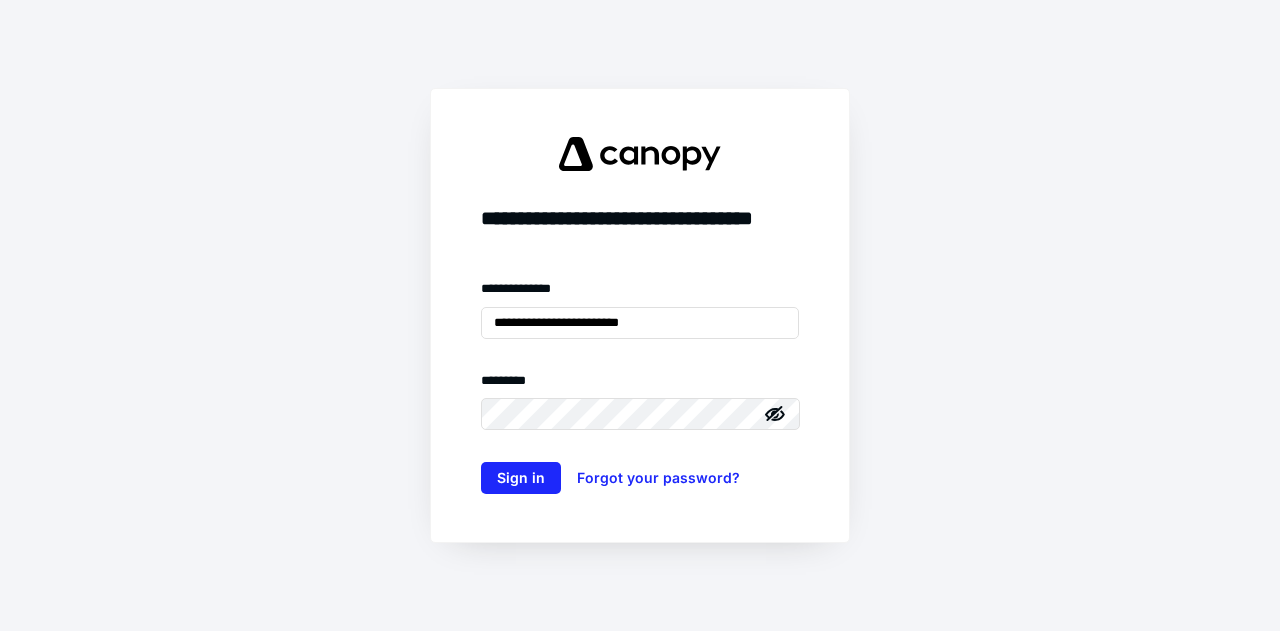 click on "**********" at bounding box center (640, 315) 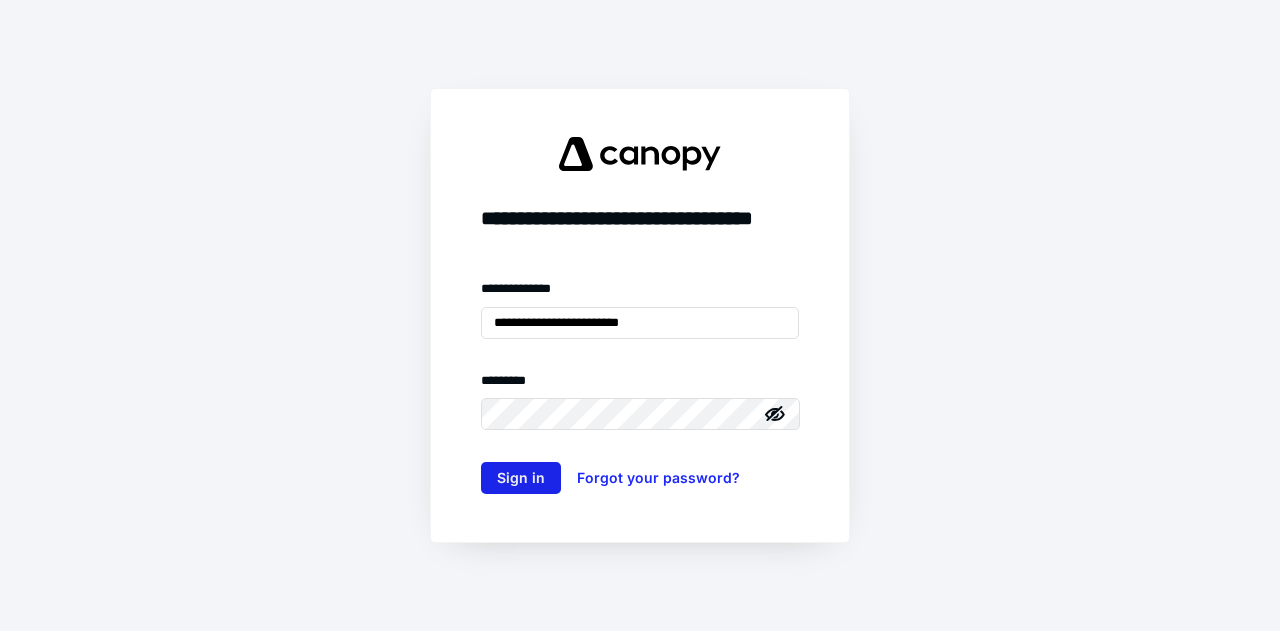 click on "Sign in" at bounding box center [521, 478] 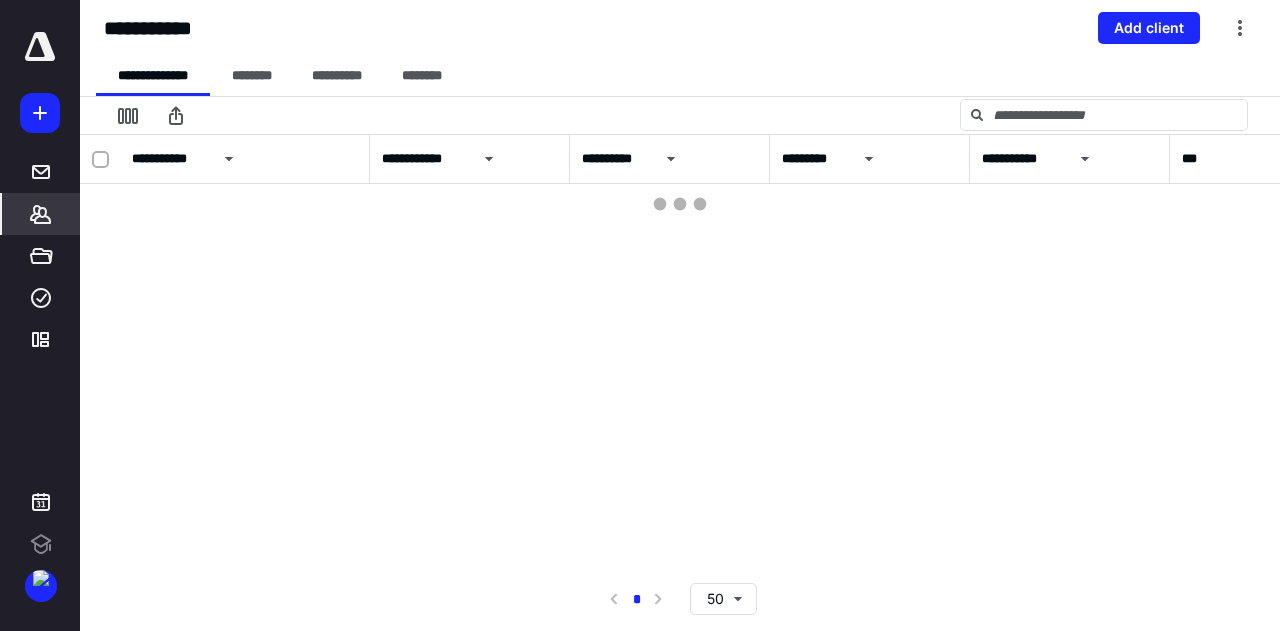 scroll, scrollTop: 0, scrollLeft: 0, axis: both 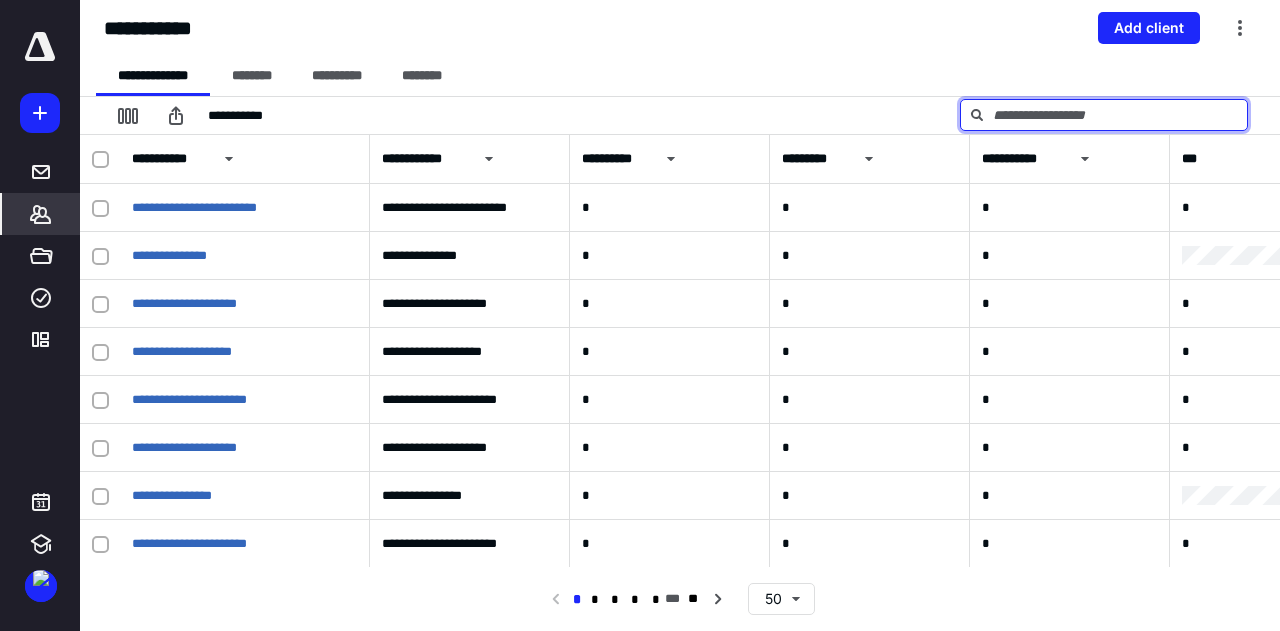 click at bounding box center (1104, 115) 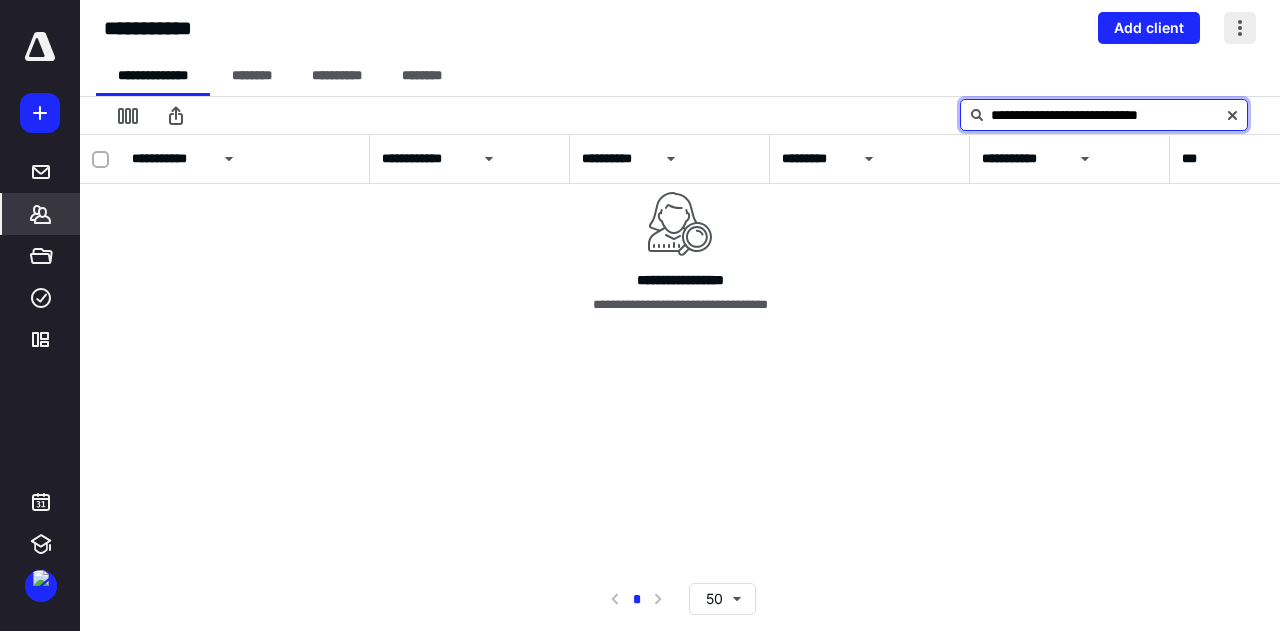 type on "**********" 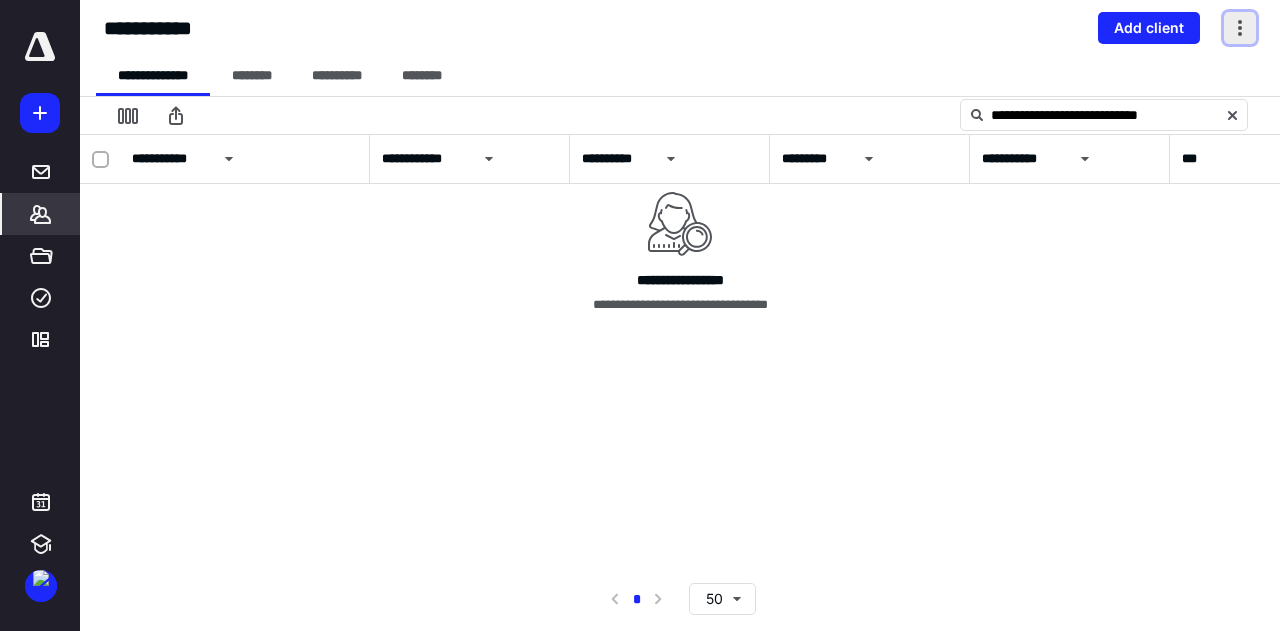 click at bounding box center [1240, 28] 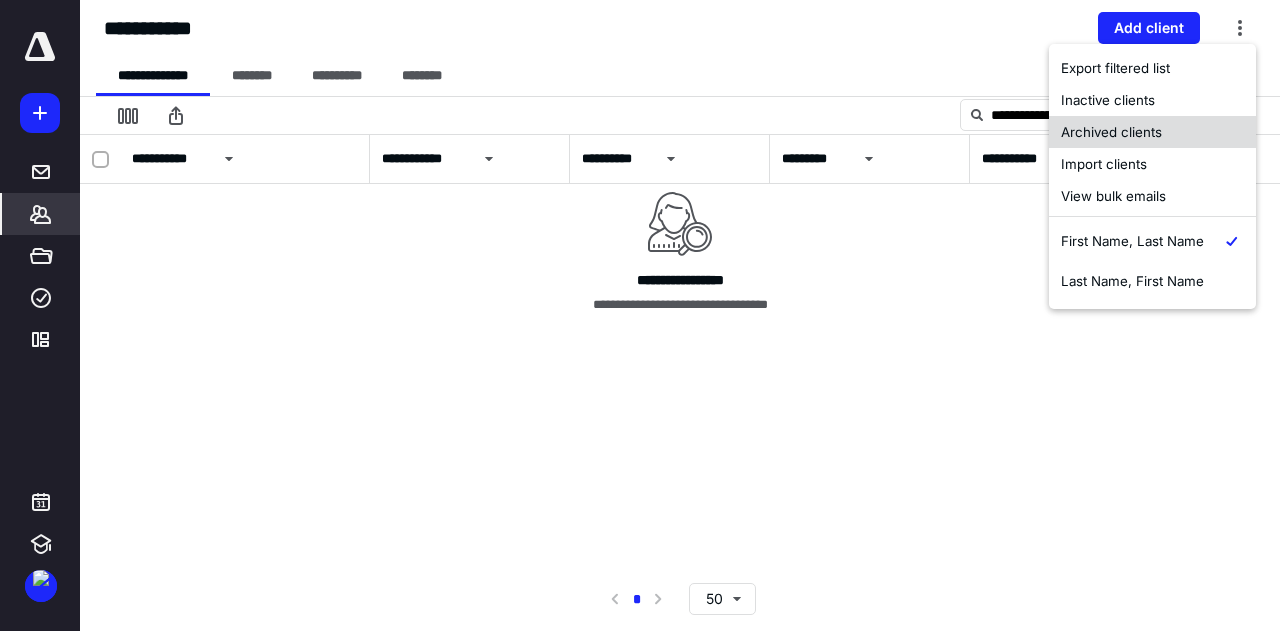 click on "Archived clients" at bounding box center [1152, 132] 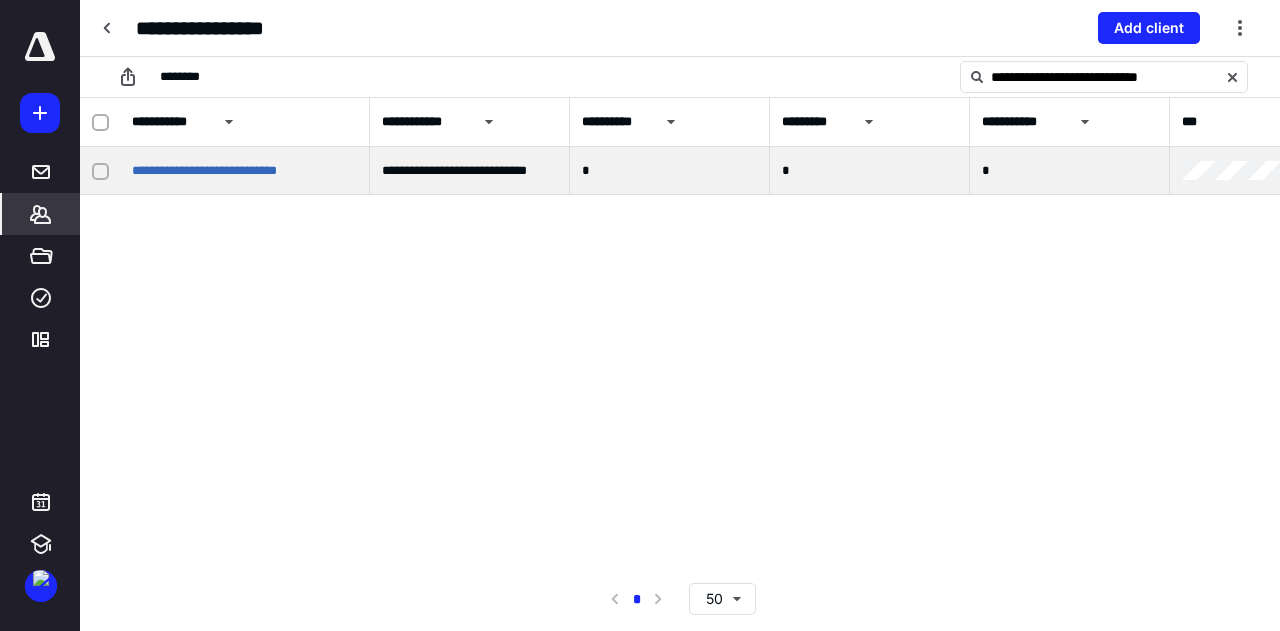 click 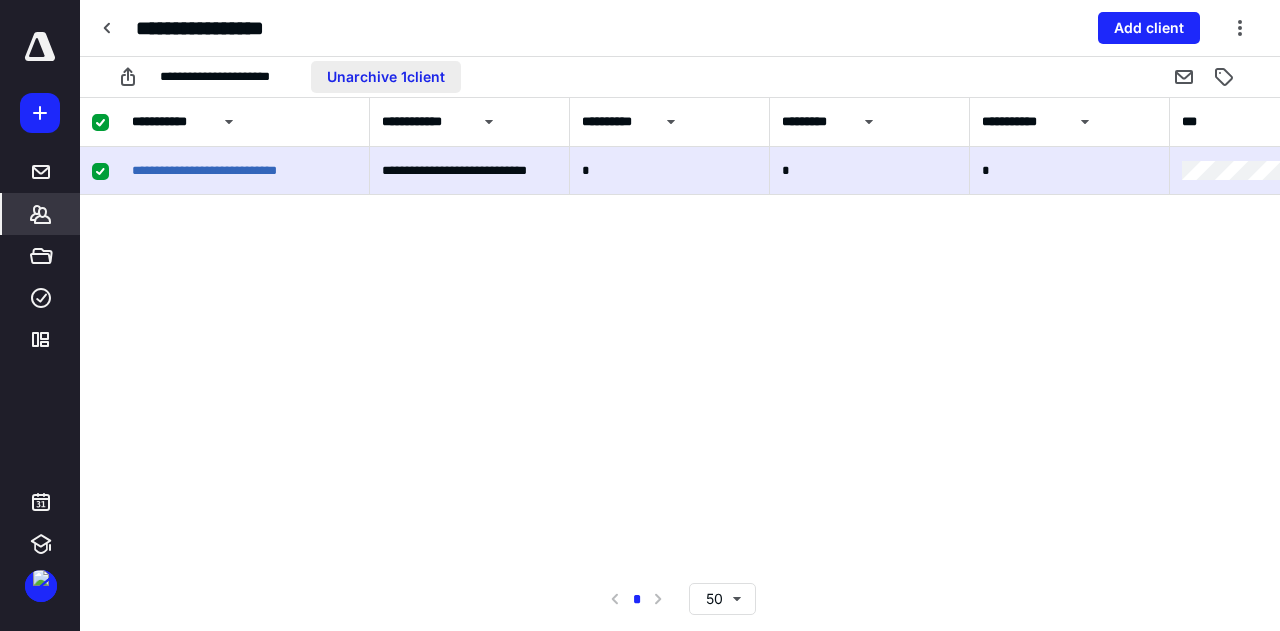 click on "Unarchive   1  client" at bounding box center (386, 77) 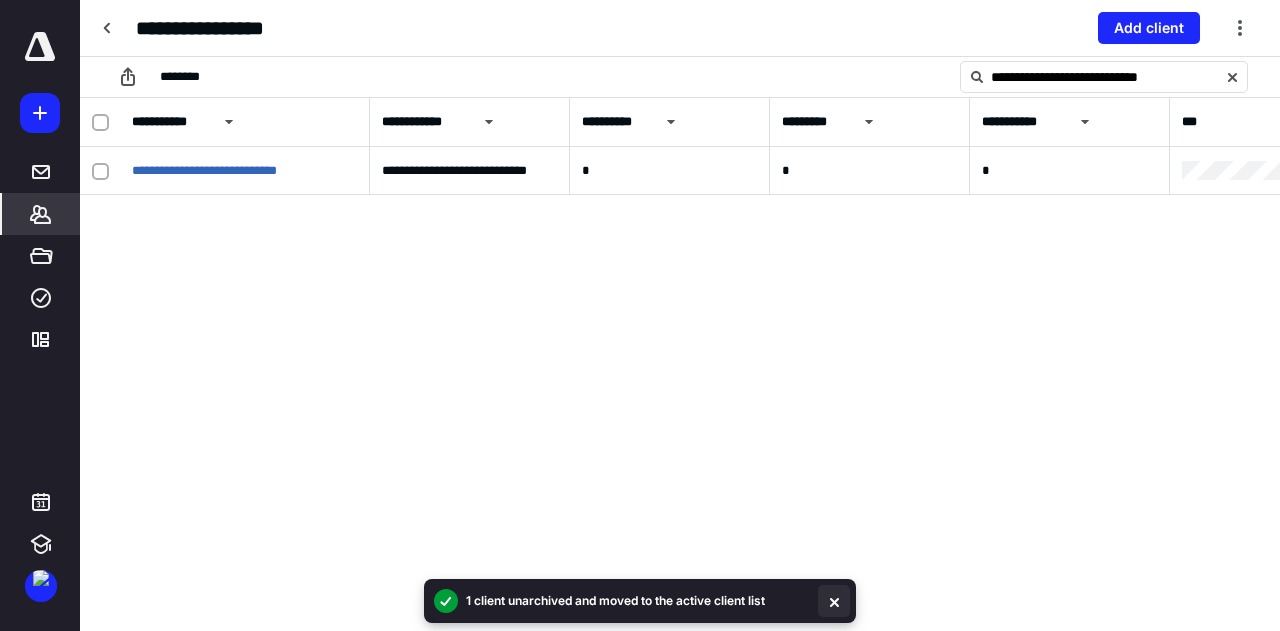 click at bounding box center (834, 601) 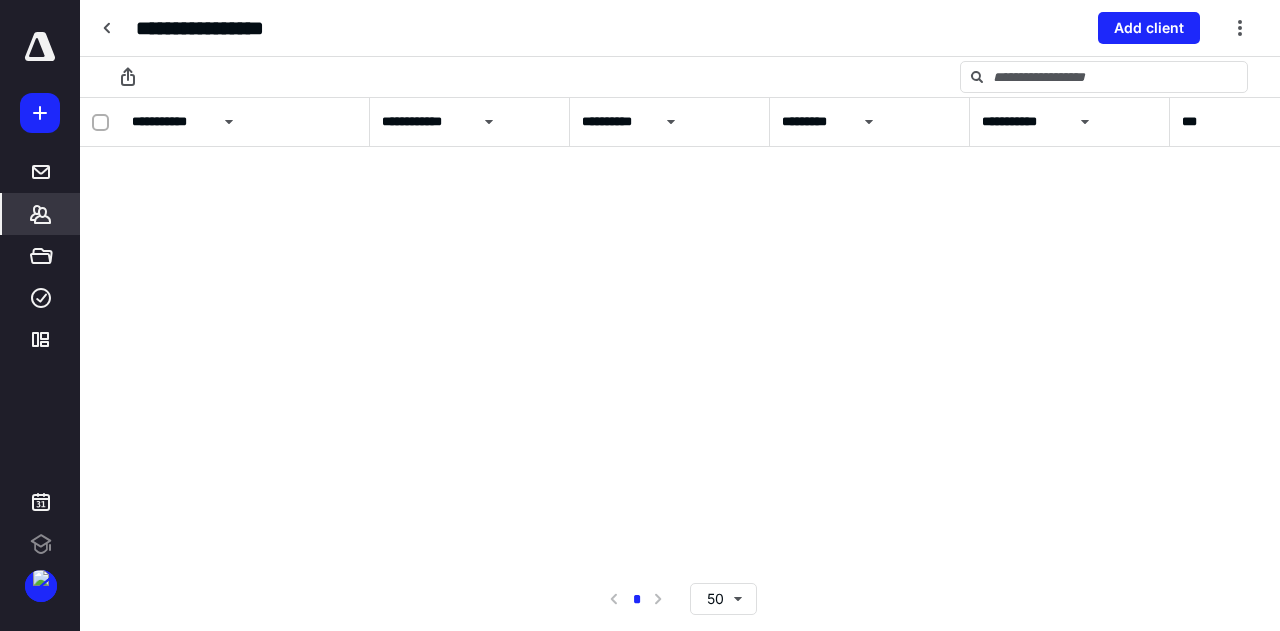 scroll, scrollTop: 0, scrollLeft: 0, axis: both 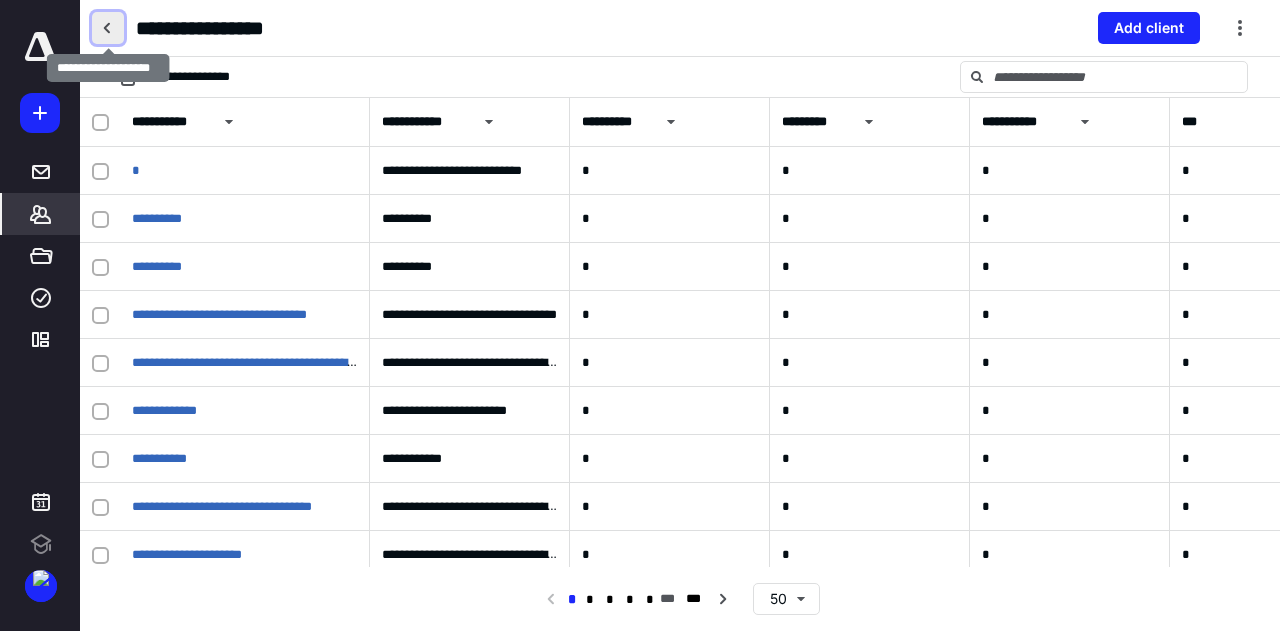 click at bounding box center [108, 28] 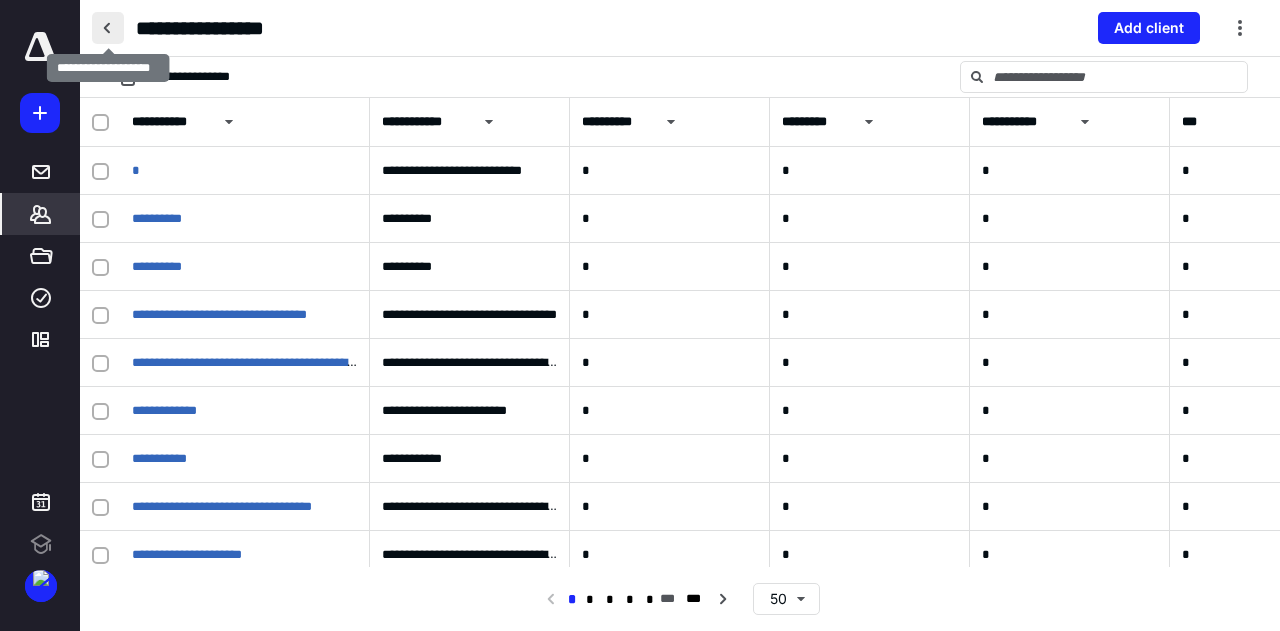 scroll, scrollTop: 0, scrollLeft: 0, axis: both 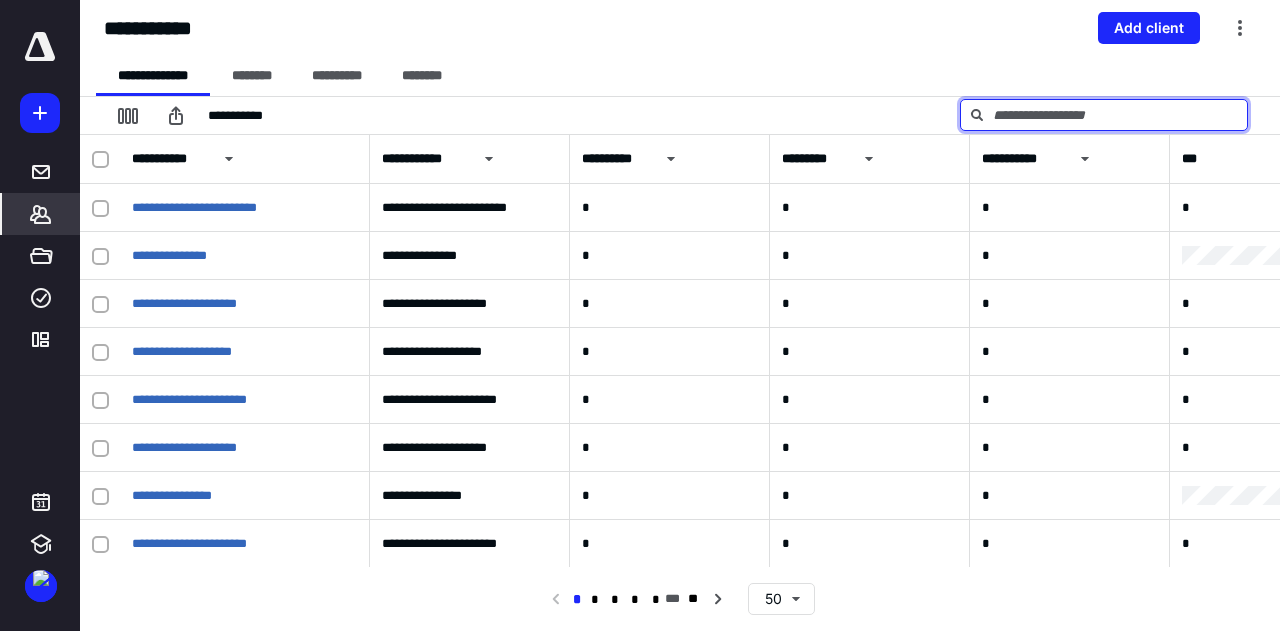 click at bounding box center (1104, 115) 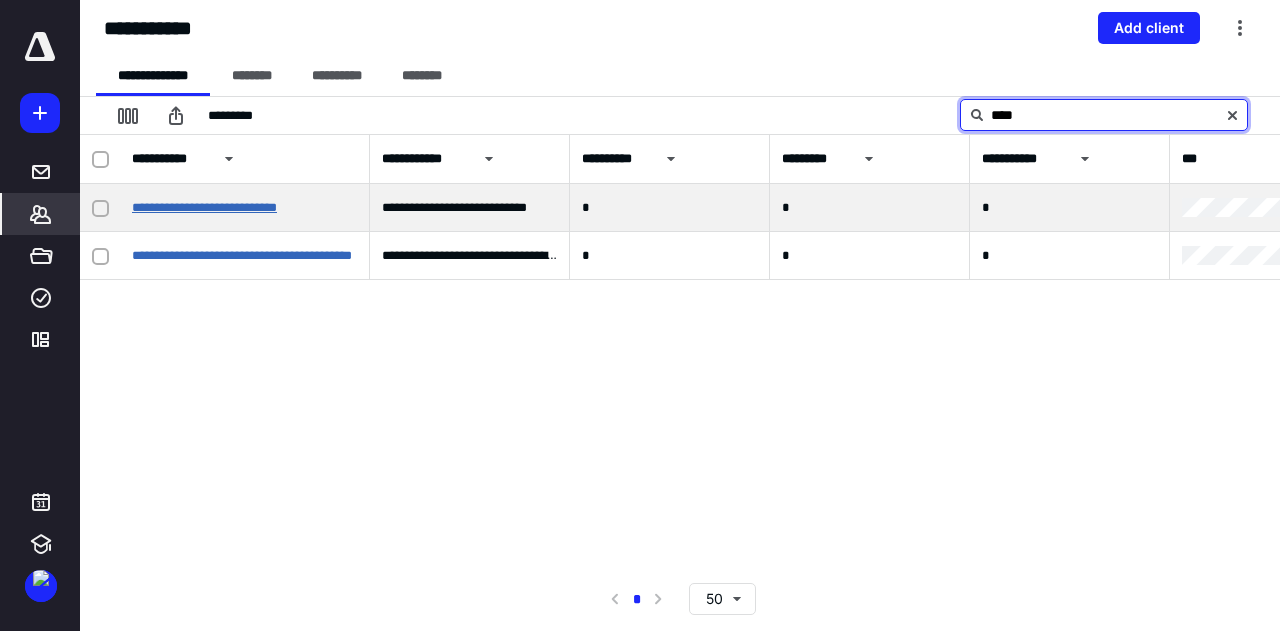 type on "****" 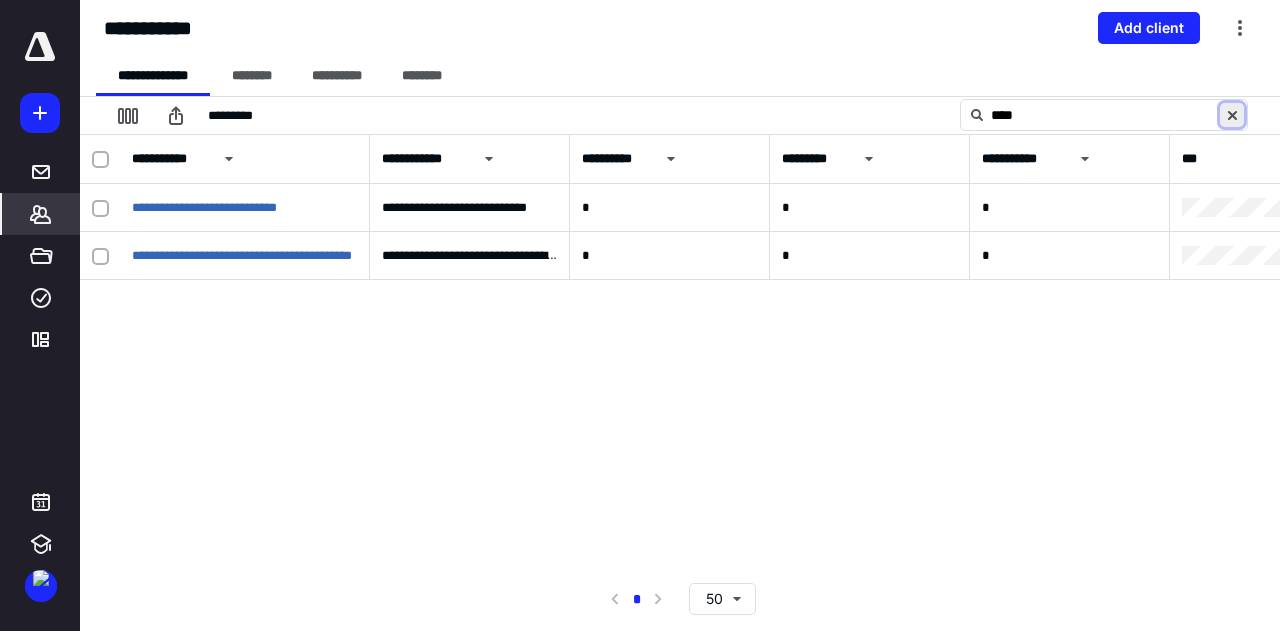 click at bounding box center [1232, 115] 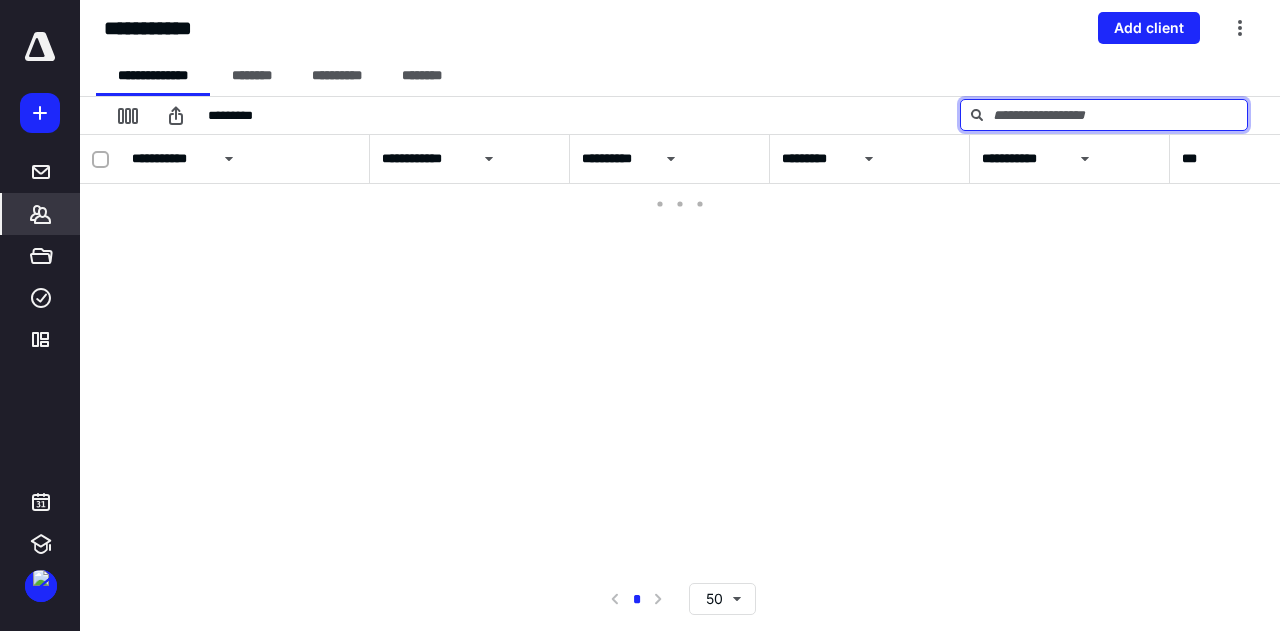 click at bounding box center (1104, 115) 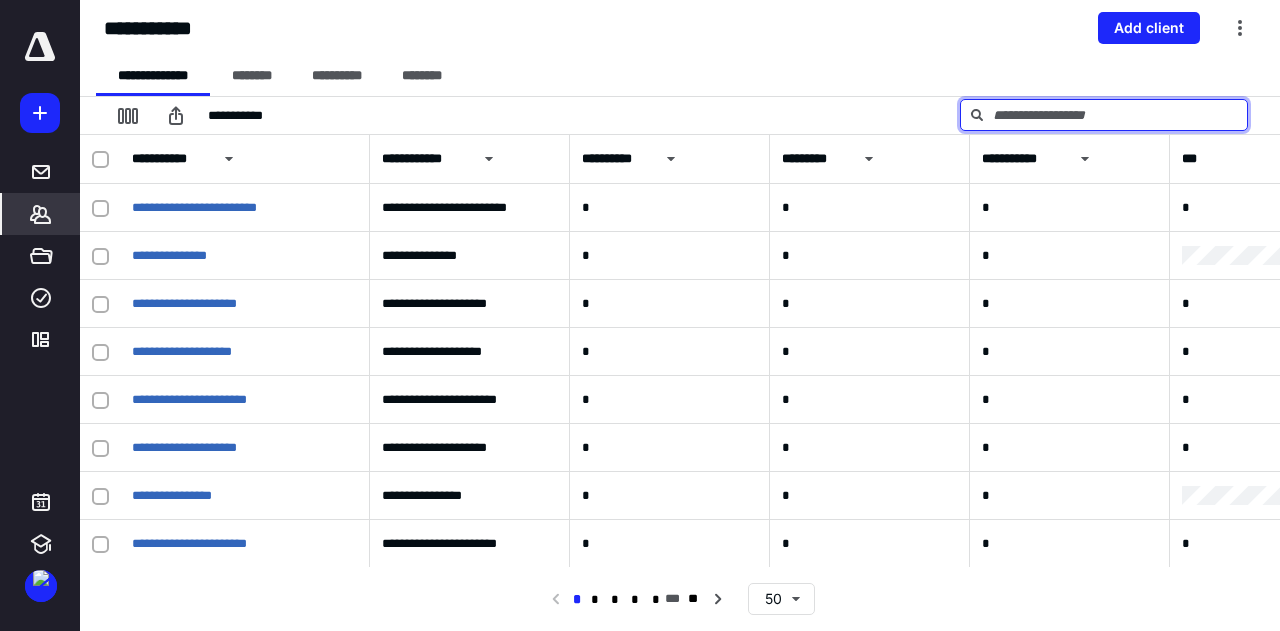 paste on "**********" 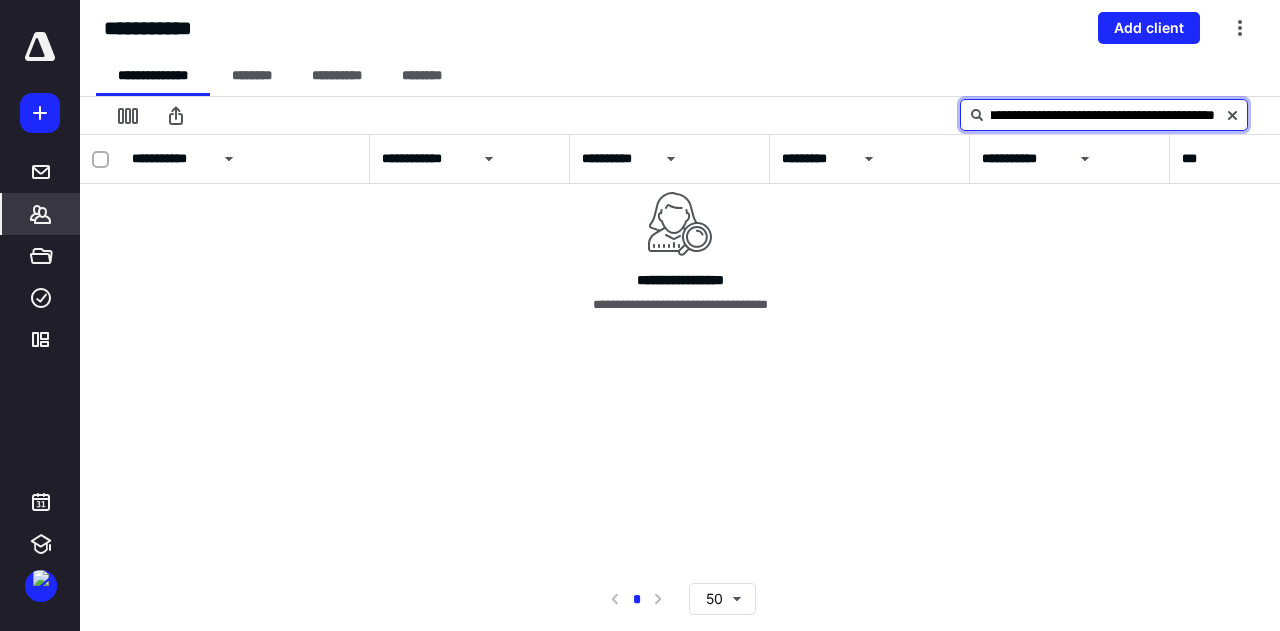 scroll, scrollTop: 0, scrollLeft: 0, axis: both 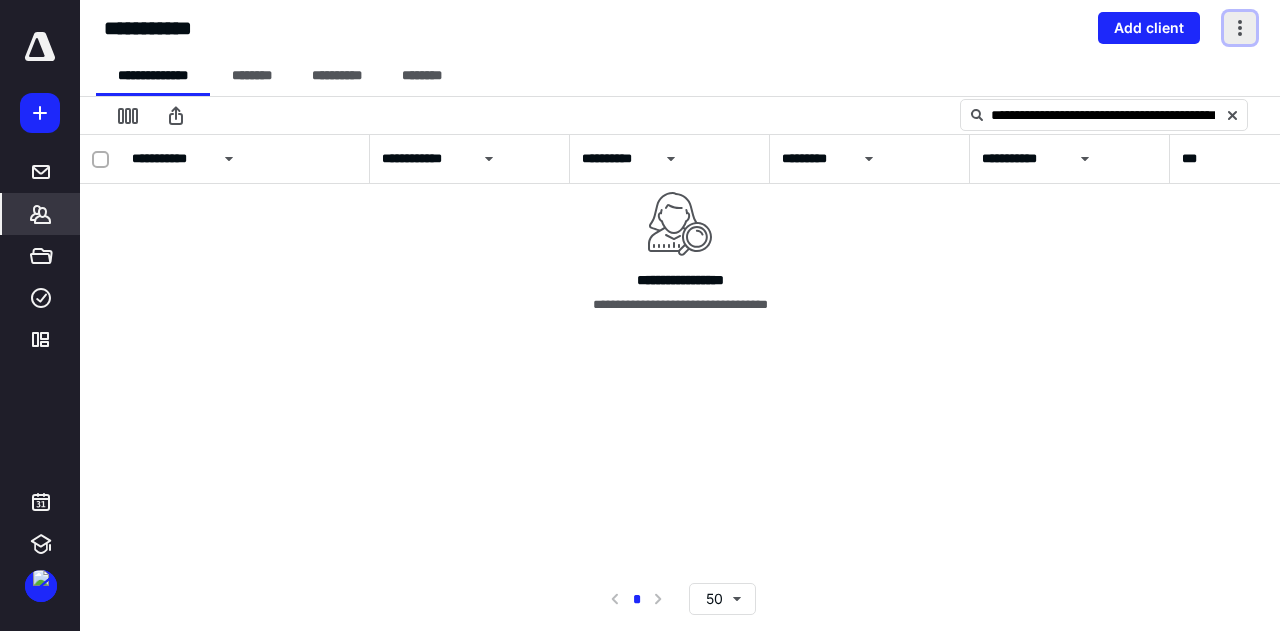 click at bounding box center (1240, 28) 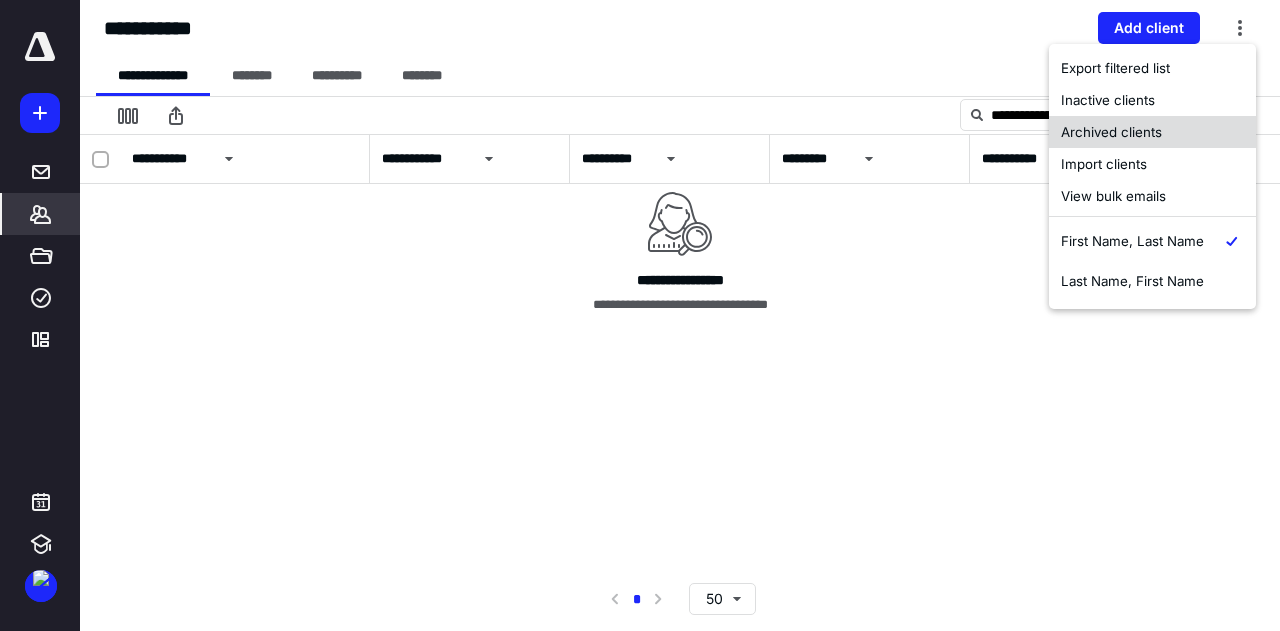 click on "Archived clients" at bounding box center (1152, 132) 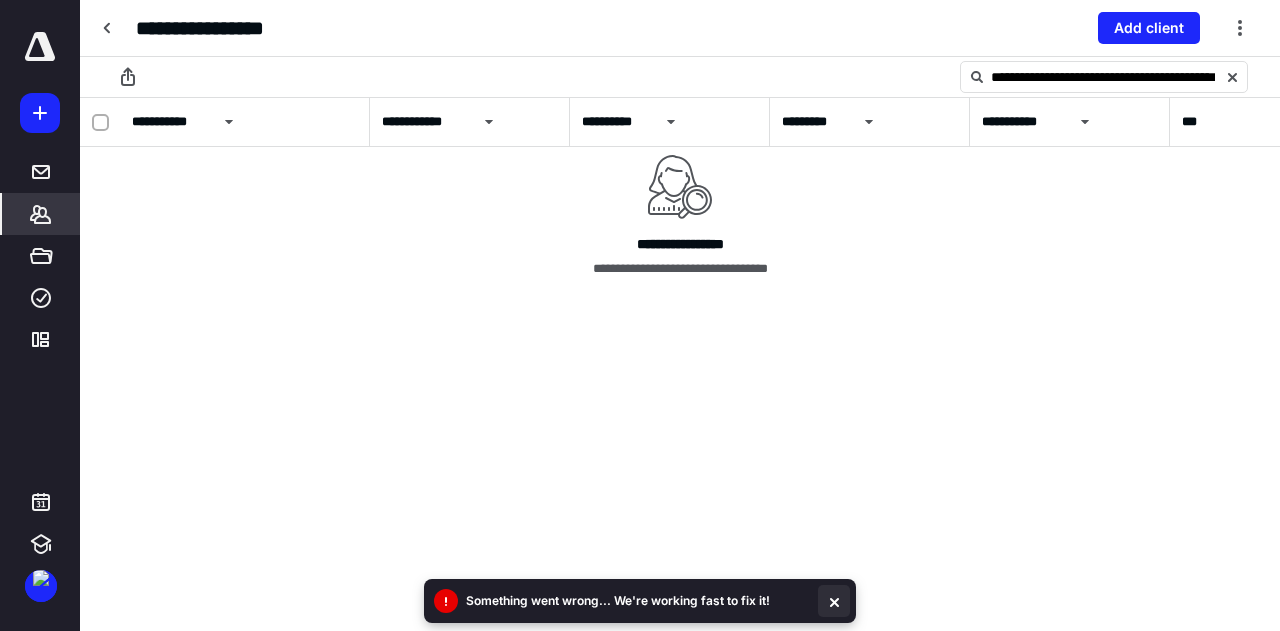 click at bounding box center [834, 601] 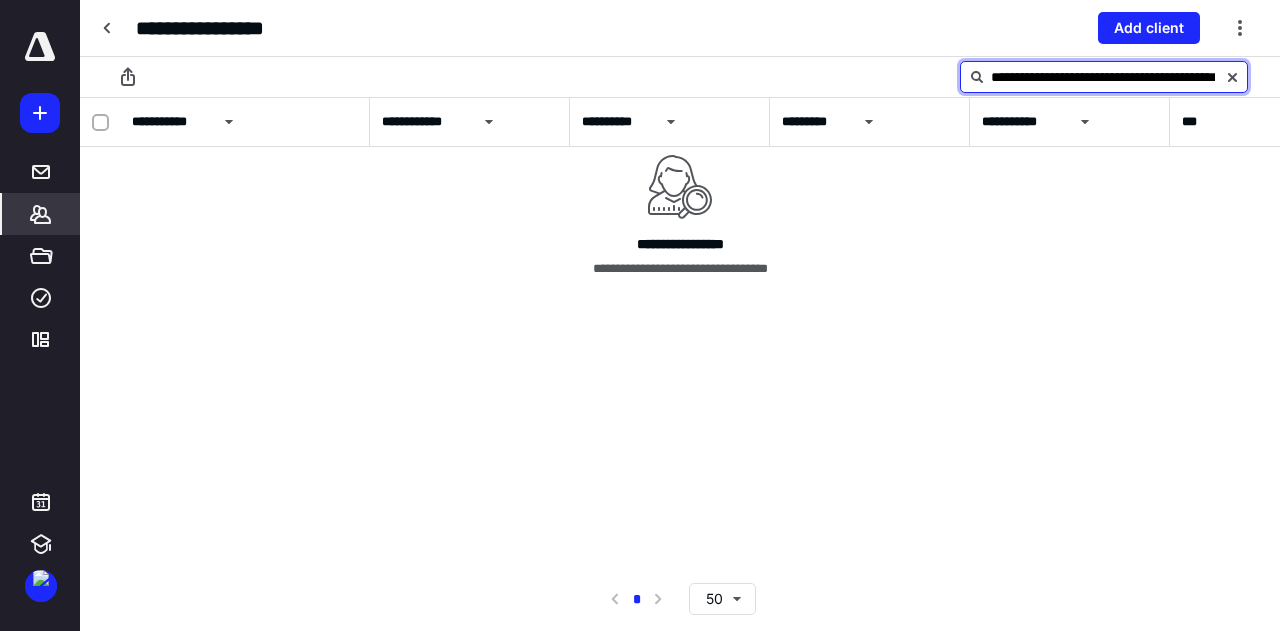 click on "**********" at bounding box center [1104, 77] 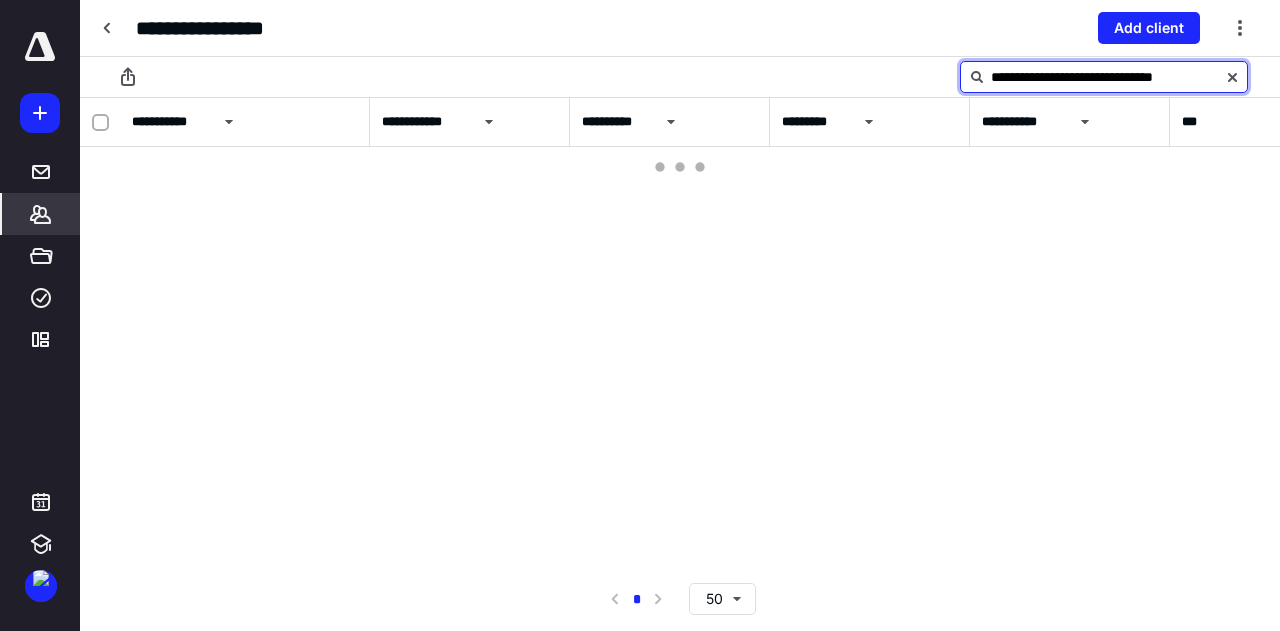 scroll, scrollTop: 0, scrollLeft: 0, axis: both 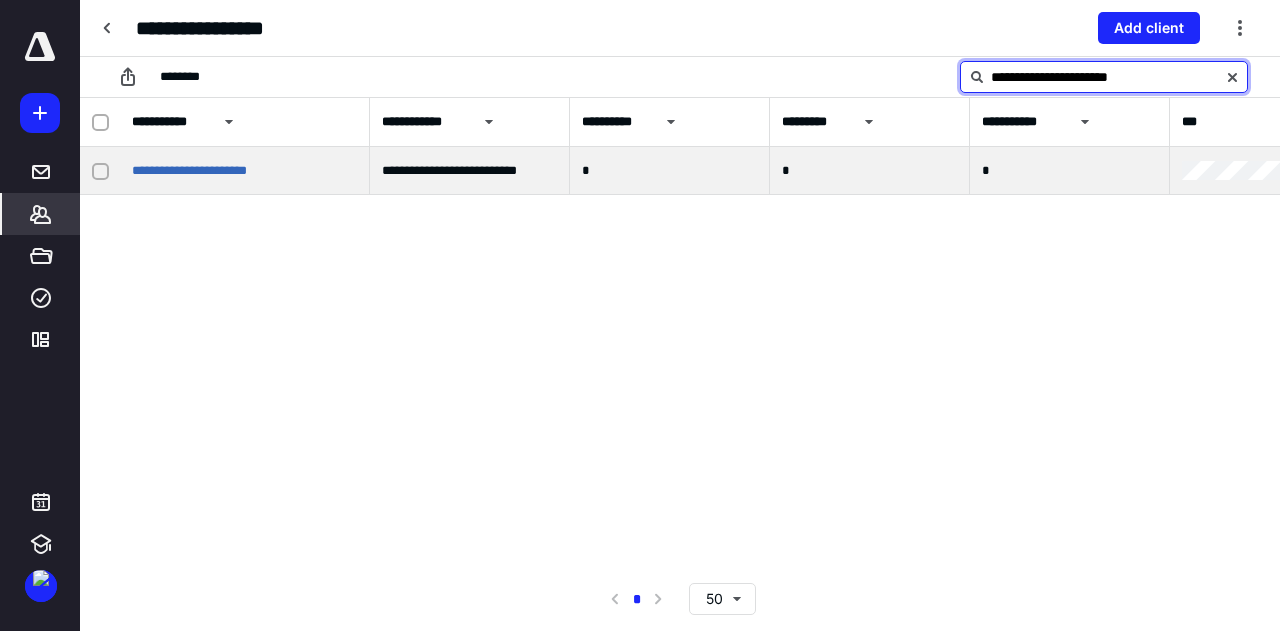 type on "**********" 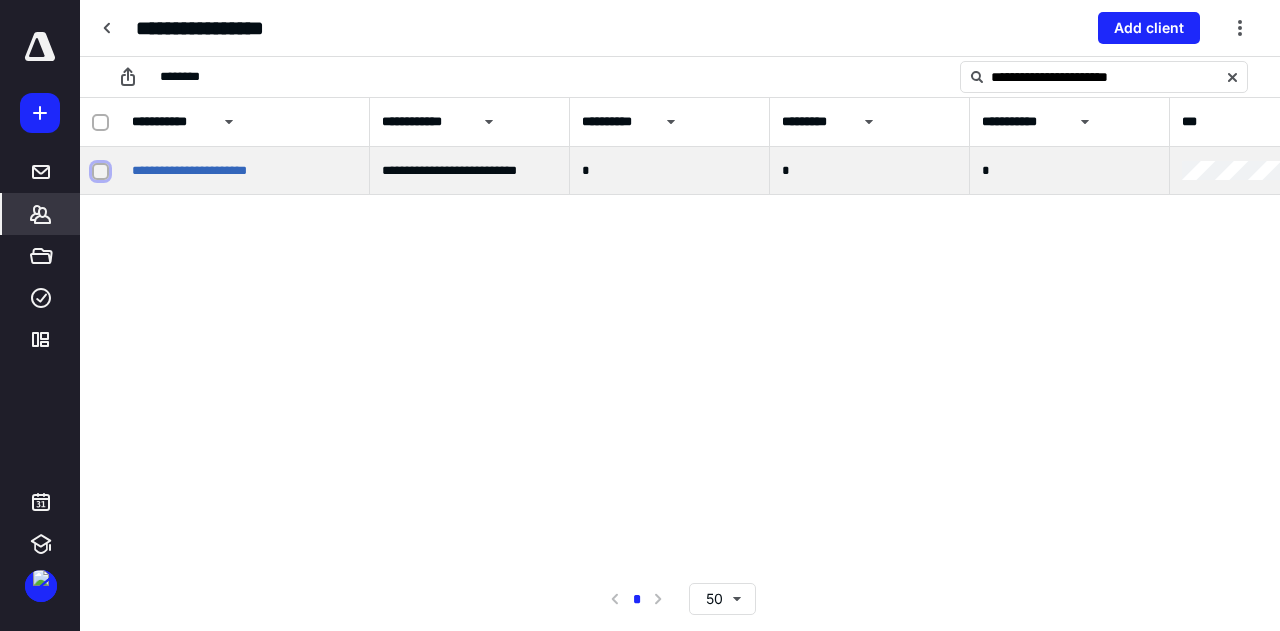 click at bounding box center [100, 171] 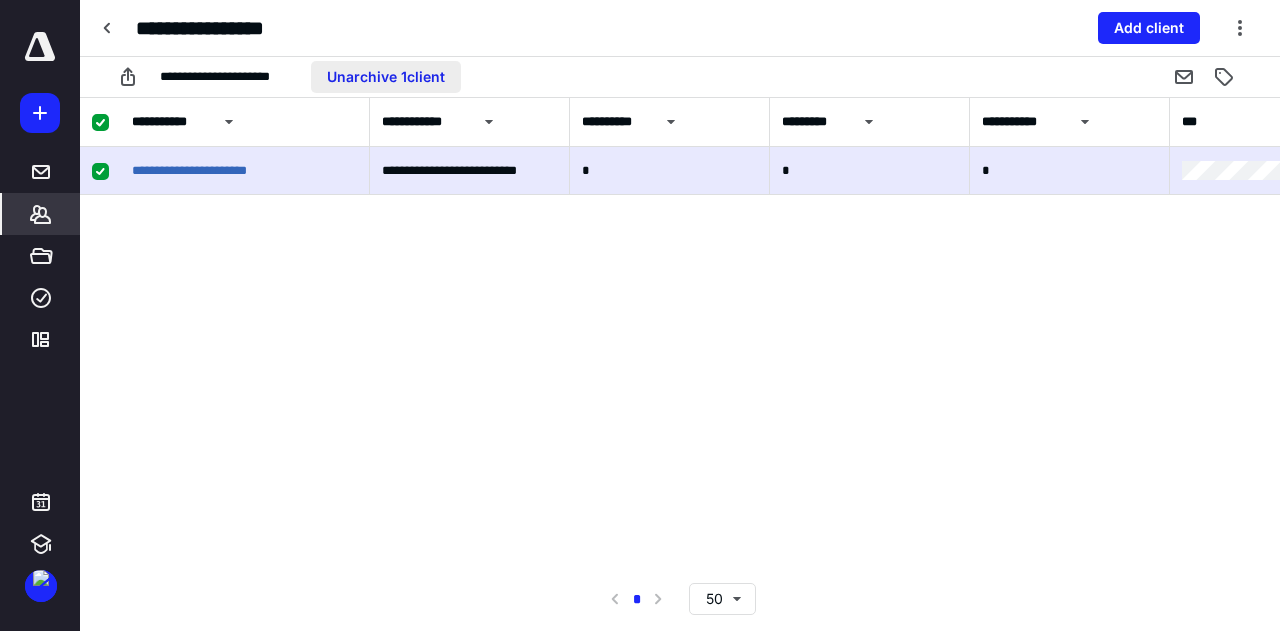 click on "Unarchive   1  client" at bounding box center (386, 77) 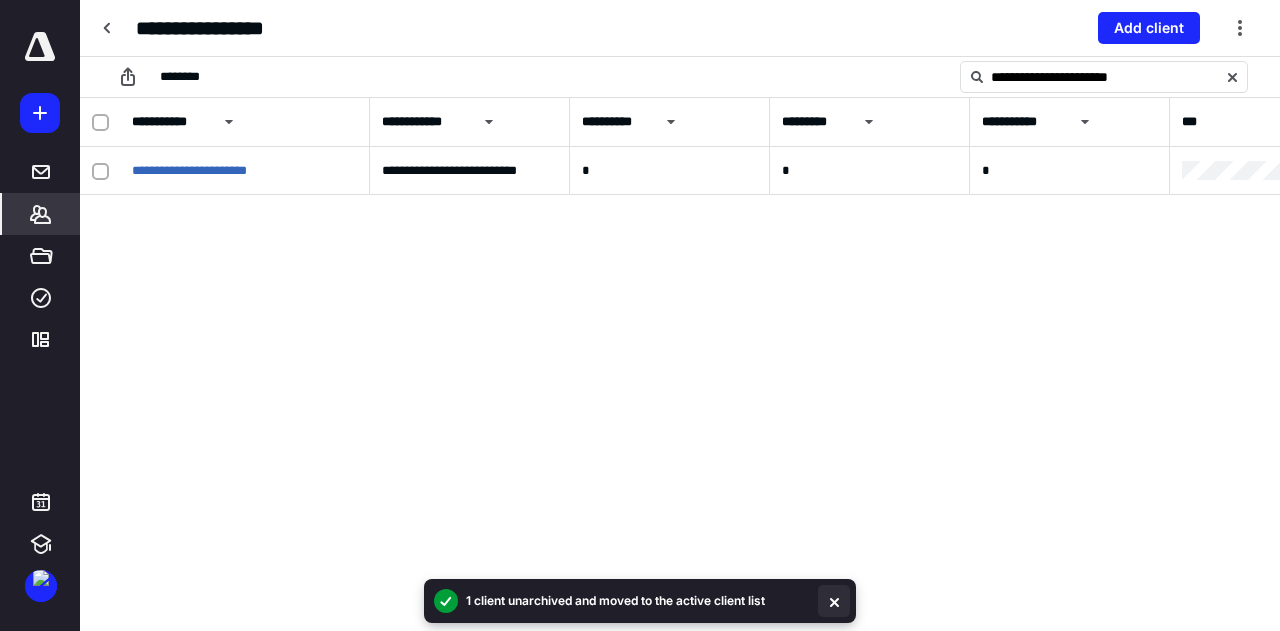 click at bounding box center (834, 601) 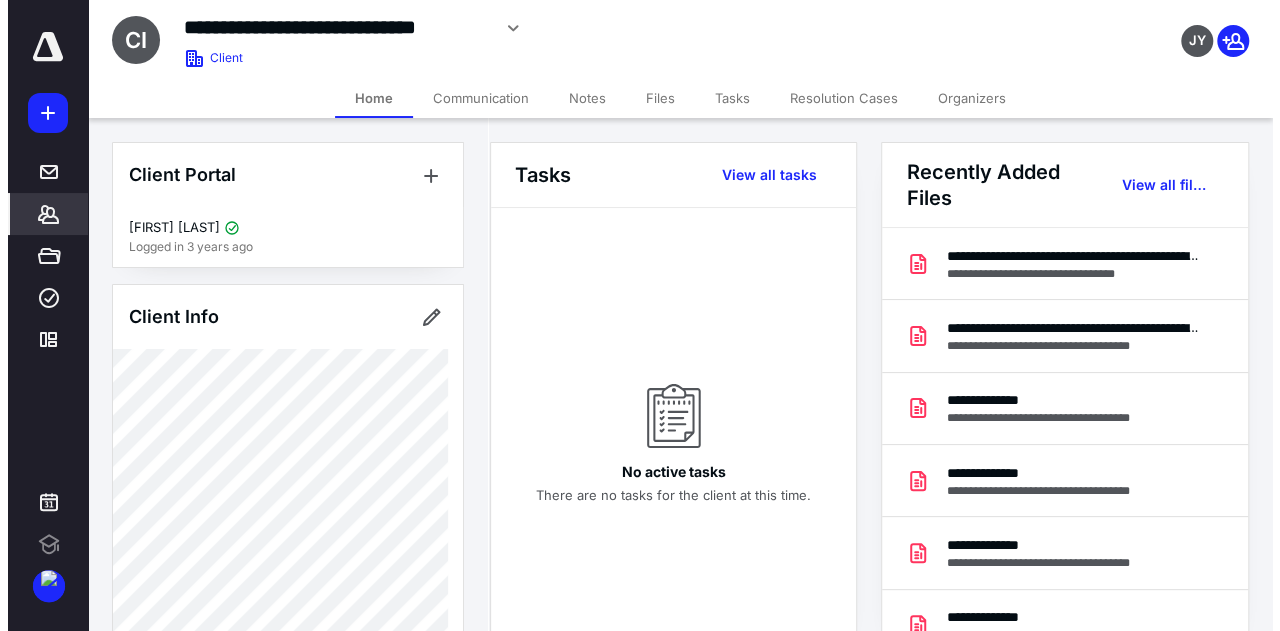 scroll, scrollTop: 0, scrollLeft: 0, axis: both 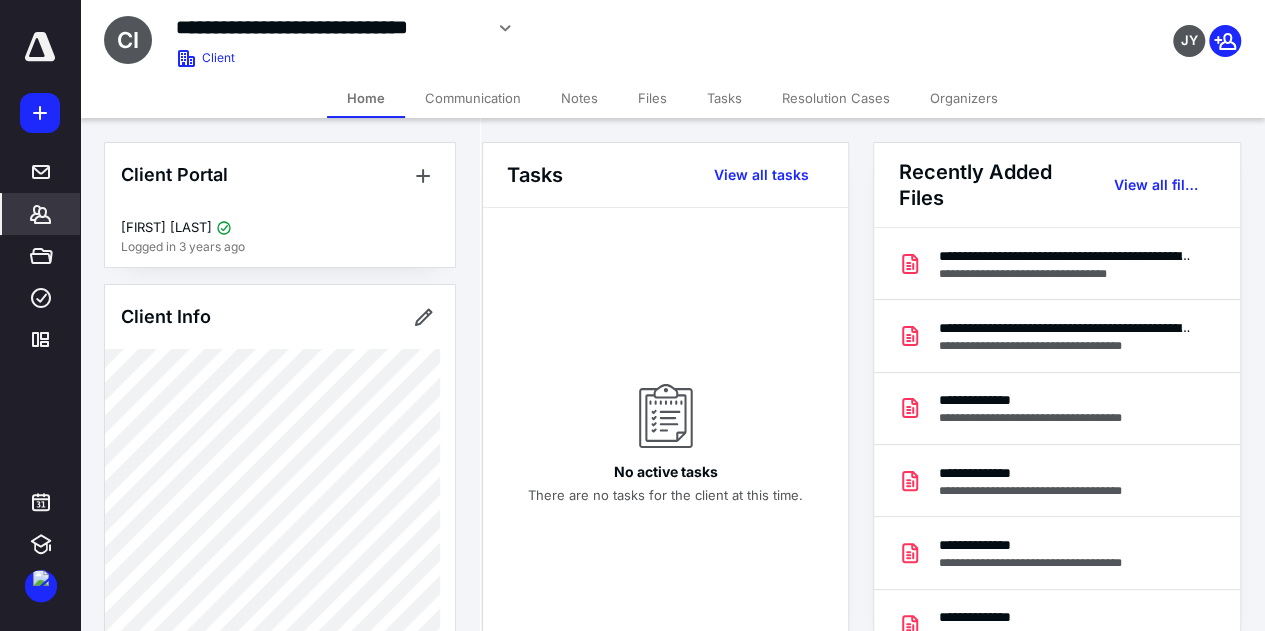 click on "Files" at bounding box center [652, 98] 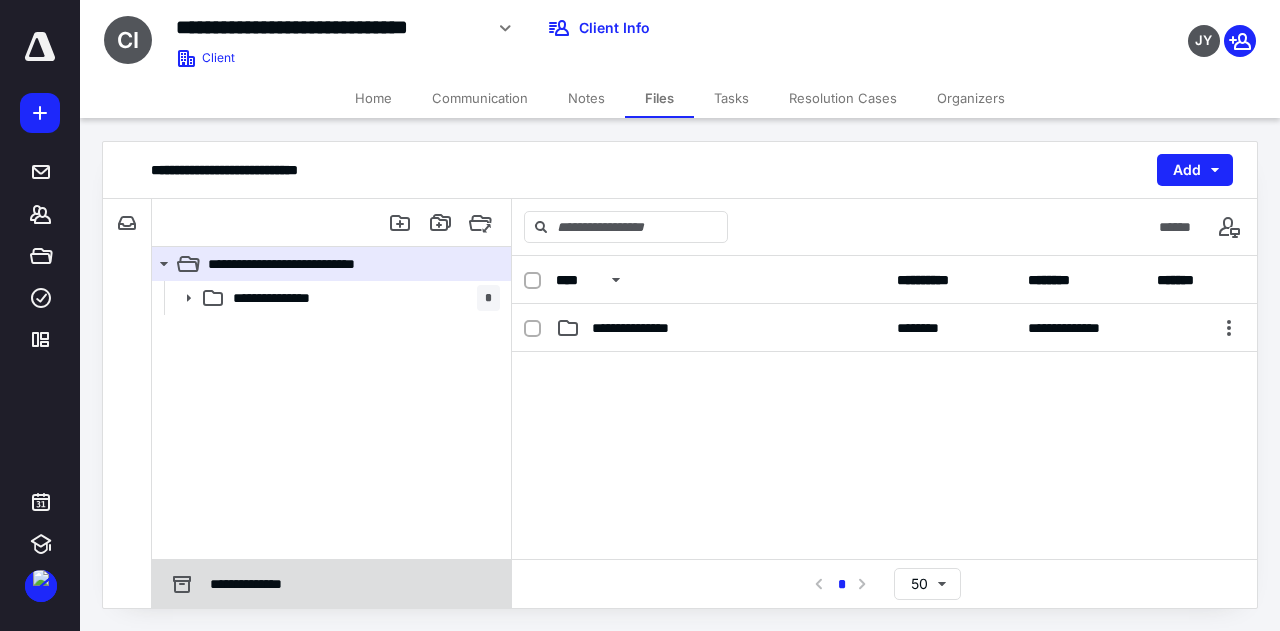 click on "**********" at bounding box center (331, 584) 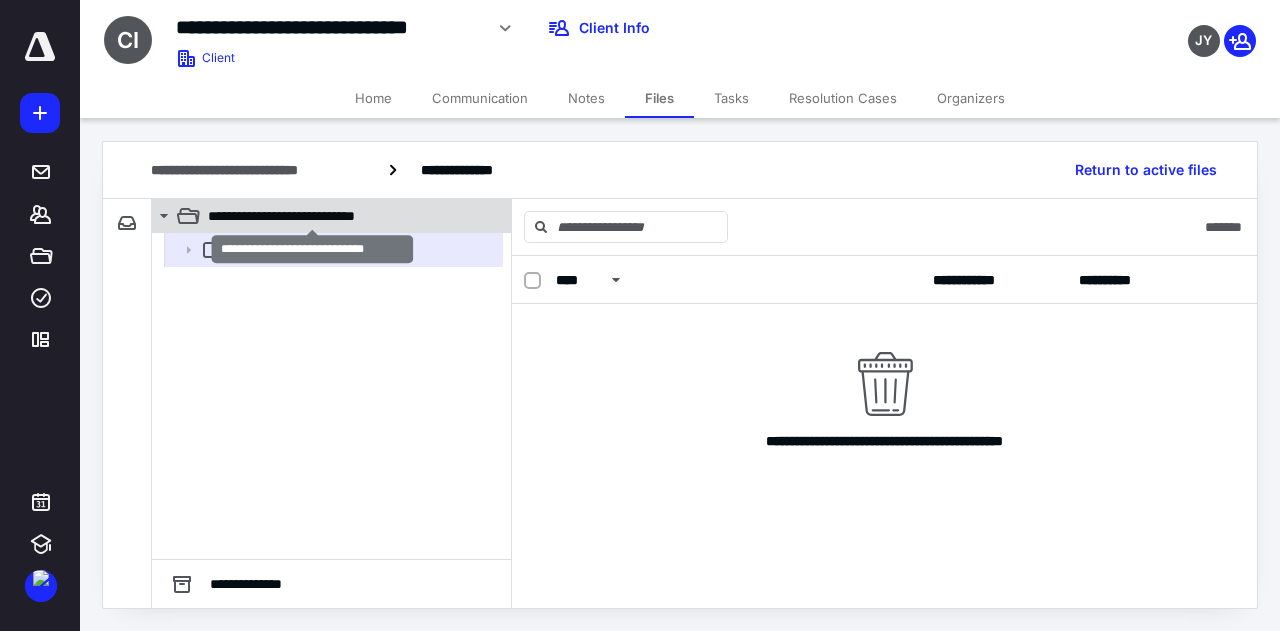 click on "**********" at bounding box center [313, 216] 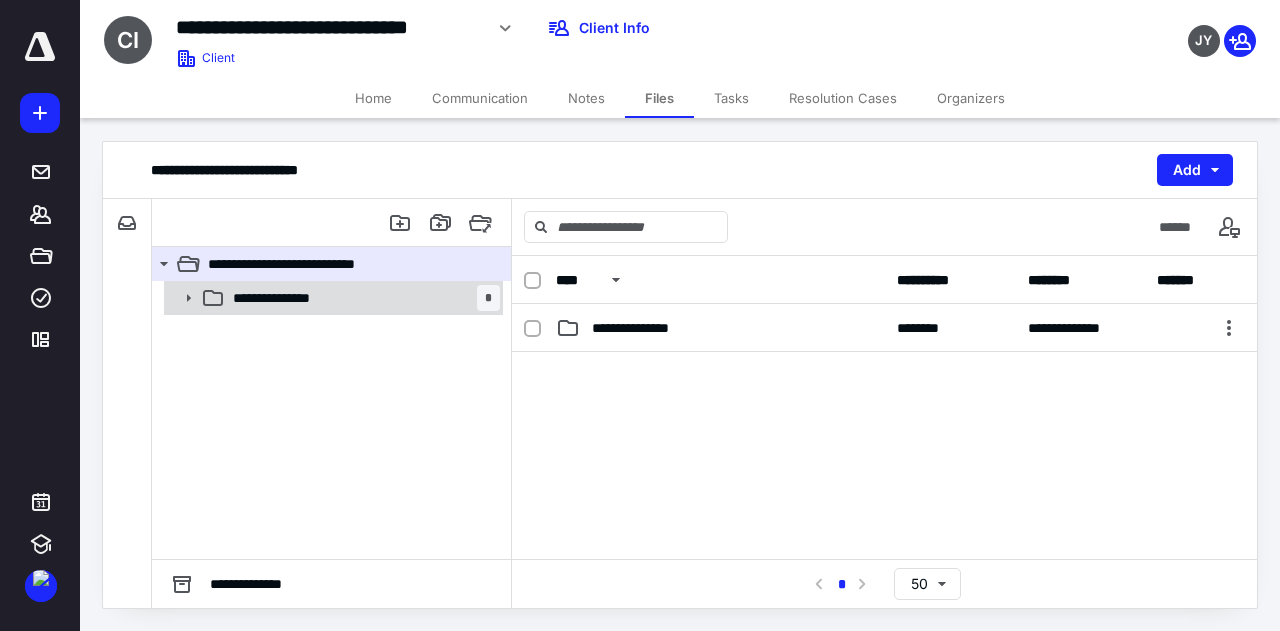 click on "**********" at bounding box center (362, 298) 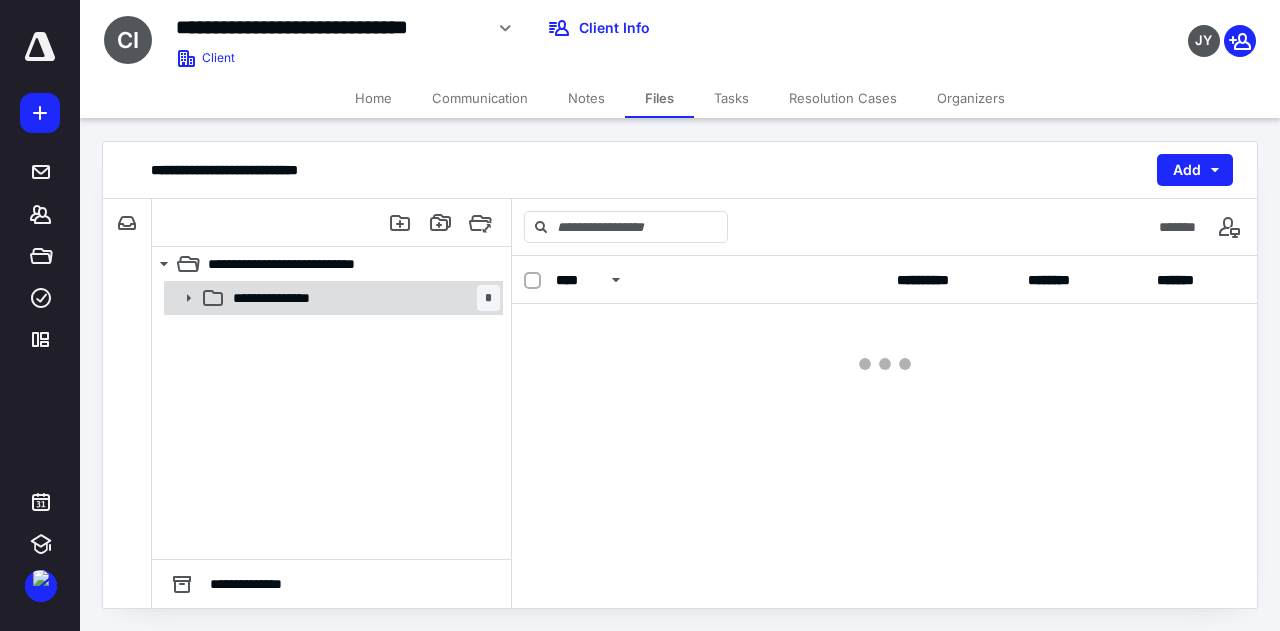 click on "**********" at bounding box center [362, 298] 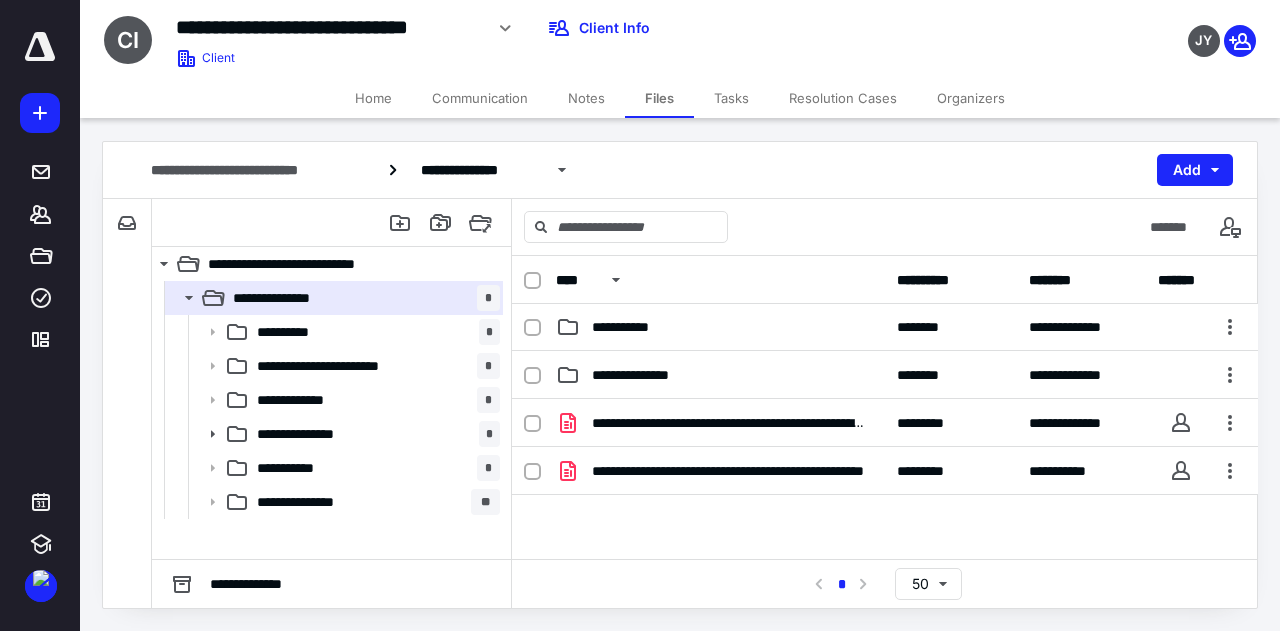 scroll, scrollTop: 194, scrollLeft: 0, axis: vertical 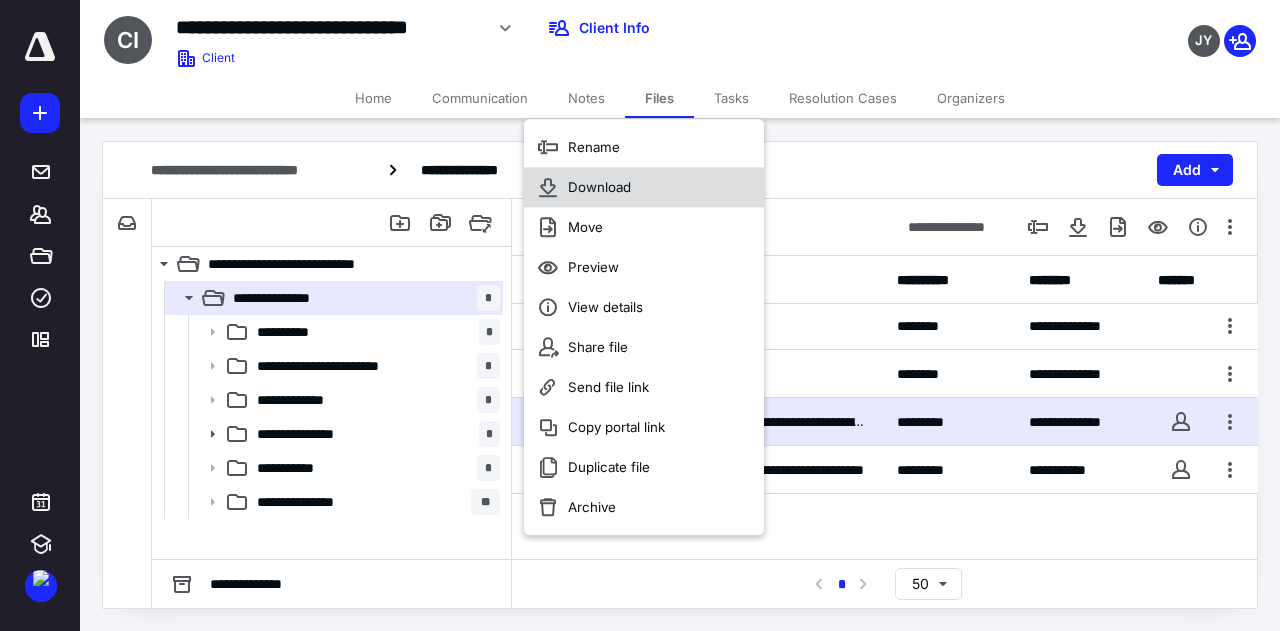 click on "Download" at bounding box center [599, 187] 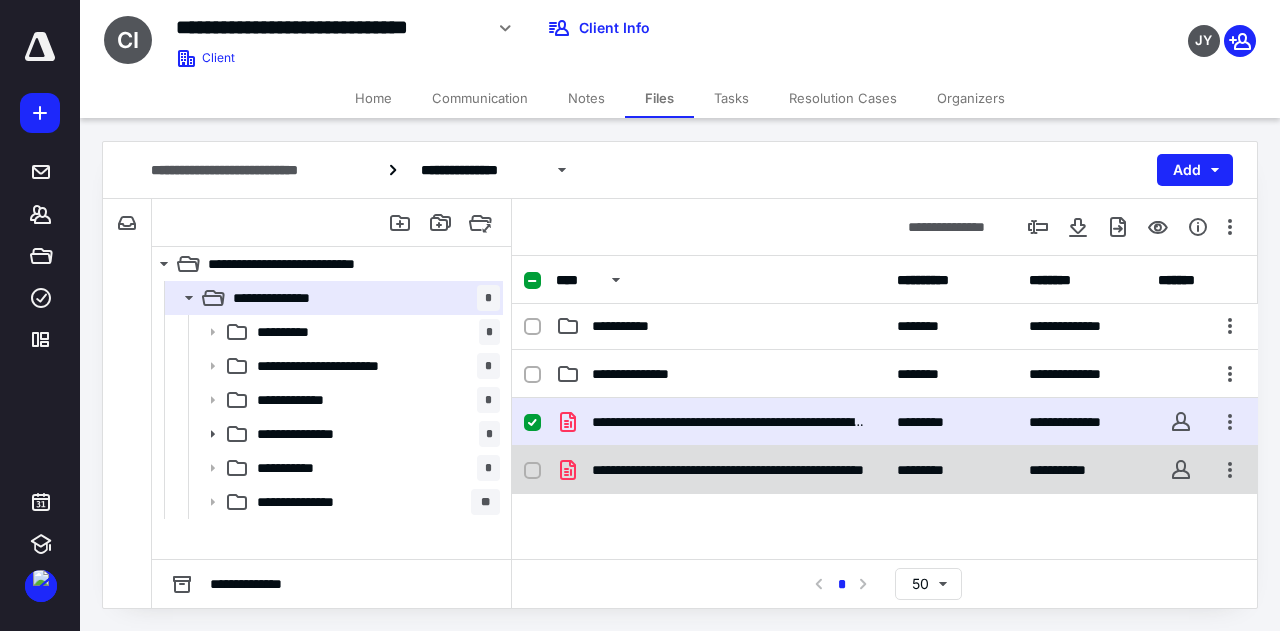 checkbox on "false" 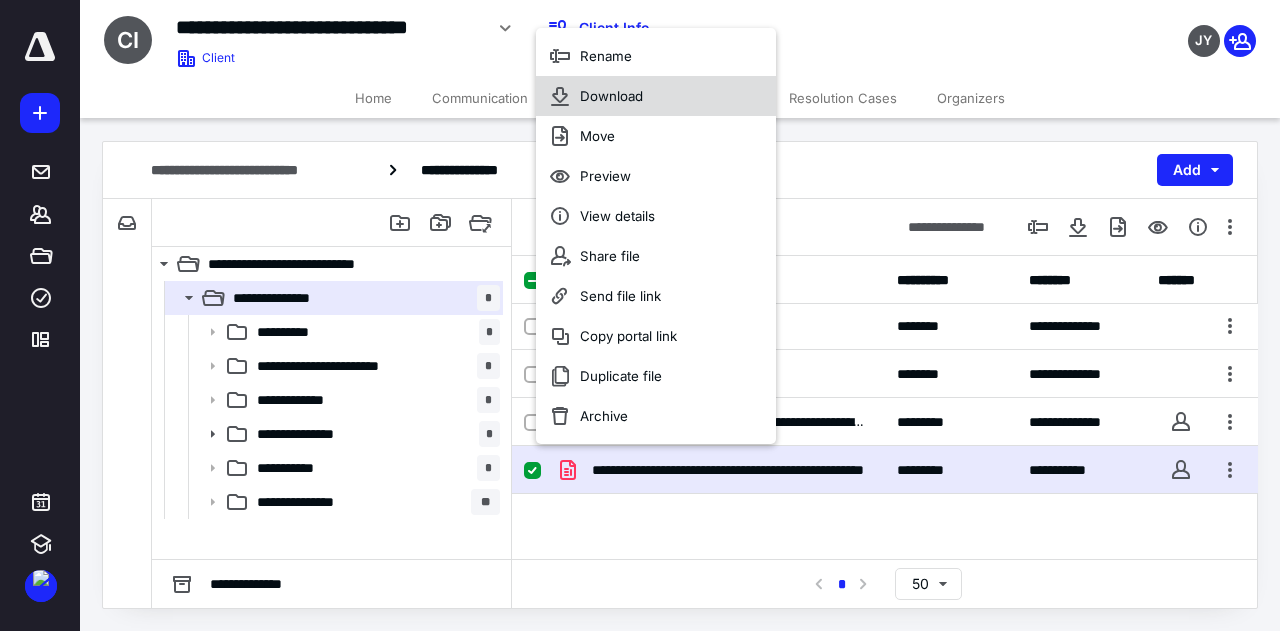 click on "Download" at bounding box center [656, 96] 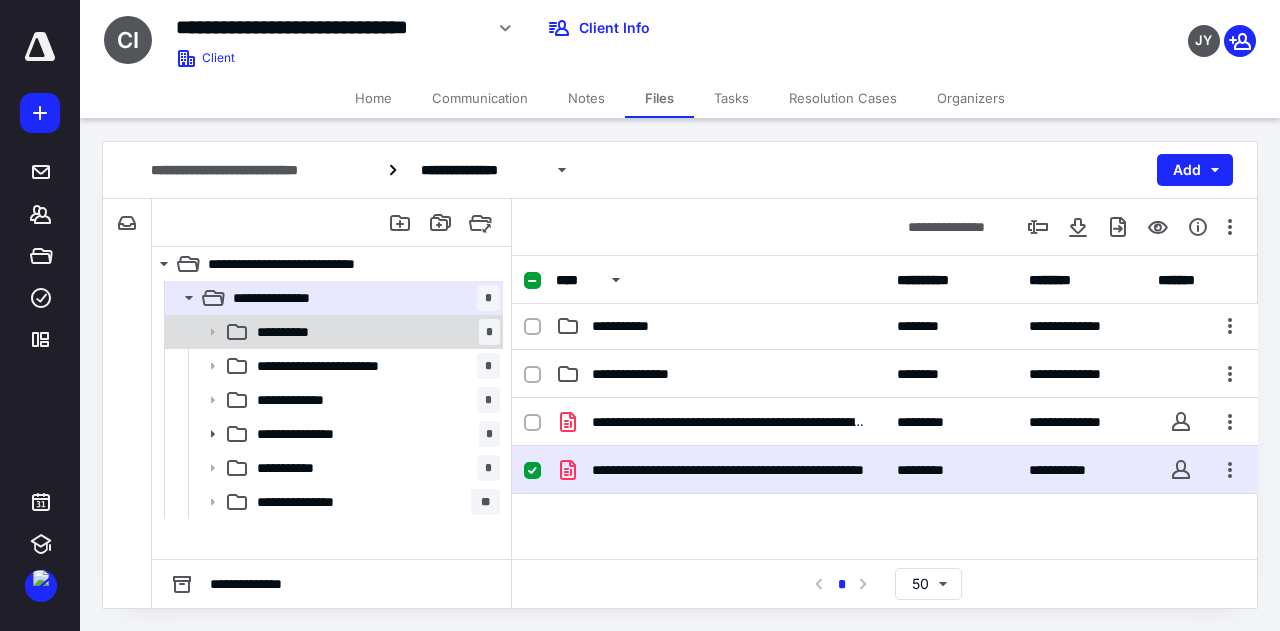 click on "**********" at bounding box center (374, 332) 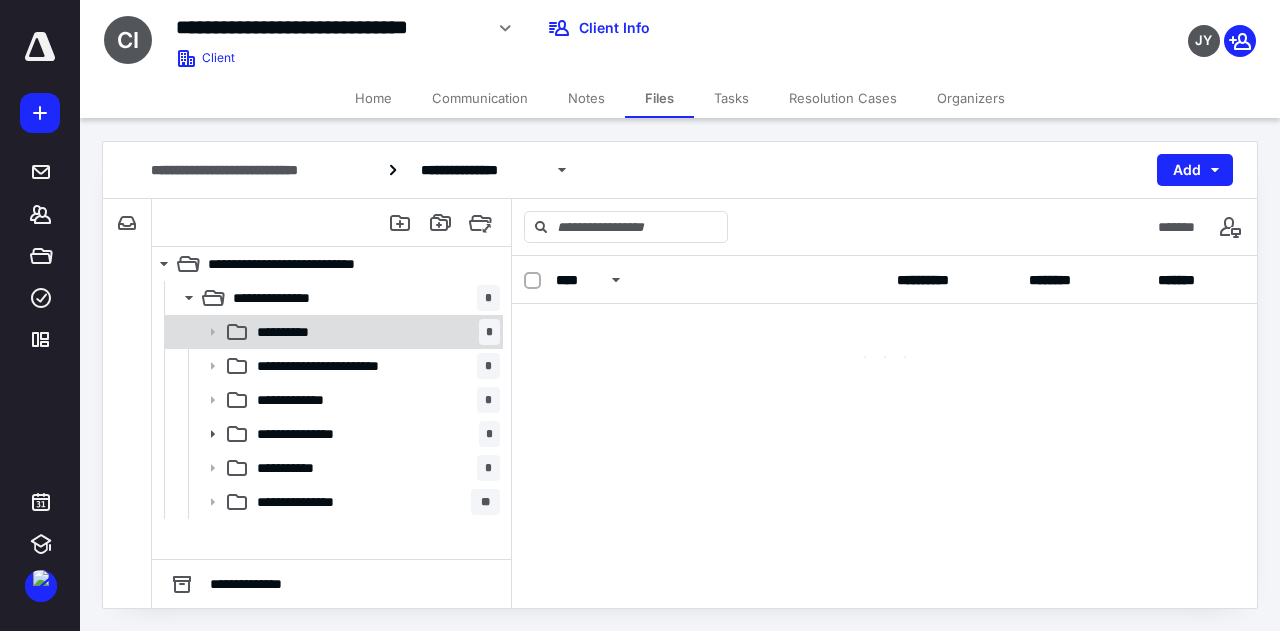 scroll, scrollTop: 0, scrollLeft: 0, axis: both 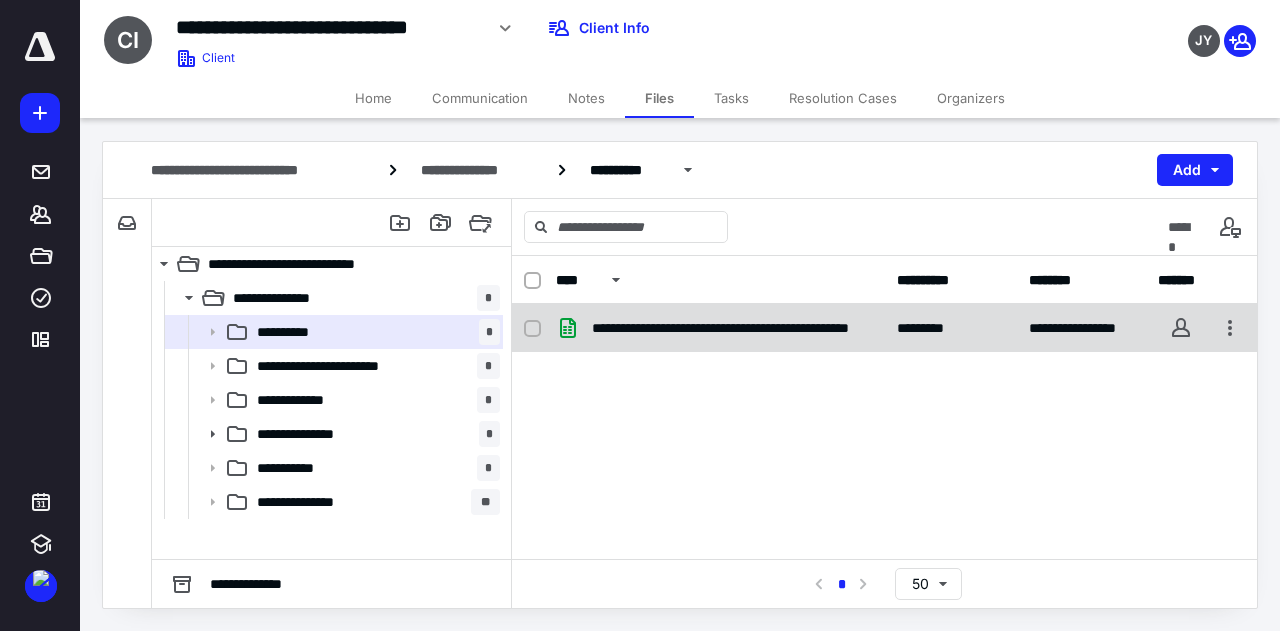 checkbox on "true" 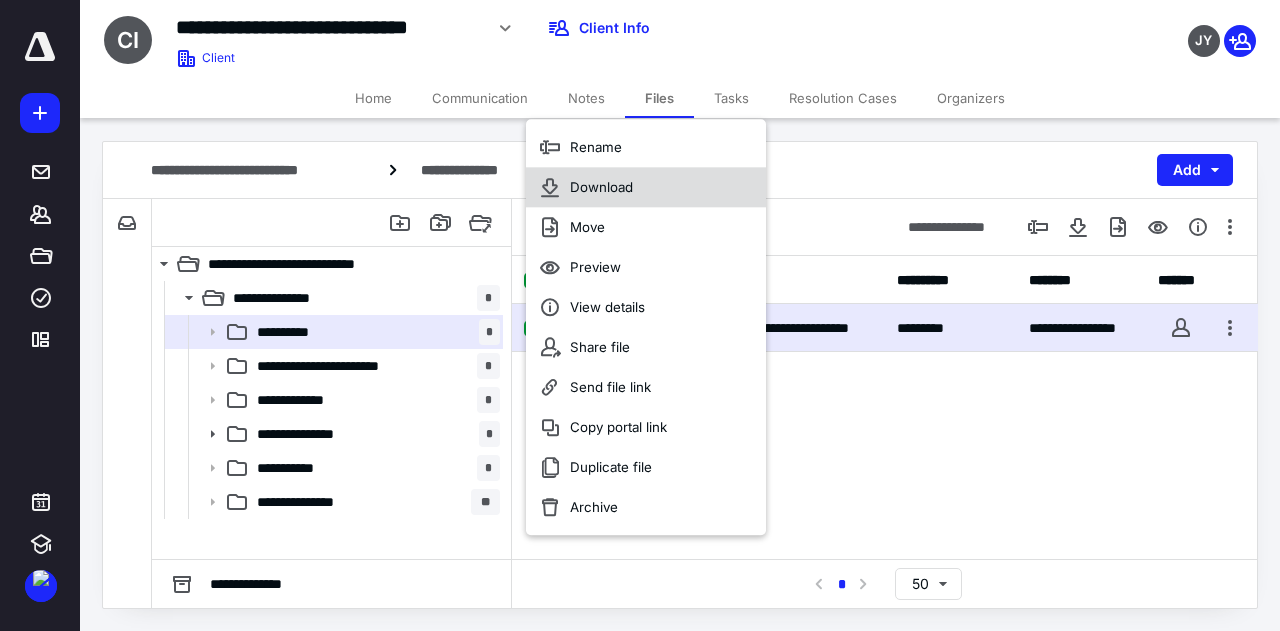click on "Download" at bounding box center (601, 187) 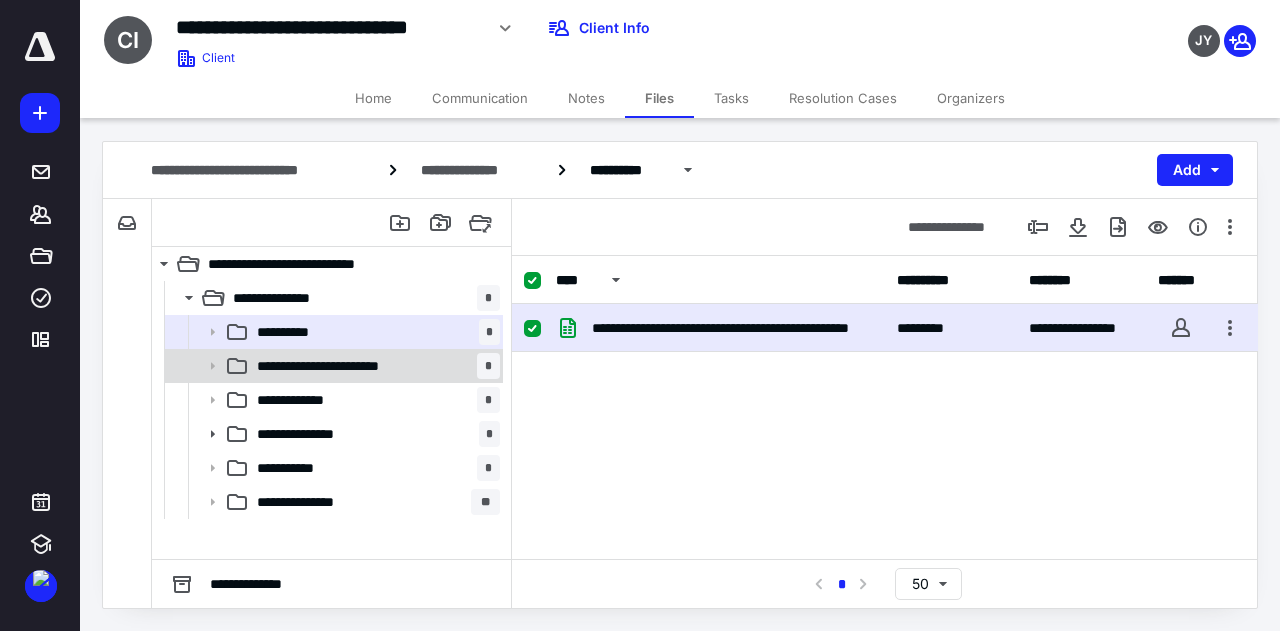 click on "**********" at bounding box center (374, 366) 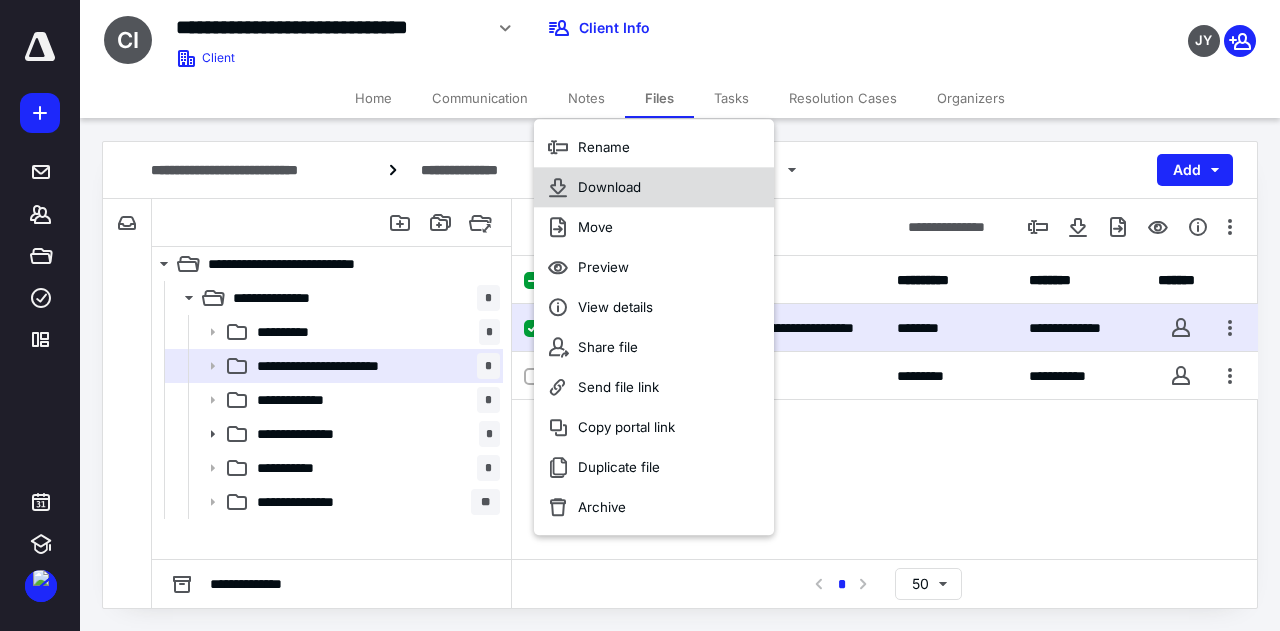 click on "Download" at bounding box center (654, 187) 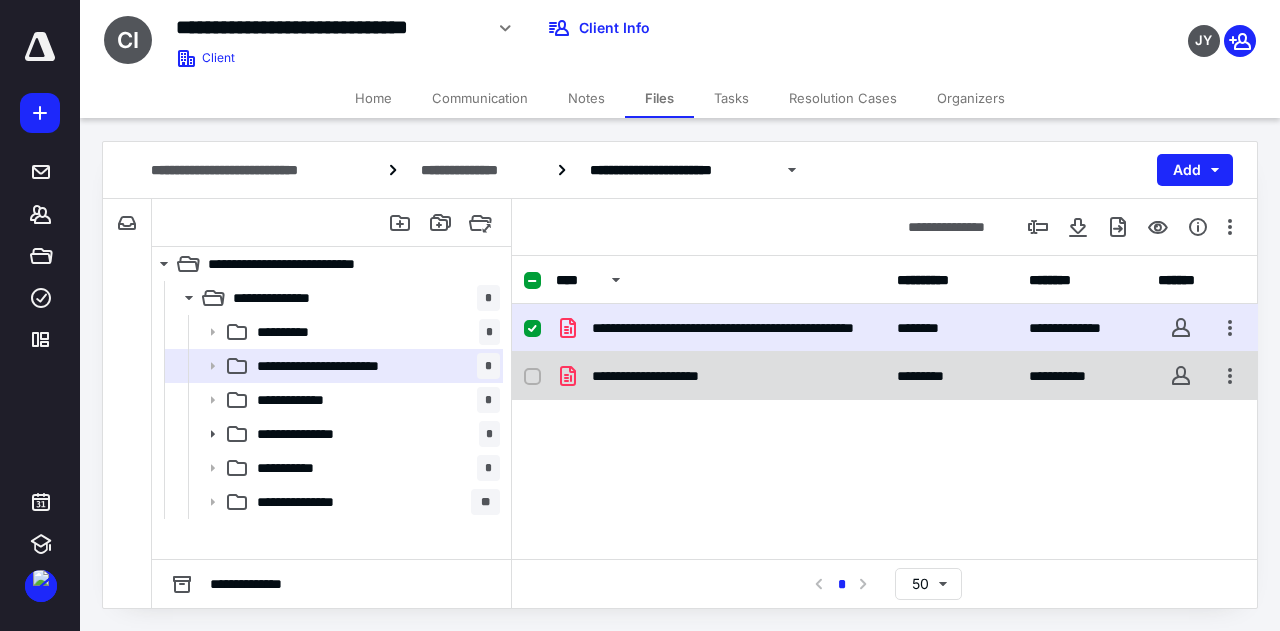 checkbox on "false" 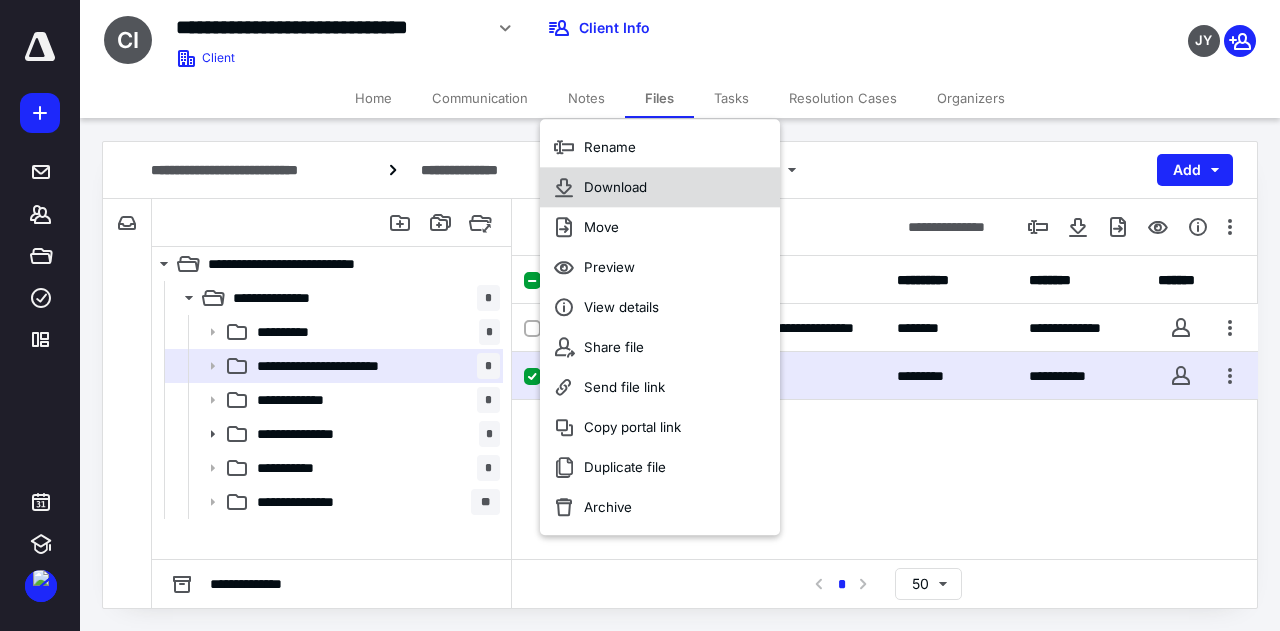 click on "Download" at bounding box center [615, 187] 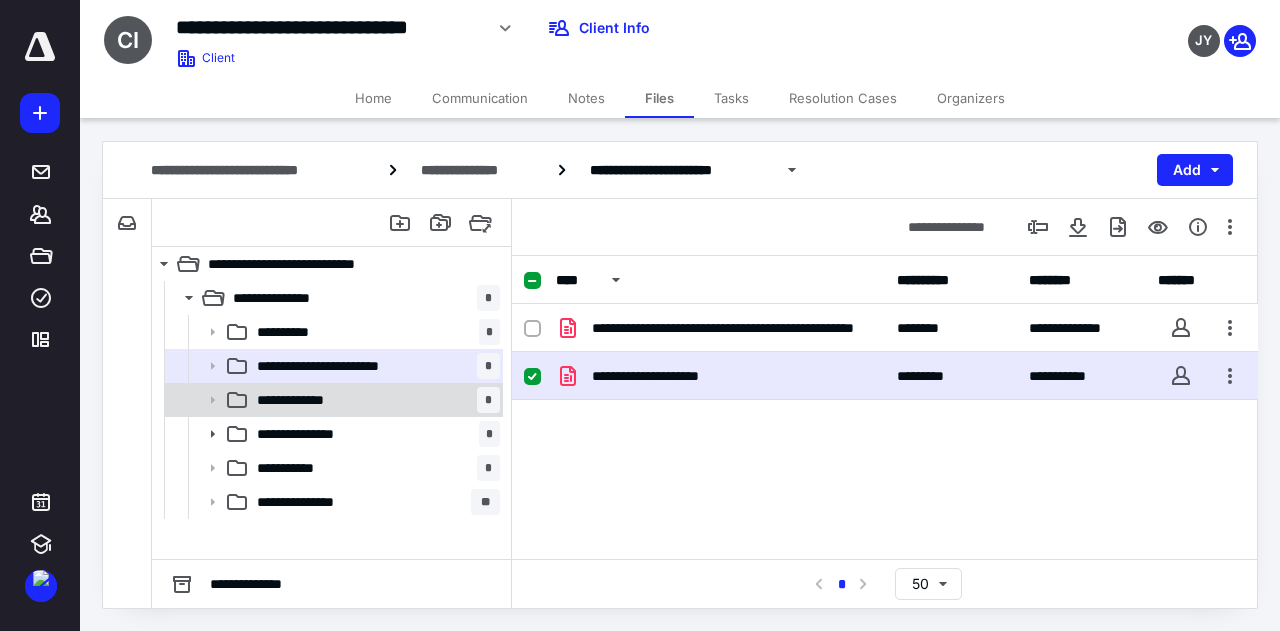 click on "**********" at bounding box center [374, 400] 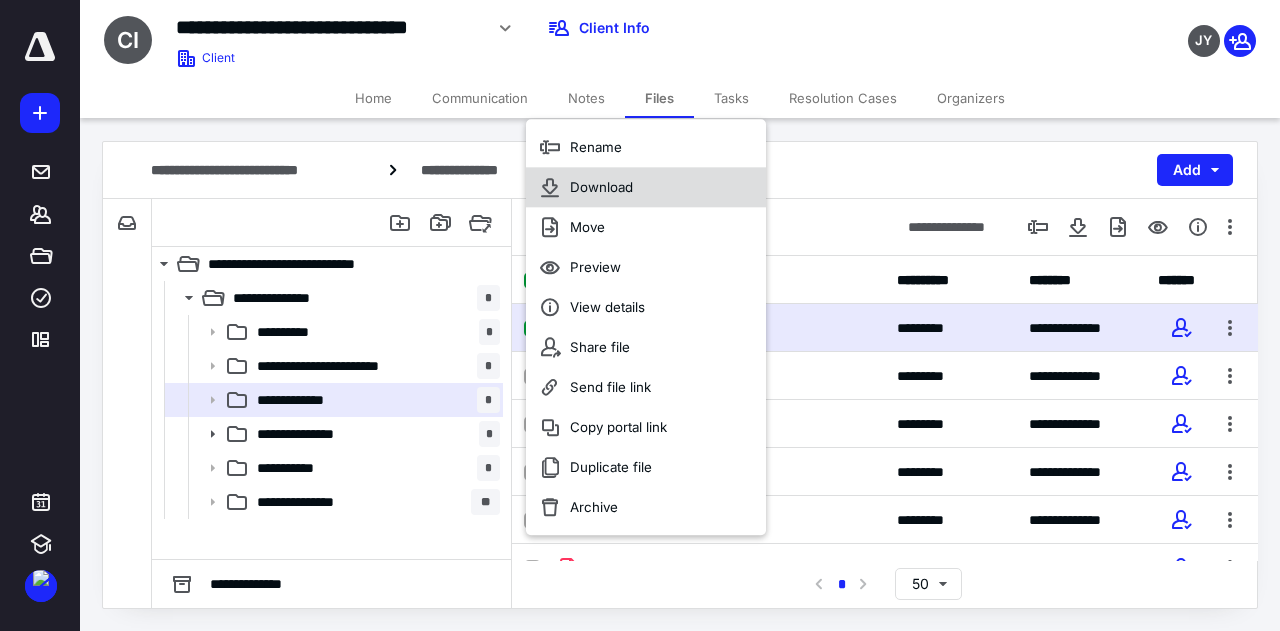 click on "Download" at bounding box center (601, 187) 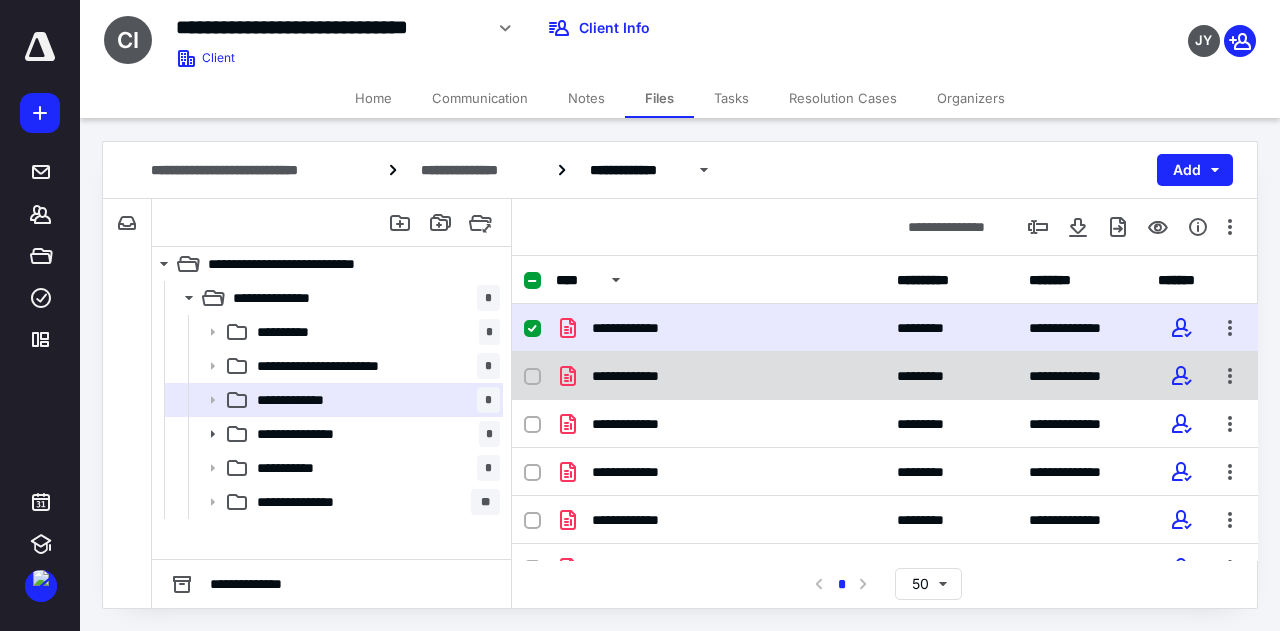 checkbox on "false" 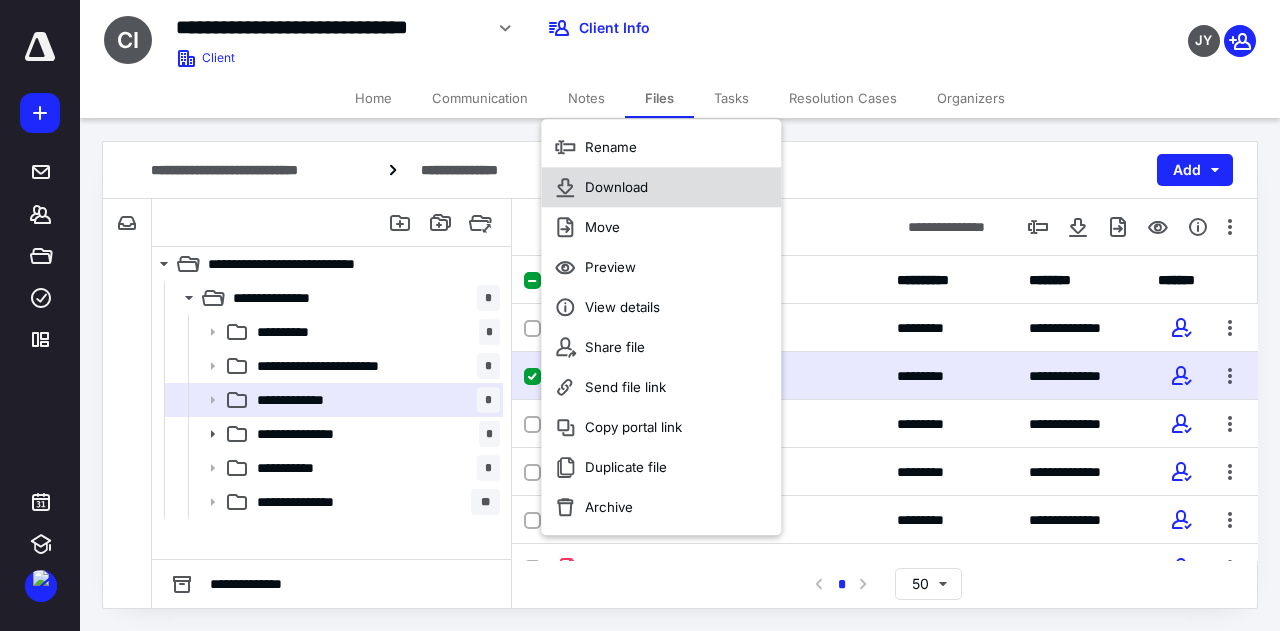 click on "Download" at bounding box center [616, 187] 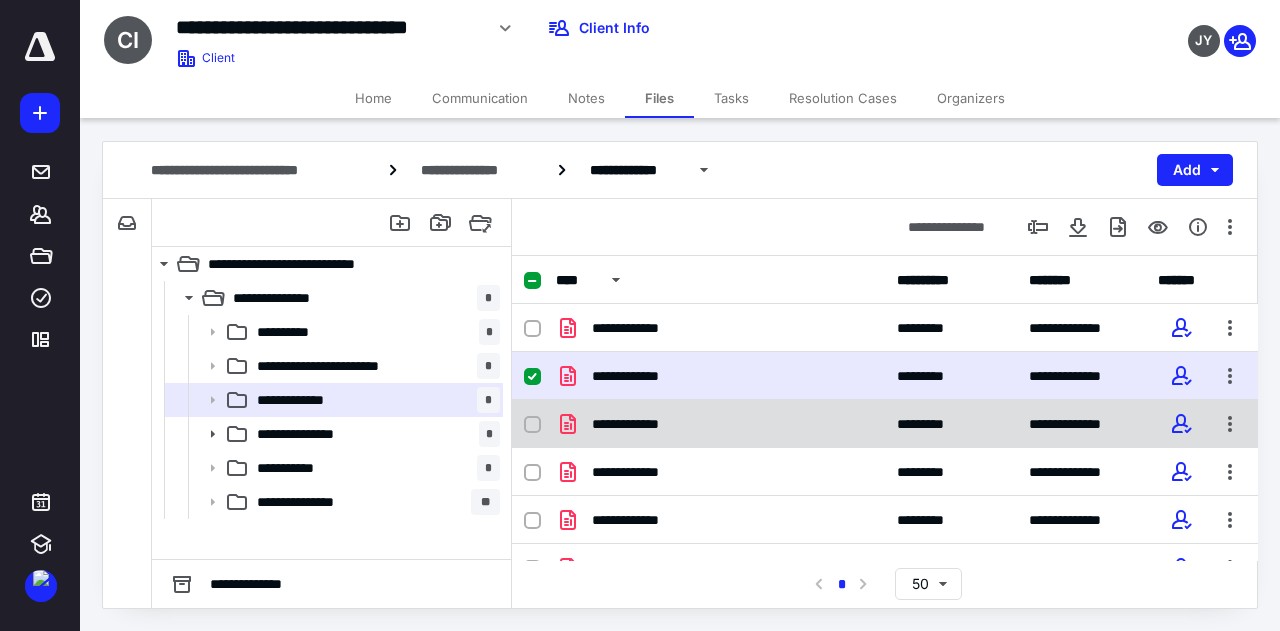 checkbox on "false" 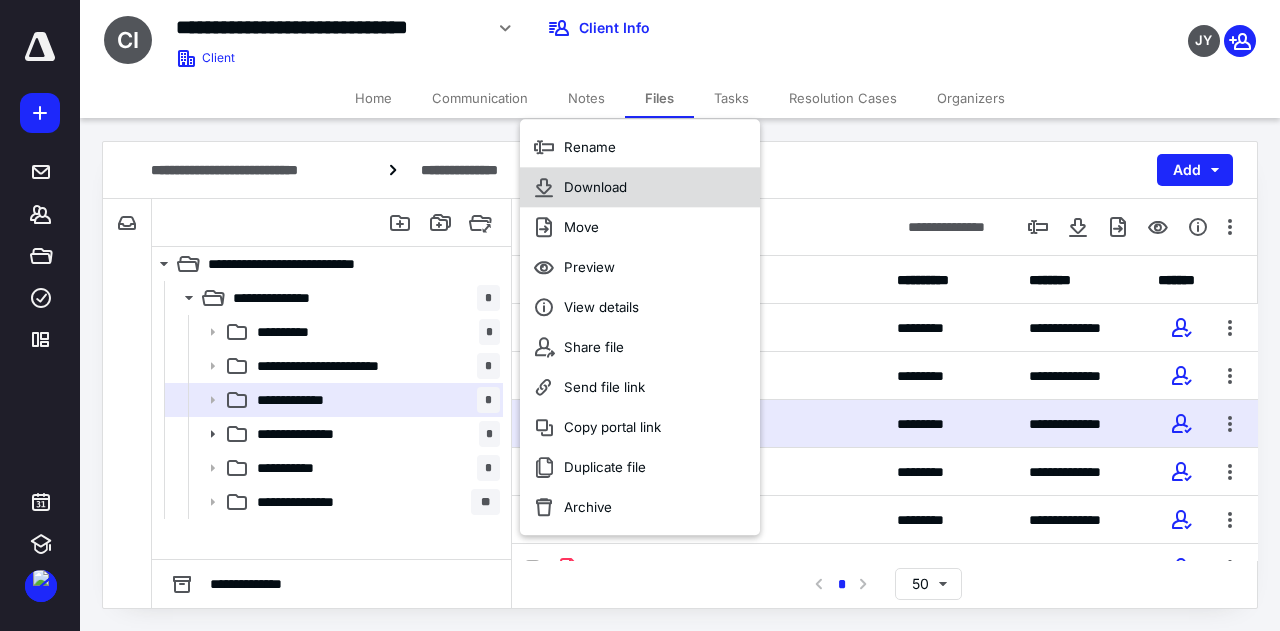 click on "Download" at bounding box center [640, 187] 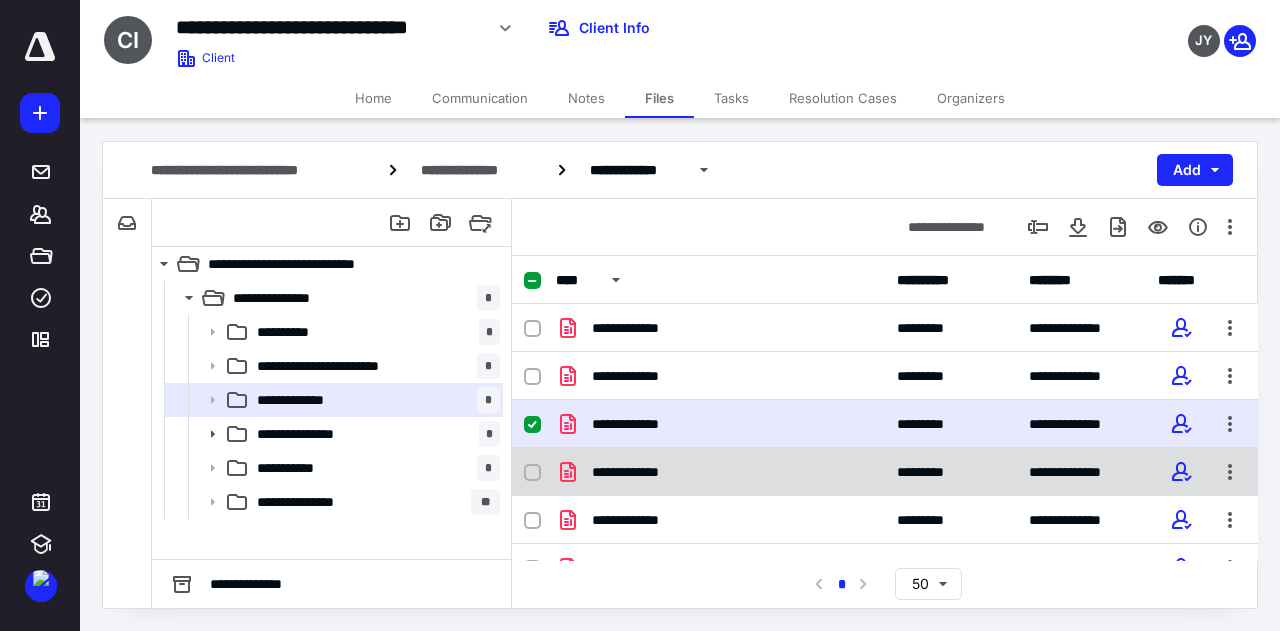 checkbox on "false" 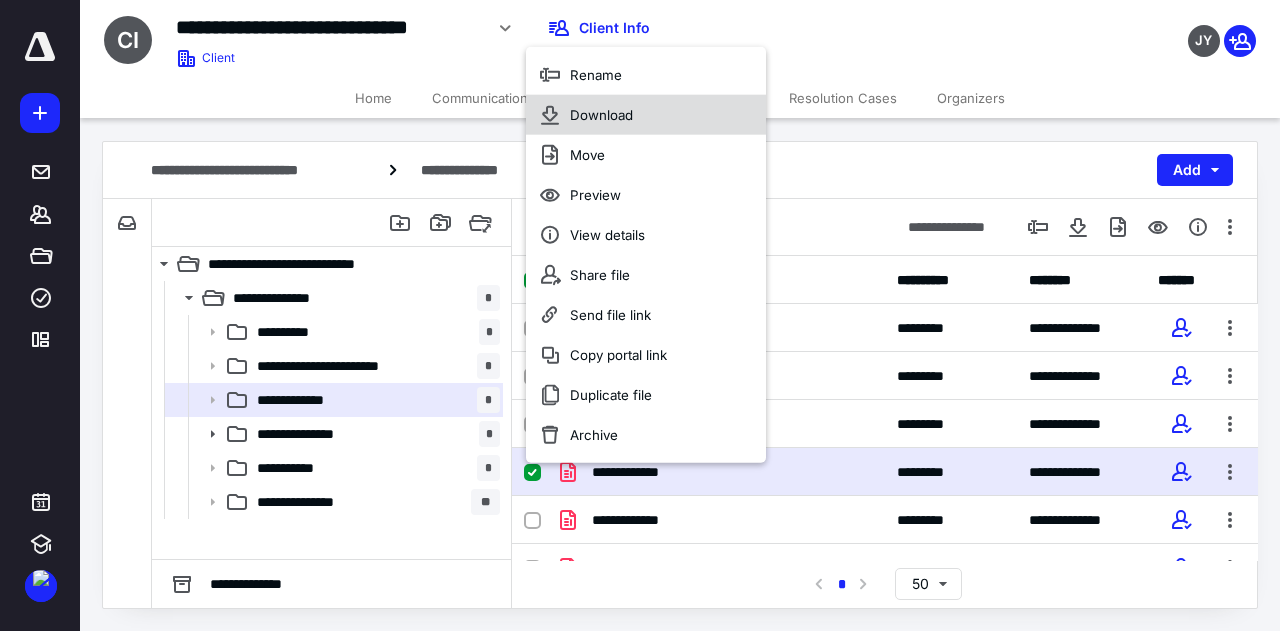 click on "Download" at bounding box center [601, 115] 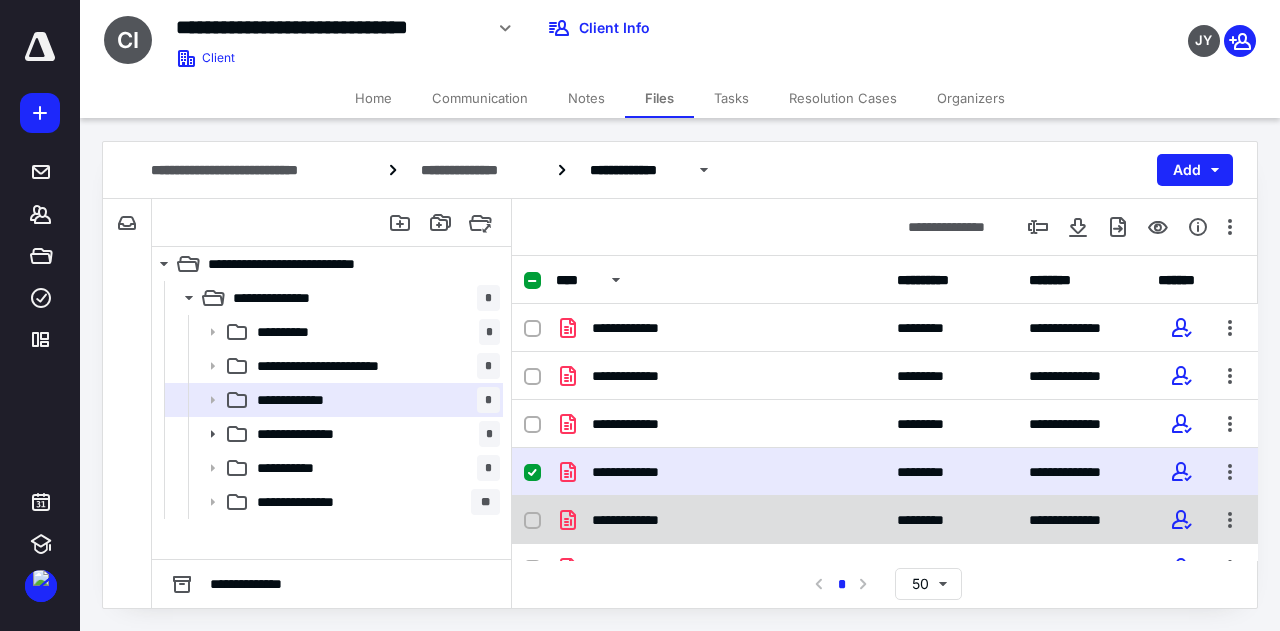 checkbox on "false" 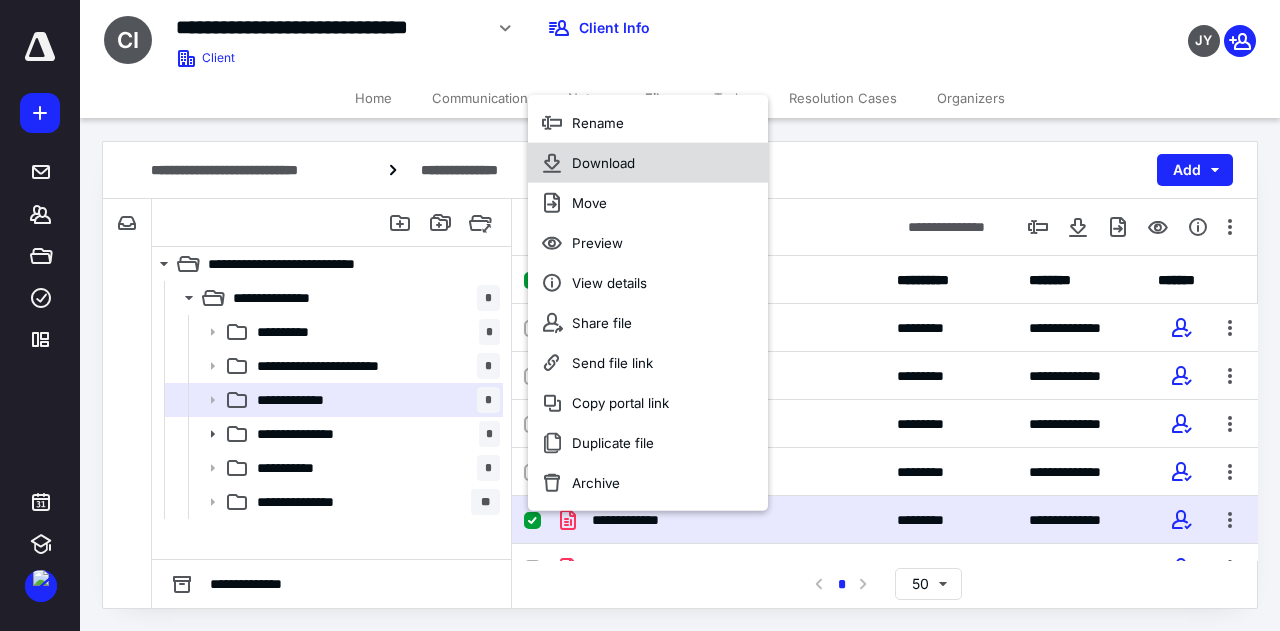 click on "Download" at bounding box center [648, 163] 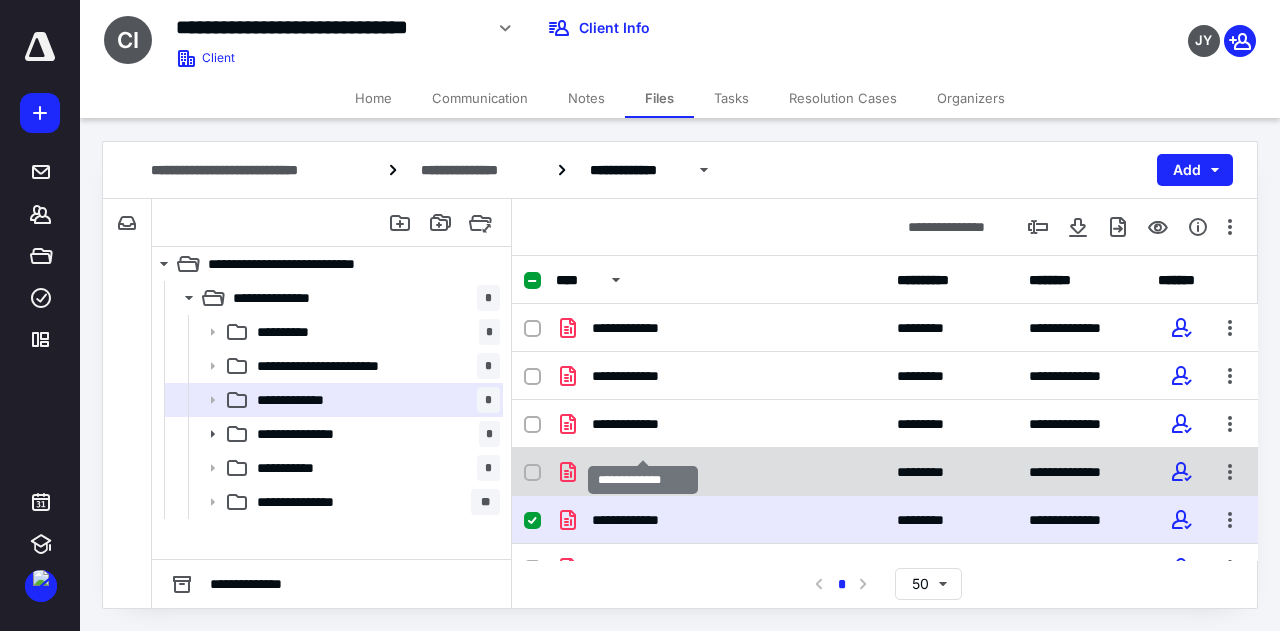 scroll, scrollTop: 76, scrollLeft: 0, axis: vertical 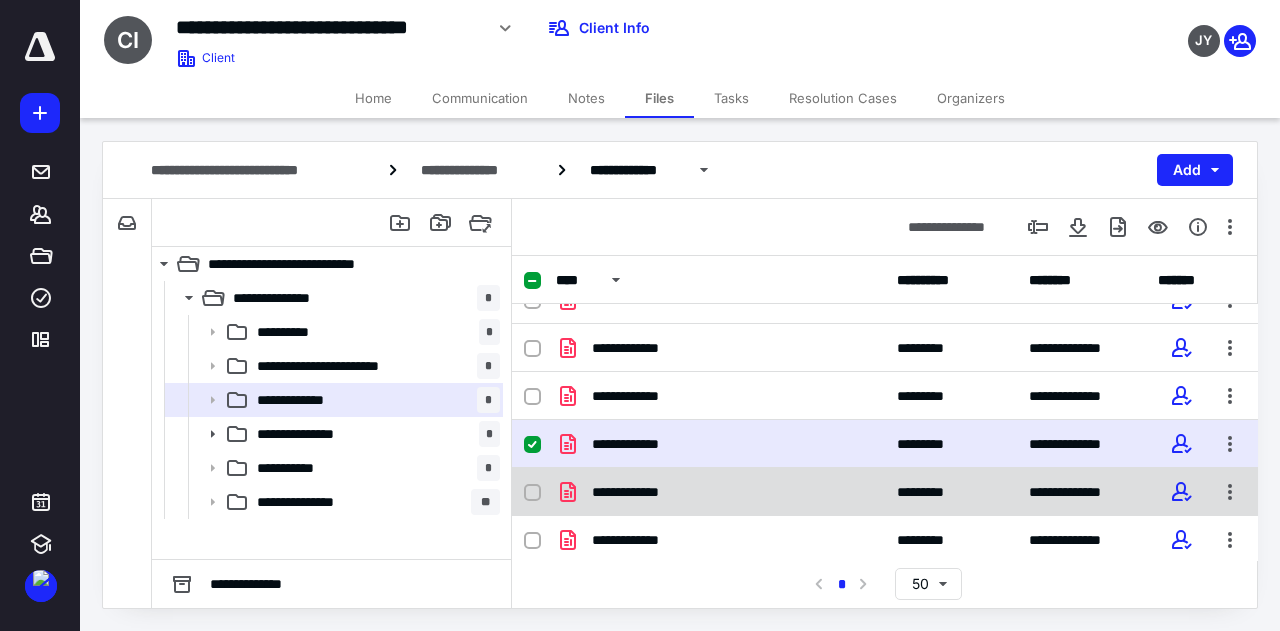 checkbox on "false" 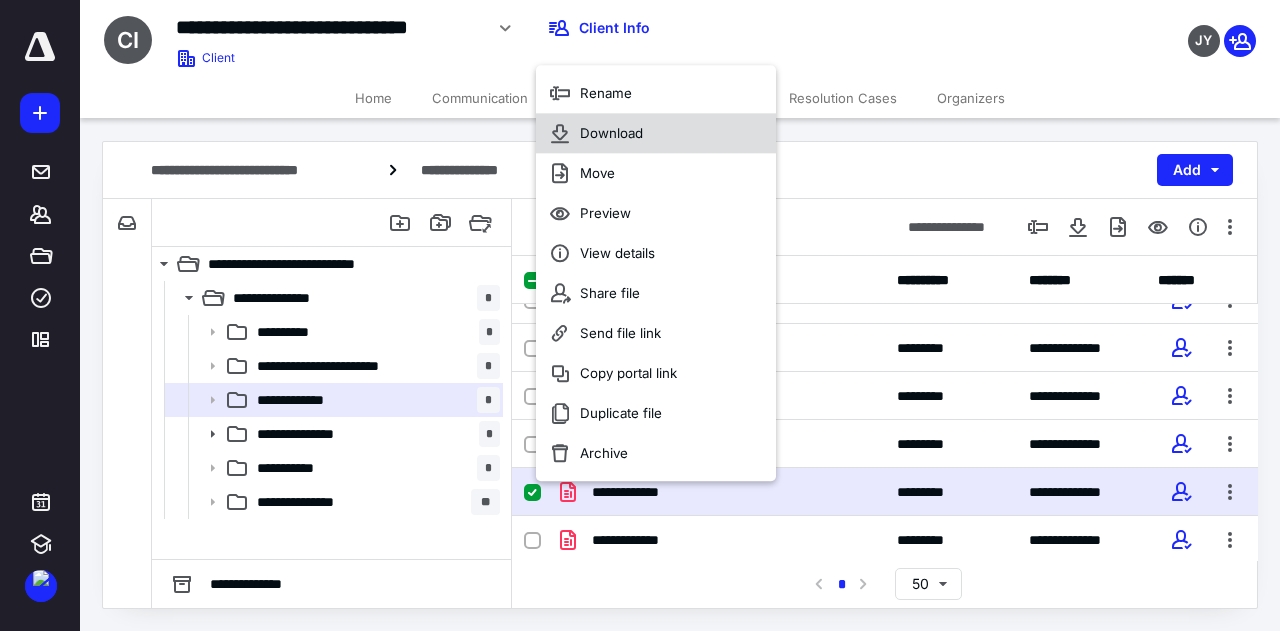 click on "Download" at bounding box center [656, 134] 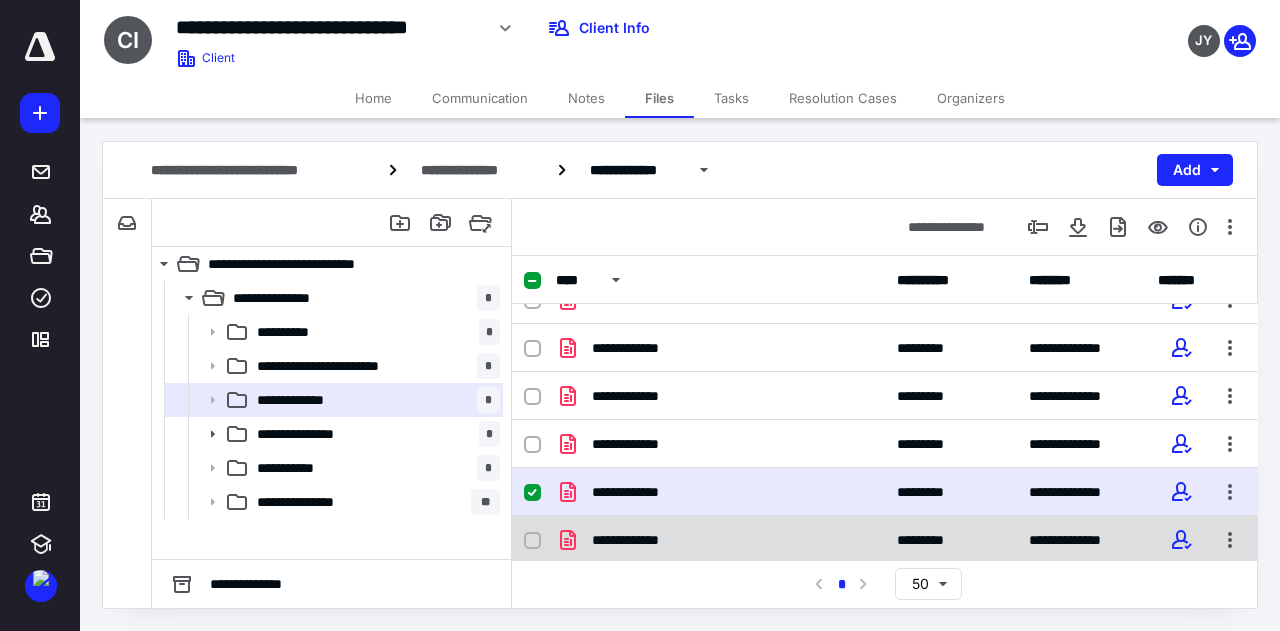 checkbox on "false" 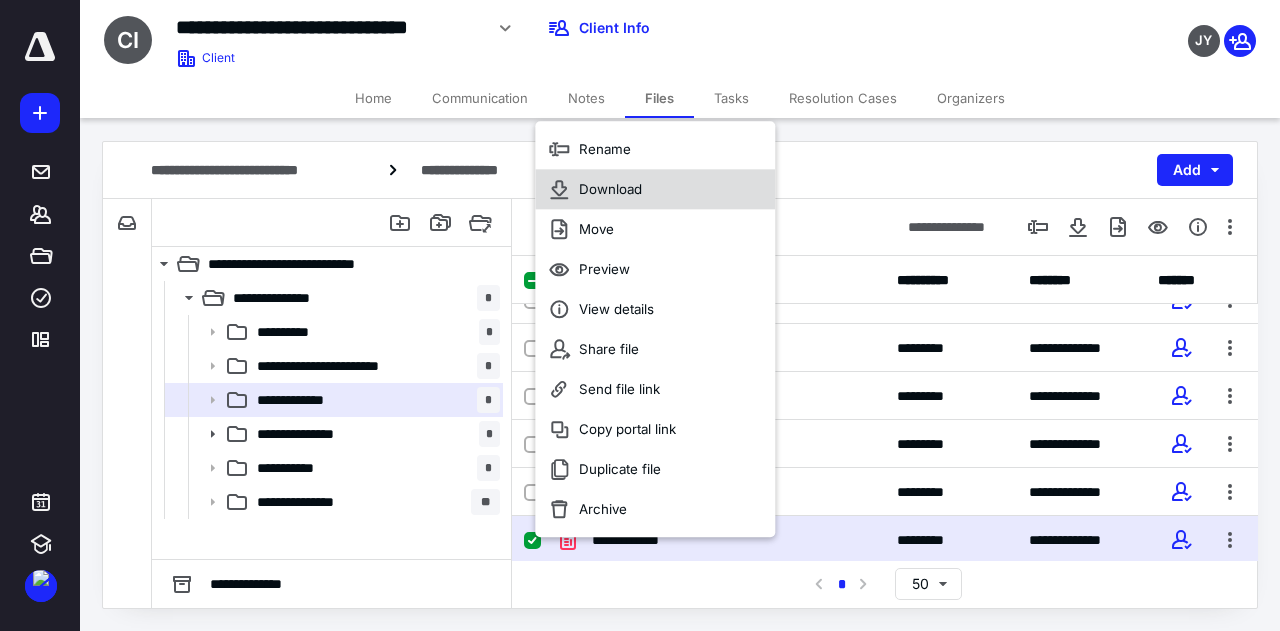 click on "Download" at bounding box center [610, 190] 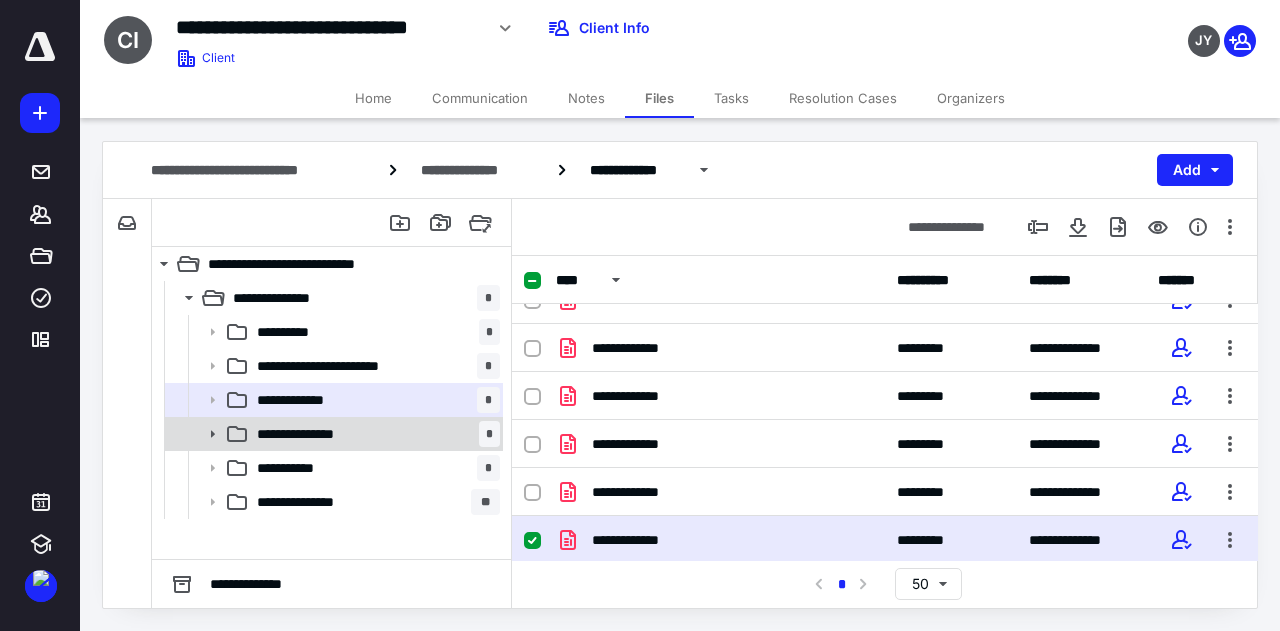 click on "**********" at bounding box center [374, 434] 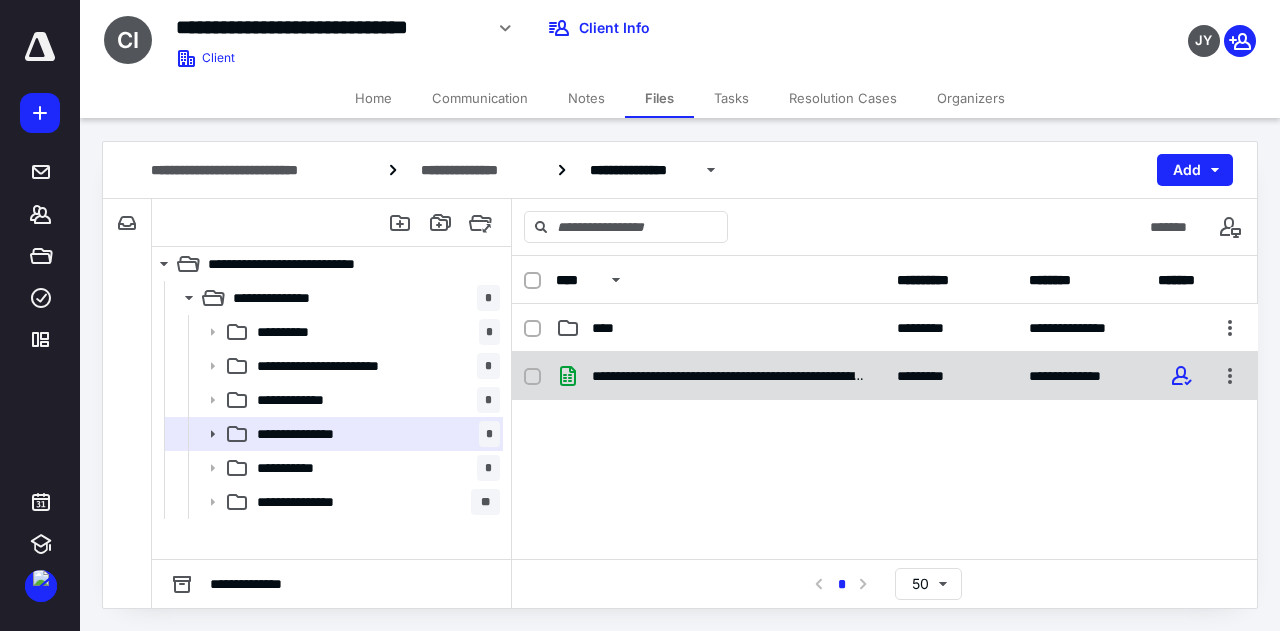 checkbox on "true" 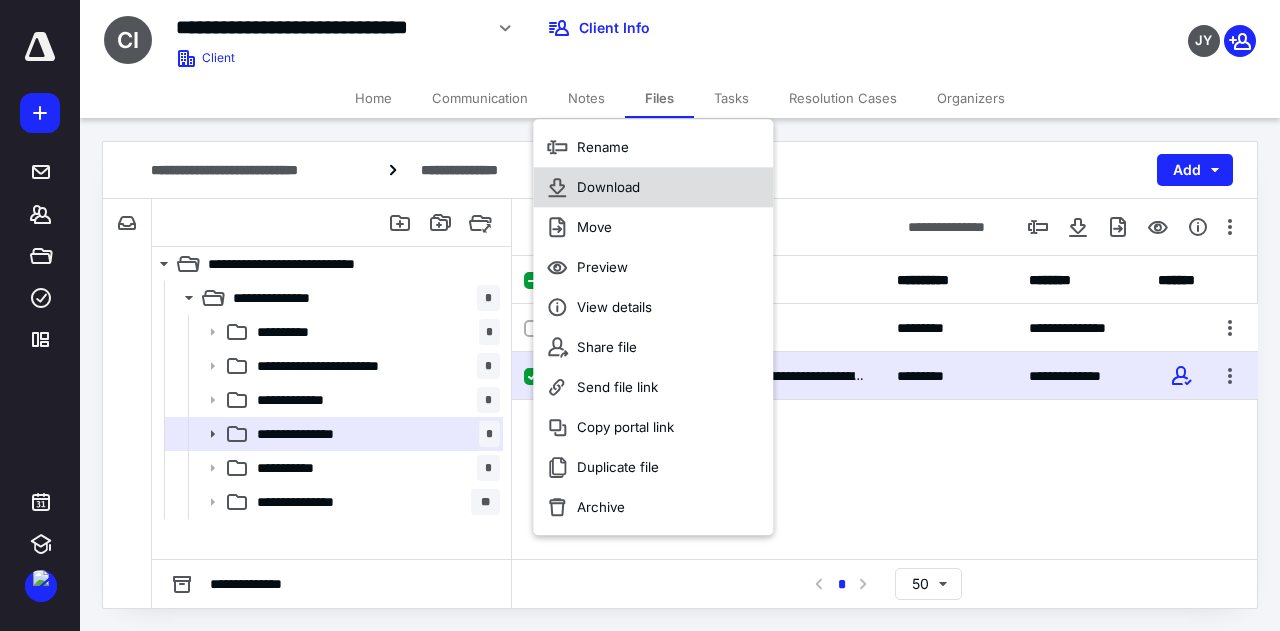 click on "Download" at bounding box center (608, 187) 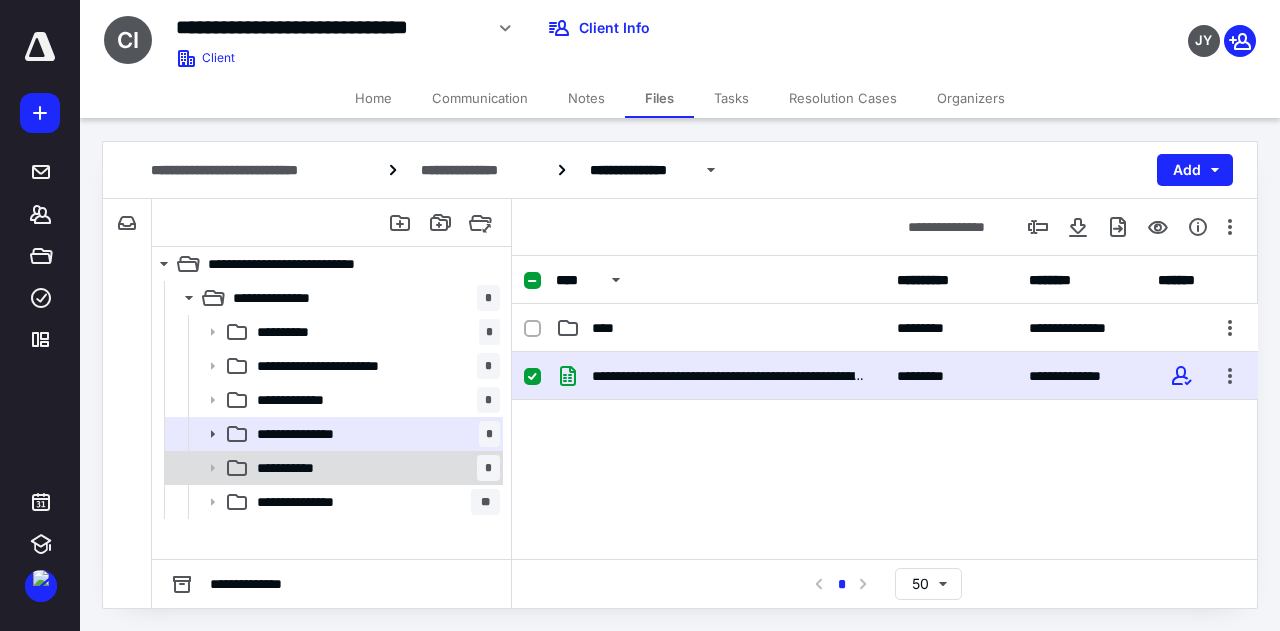 click on "**********" at bounding box center [374, 468] 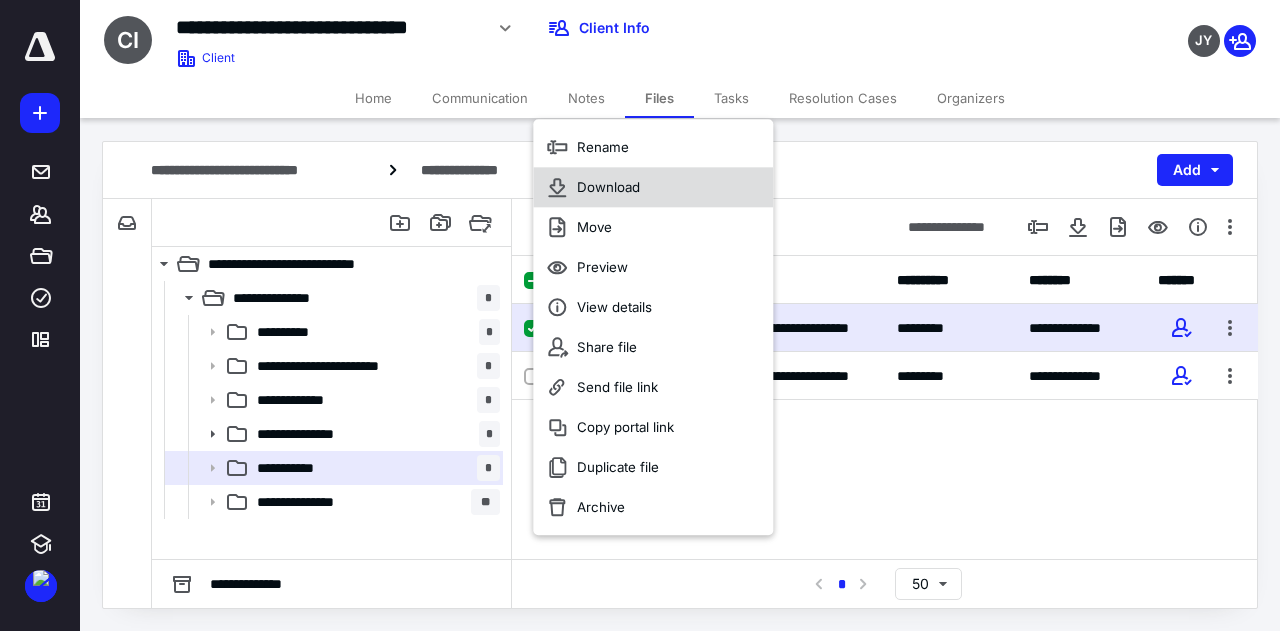 click on "Download" at bounding box center [608, 187] 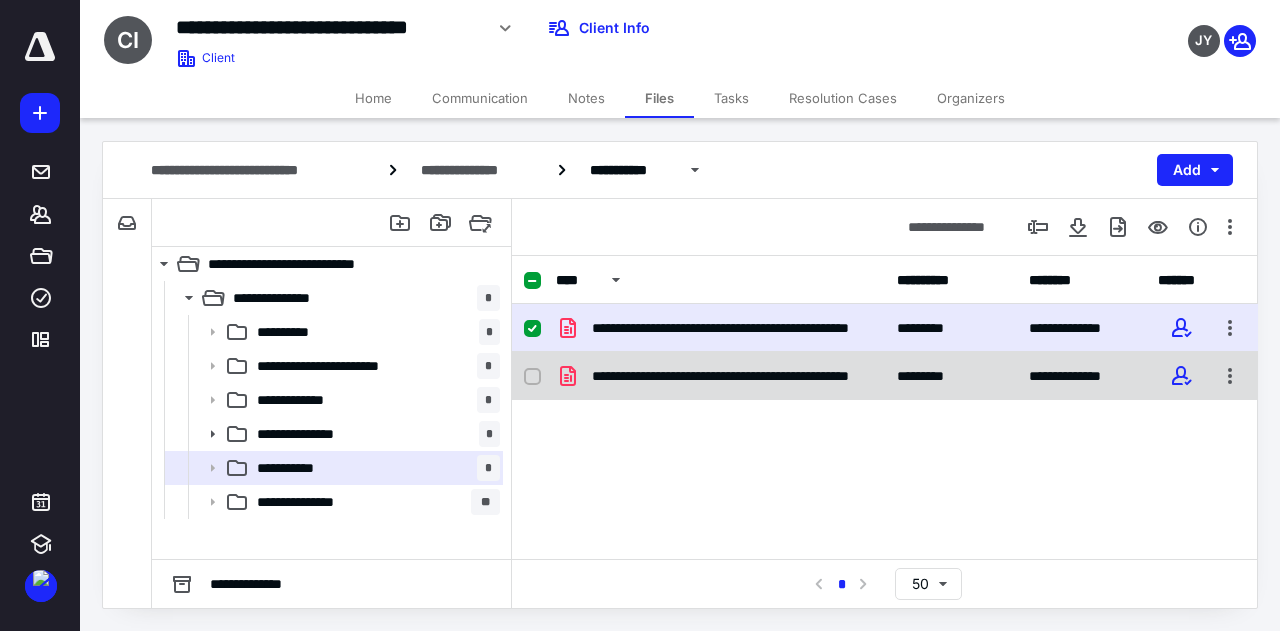 checkbox on "false" 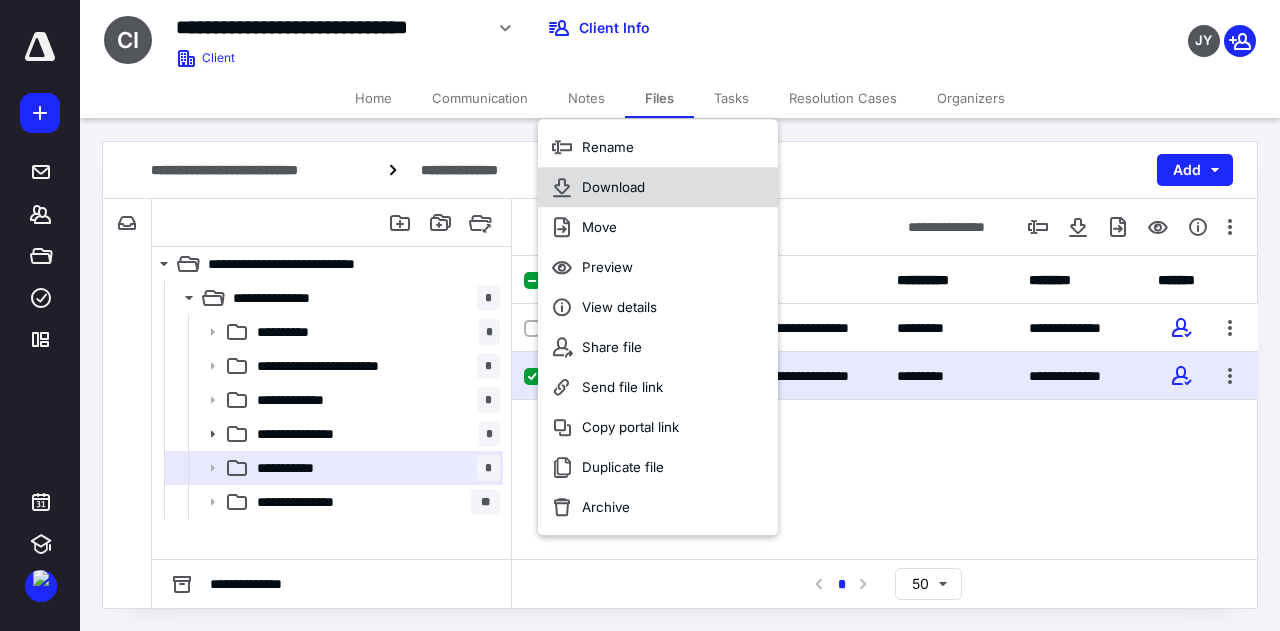 click on "Download" at bounding box center [613, 187] 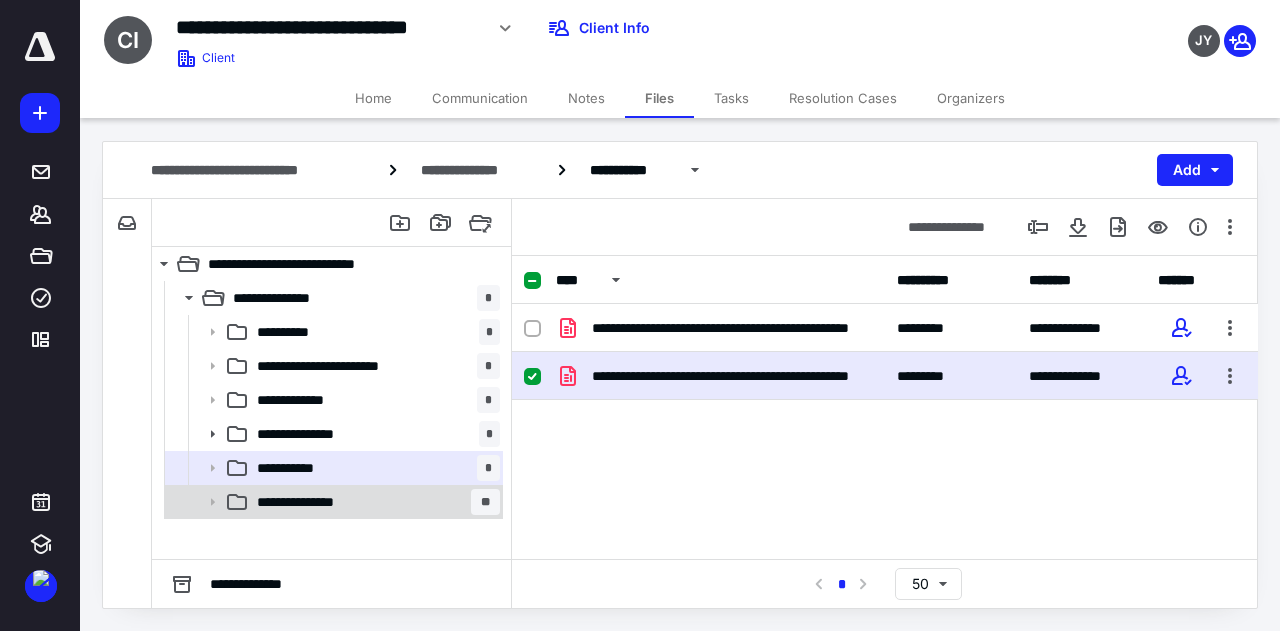 click on "**********" at bounding box center [374, 502] 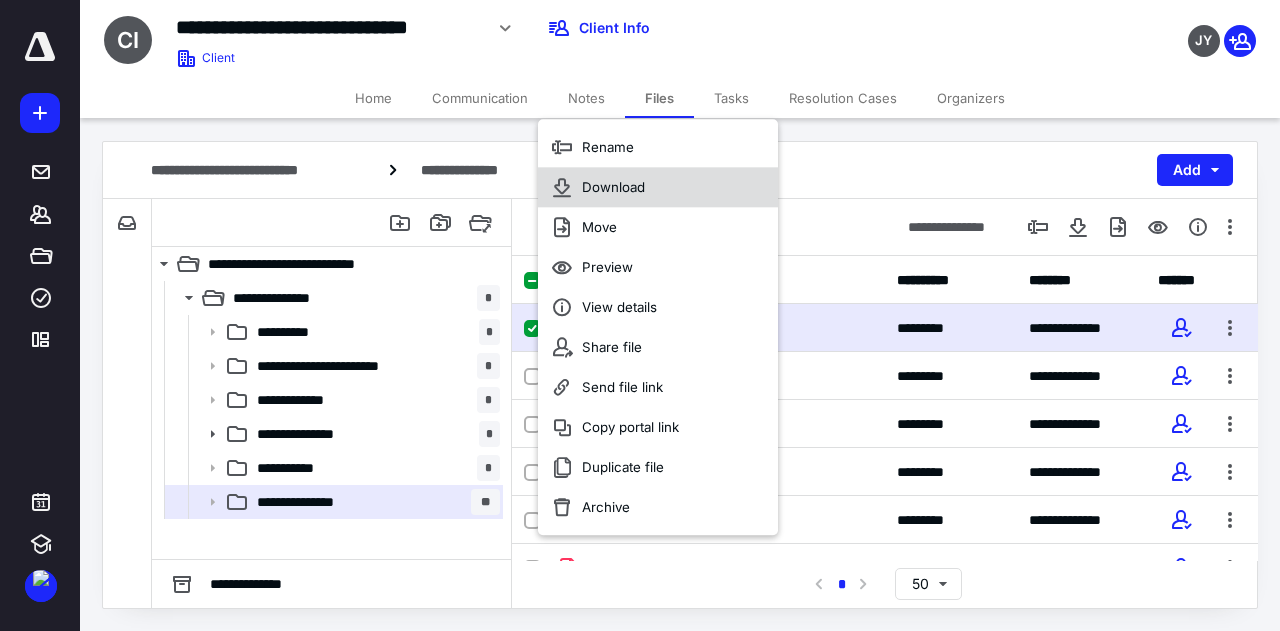 click on "Download" at bounding box center [658, 187] 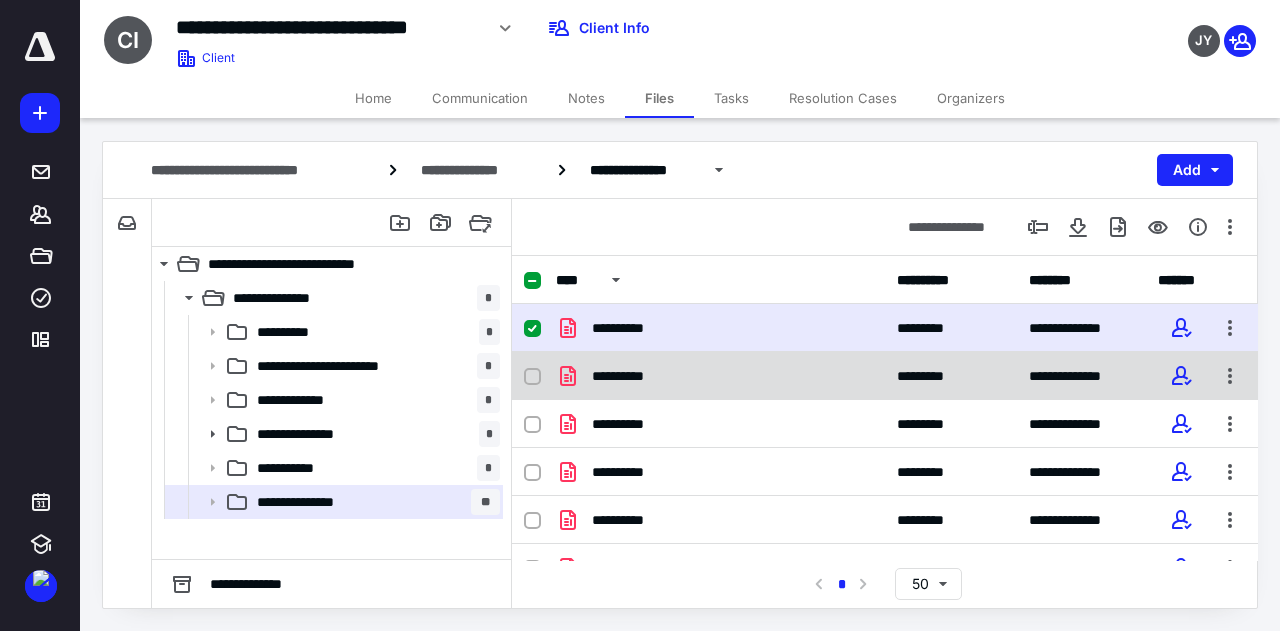 checkbox on "false" 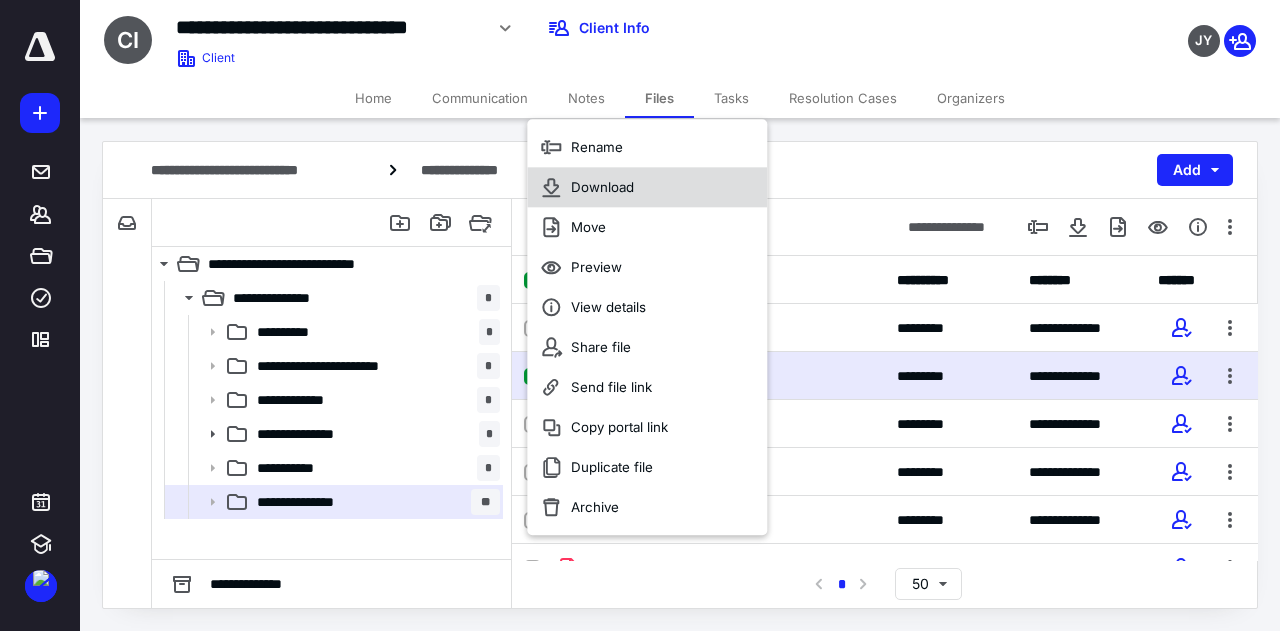 click on "Download" at bounding box center [602, 187] 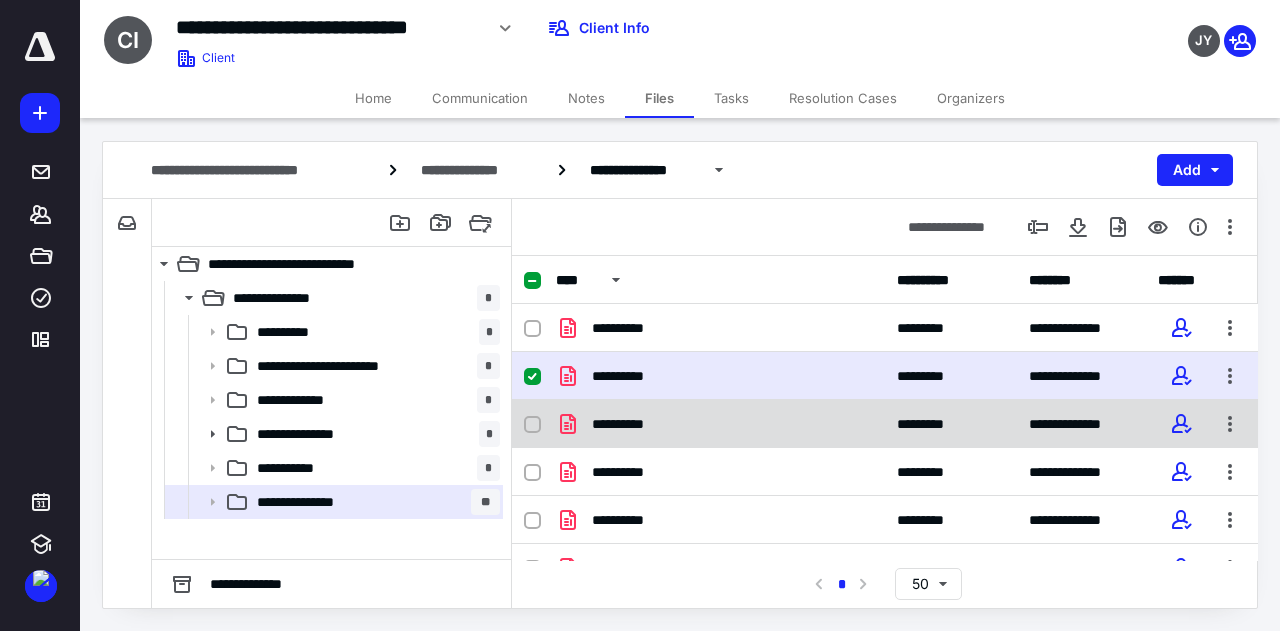 checkbox on "false" 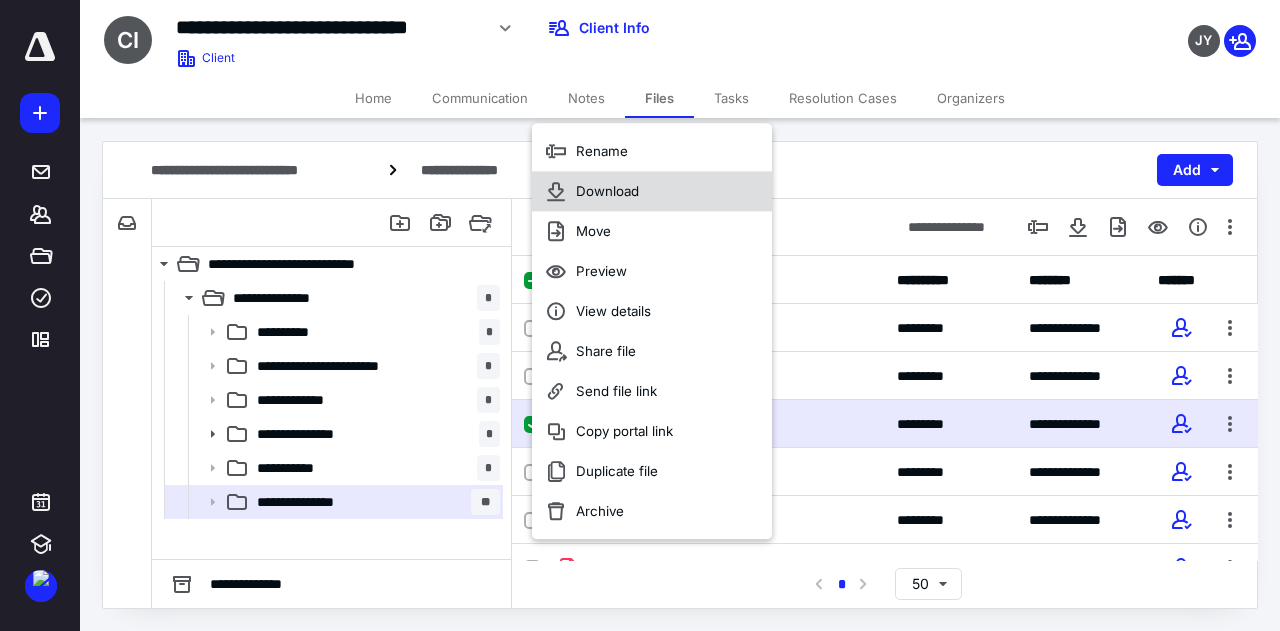click on "Download" at bounding box center [607, 191] 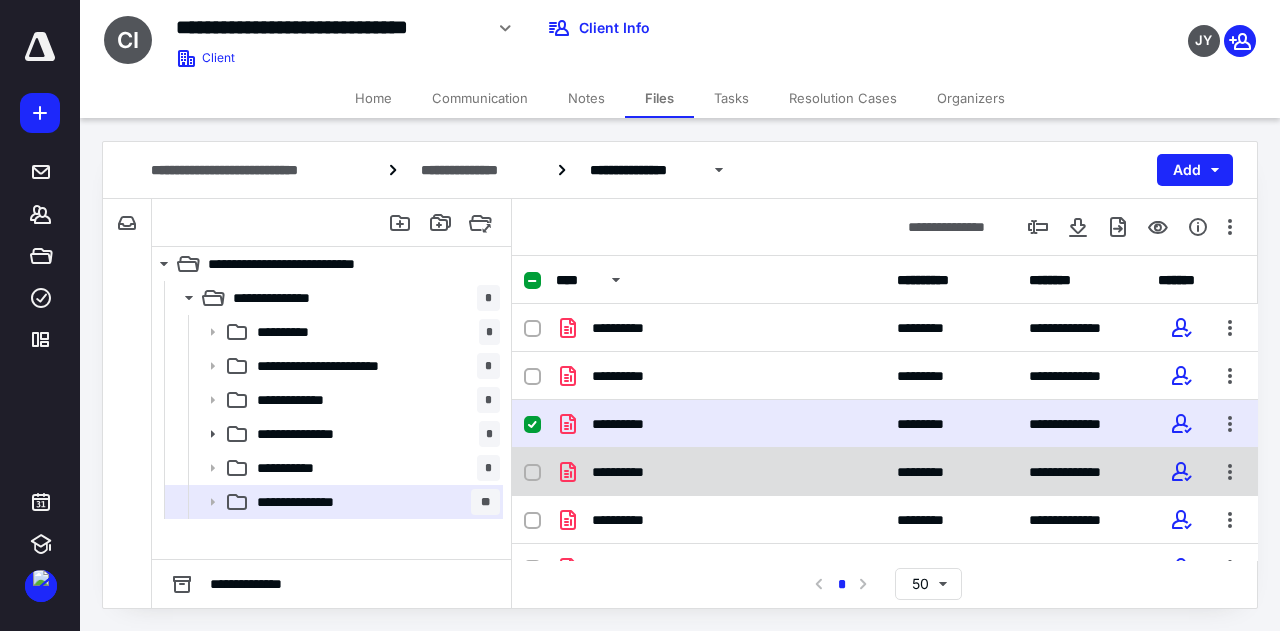 checkbox on "false" 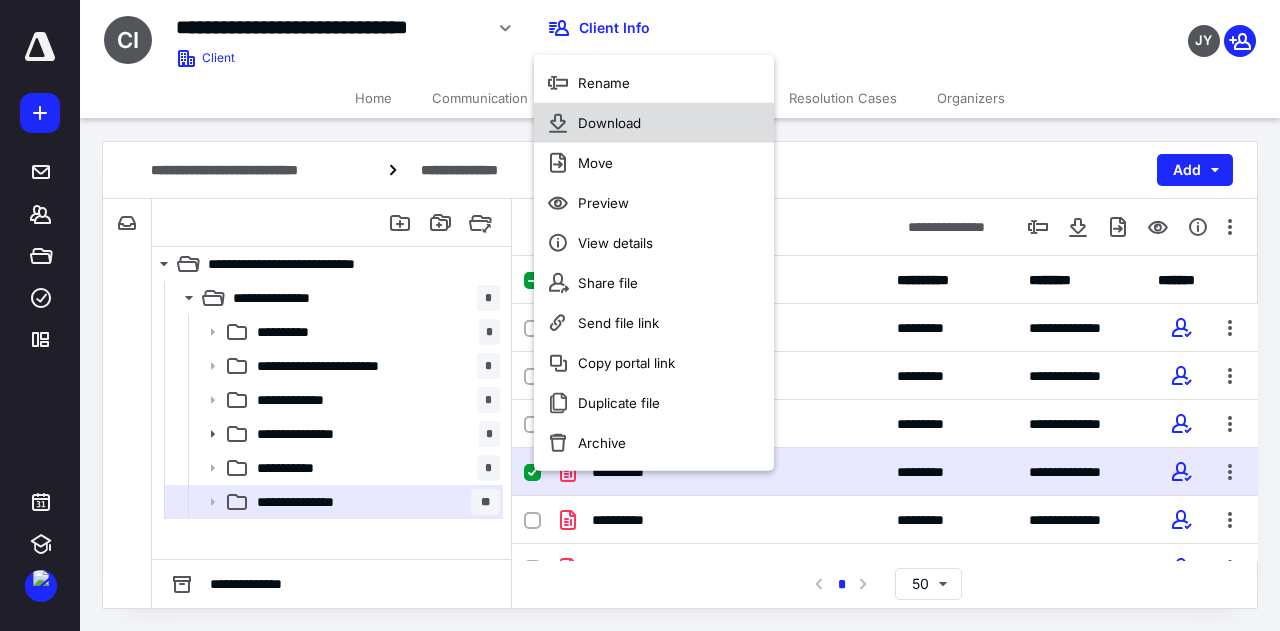 click on "Download" at bounding box center [609, 123] 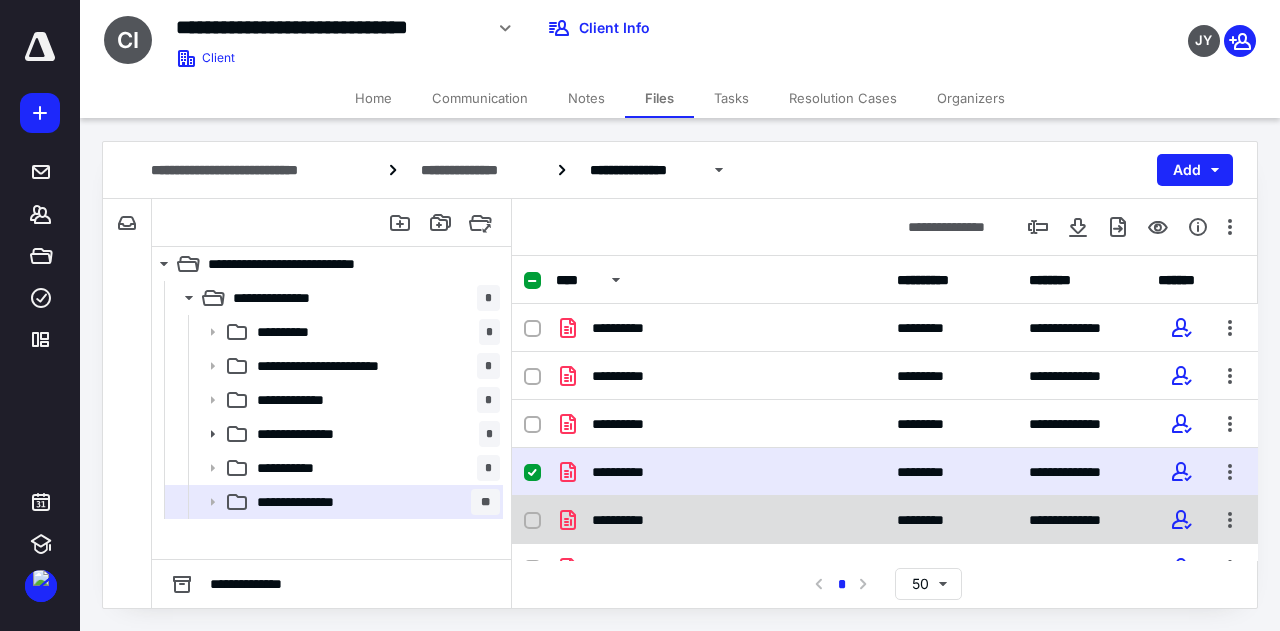 checkbox on "false" 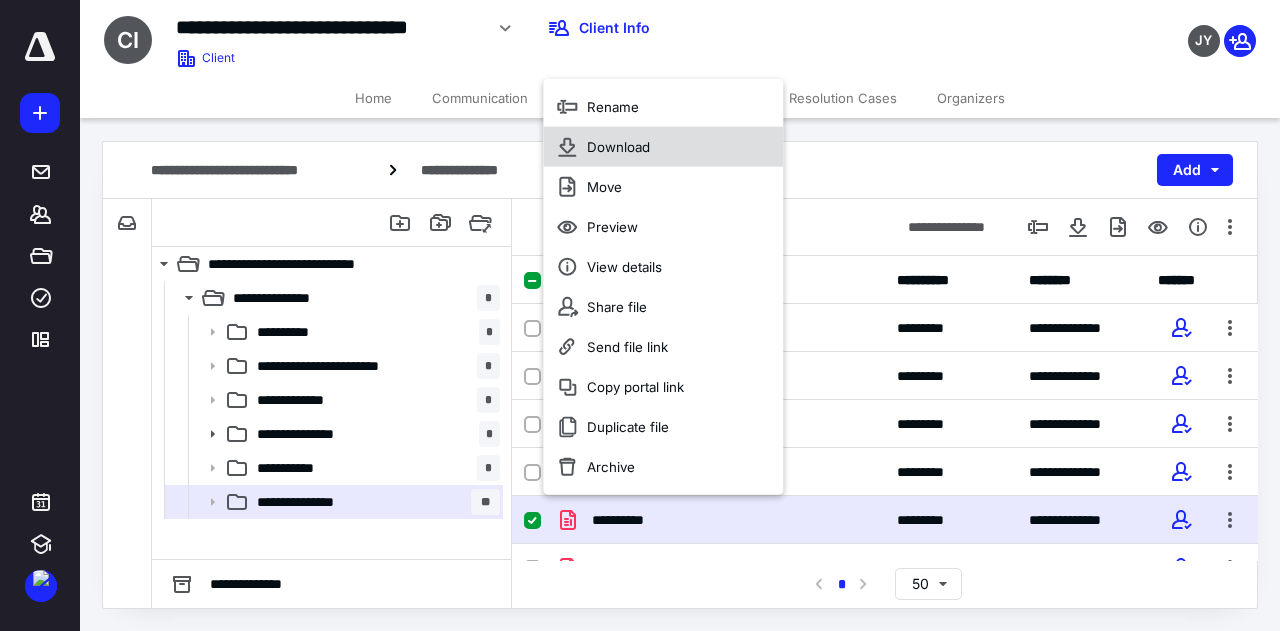 click on "Download" at bounding box center (618, 147) 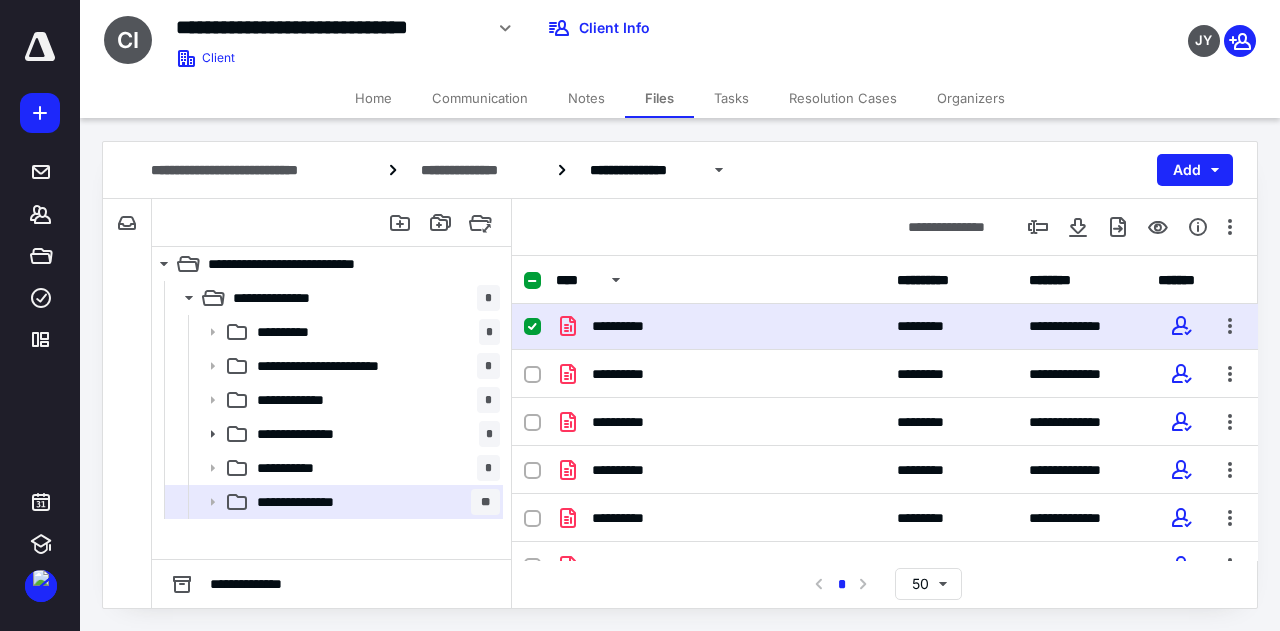 scroll, scrollTop: 210, scrollLeft: 0, axis: vertical 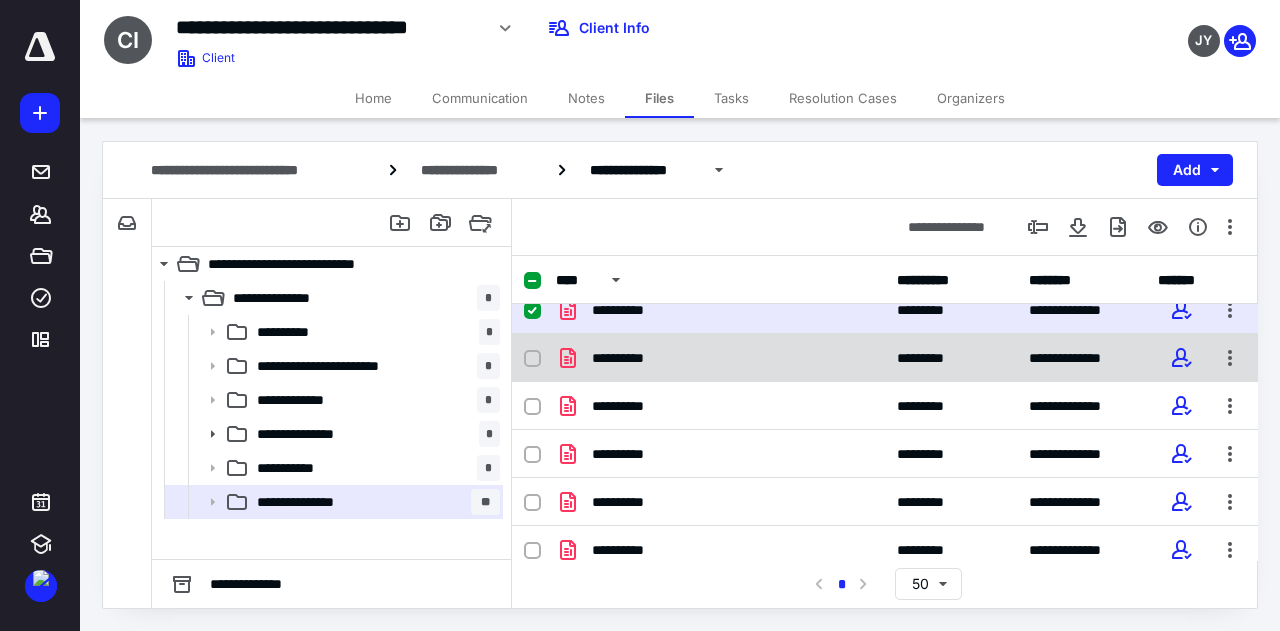 checkbox on "false" 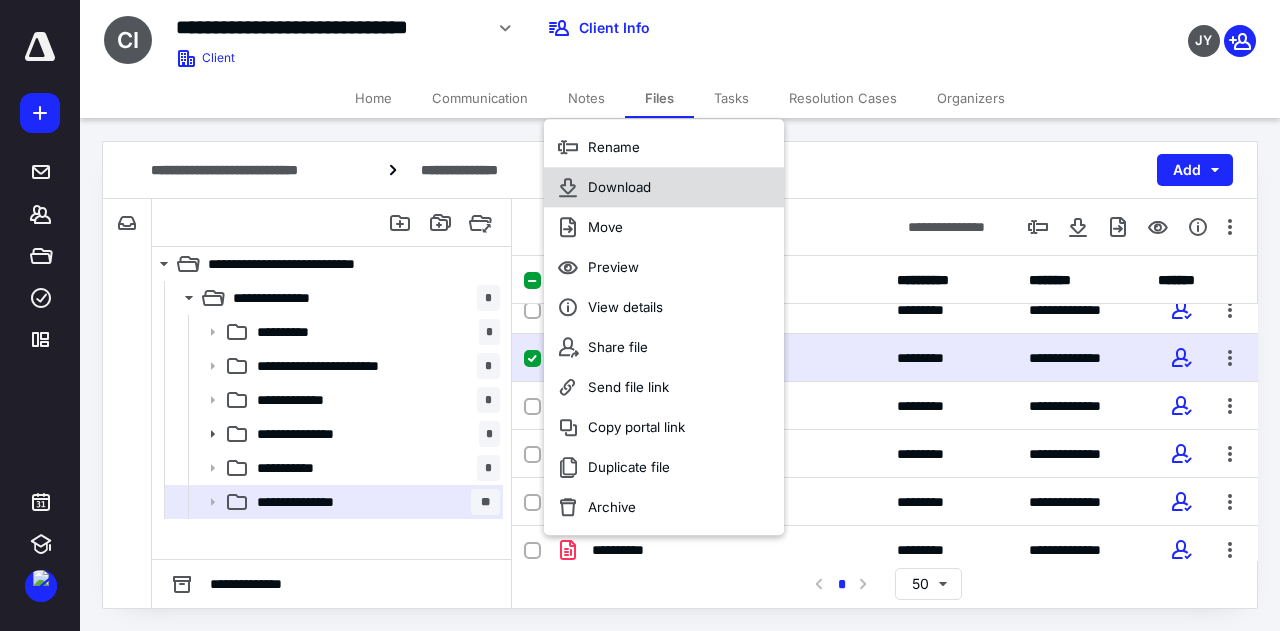 click on "Download" at bounding box center (664, 187) 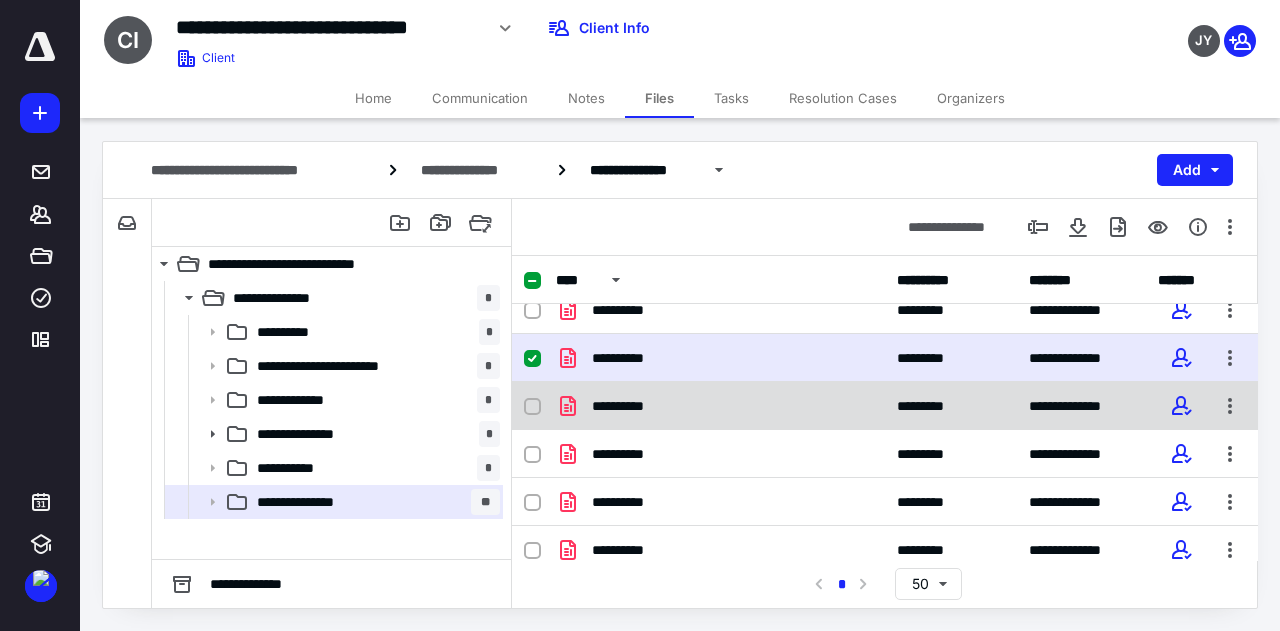 checkbox on "false" 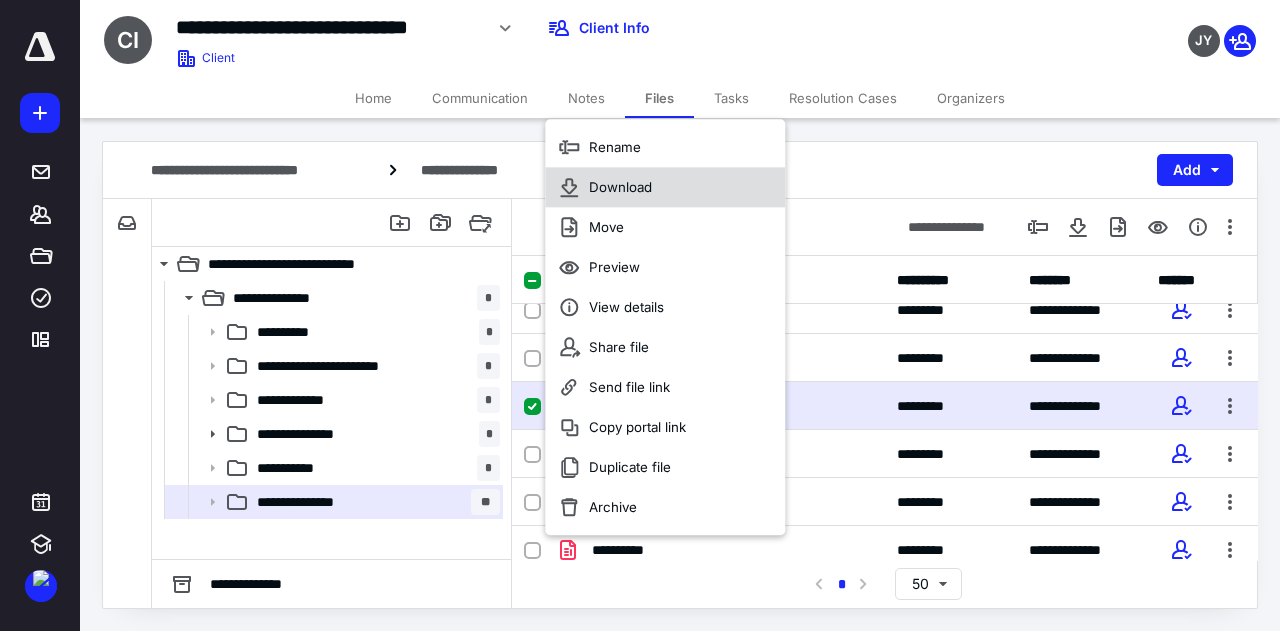 click on "Download" at bounding box center [665, 187] 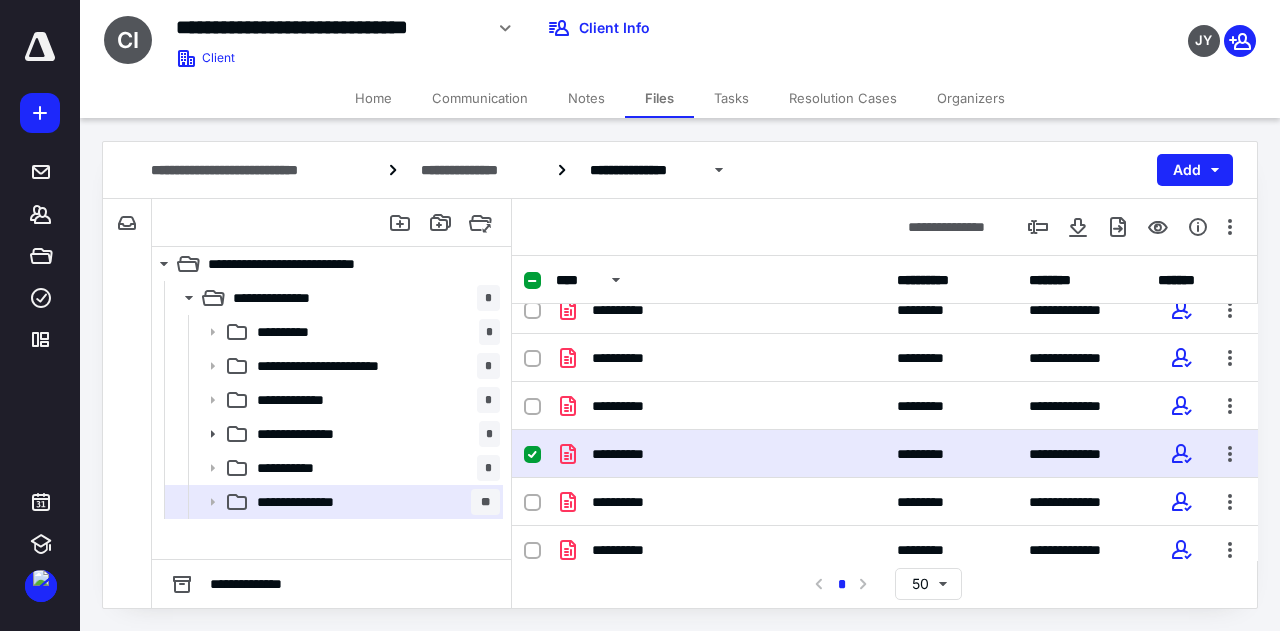 checkbox on "false" 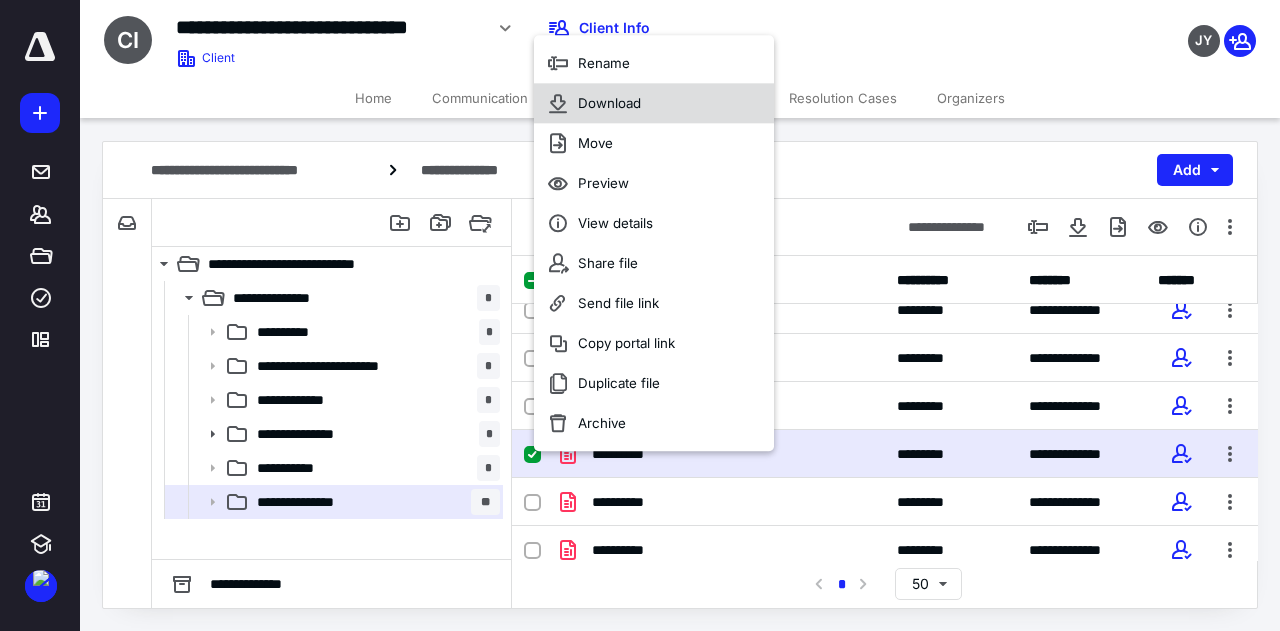 click on "Download" at bounding box center [609, 104] 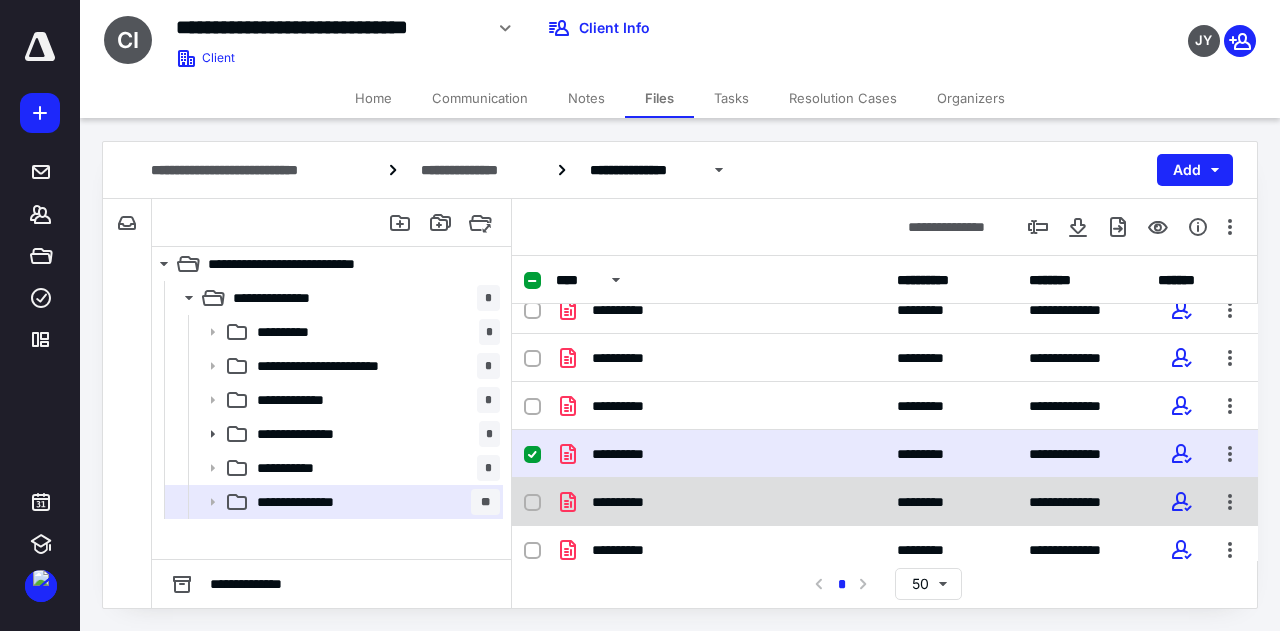 checkbox on "false" 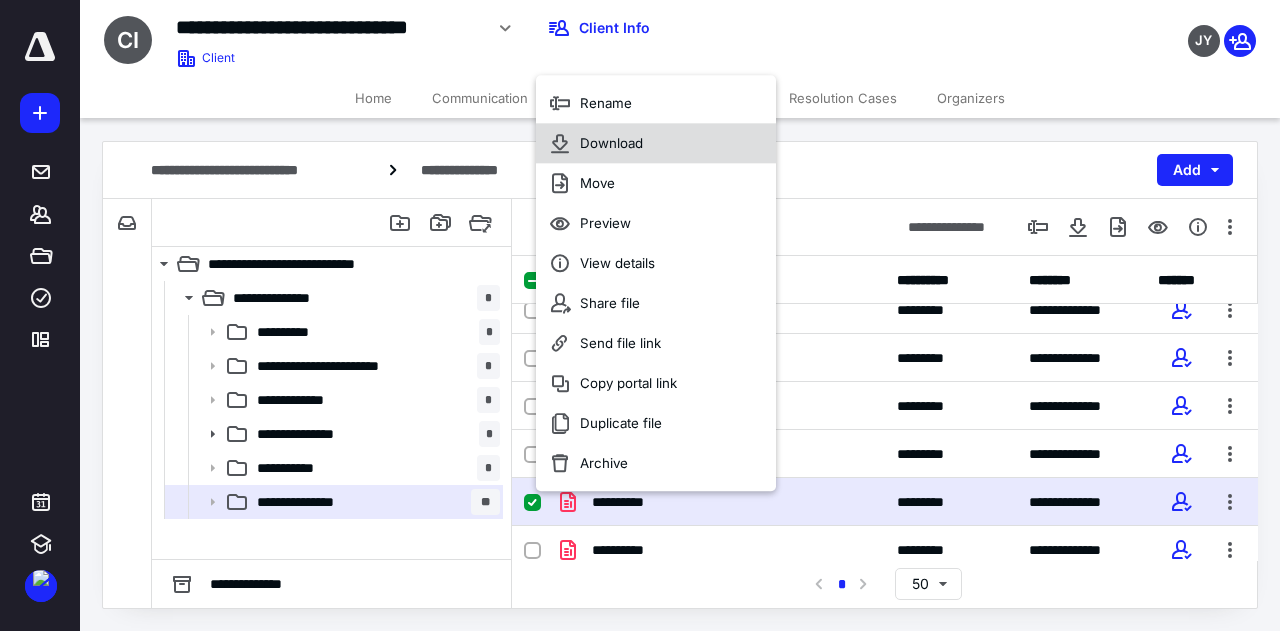 click on "Download" at bounding box center [656, 144] 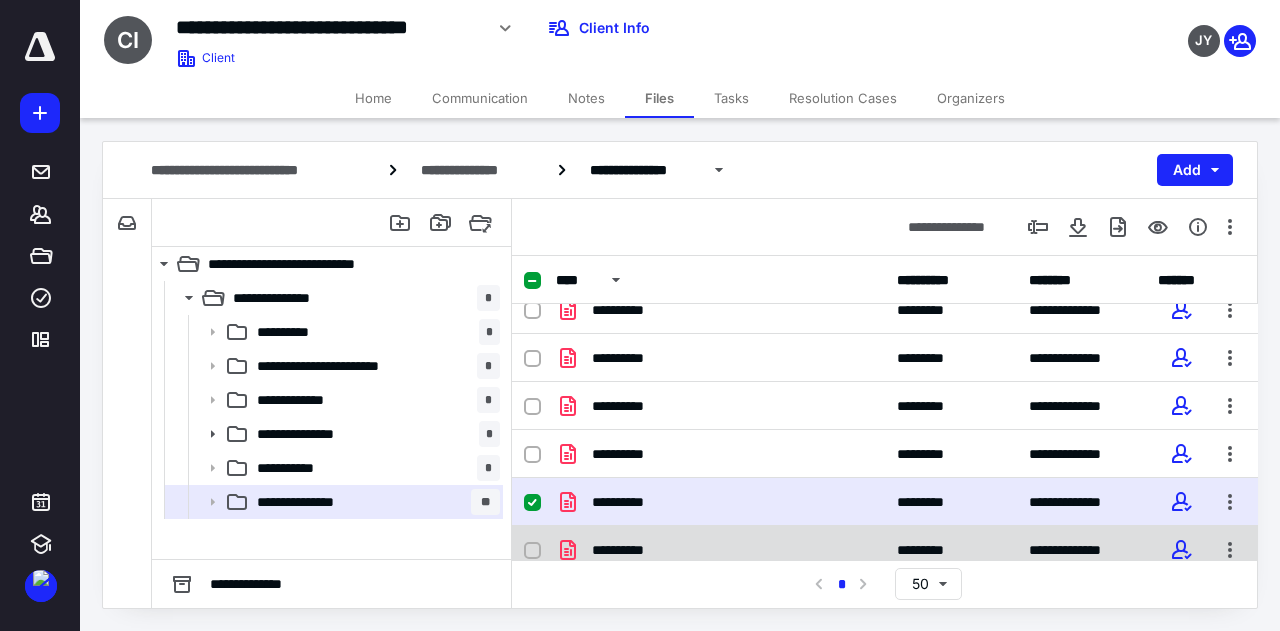 checkbox on "false" 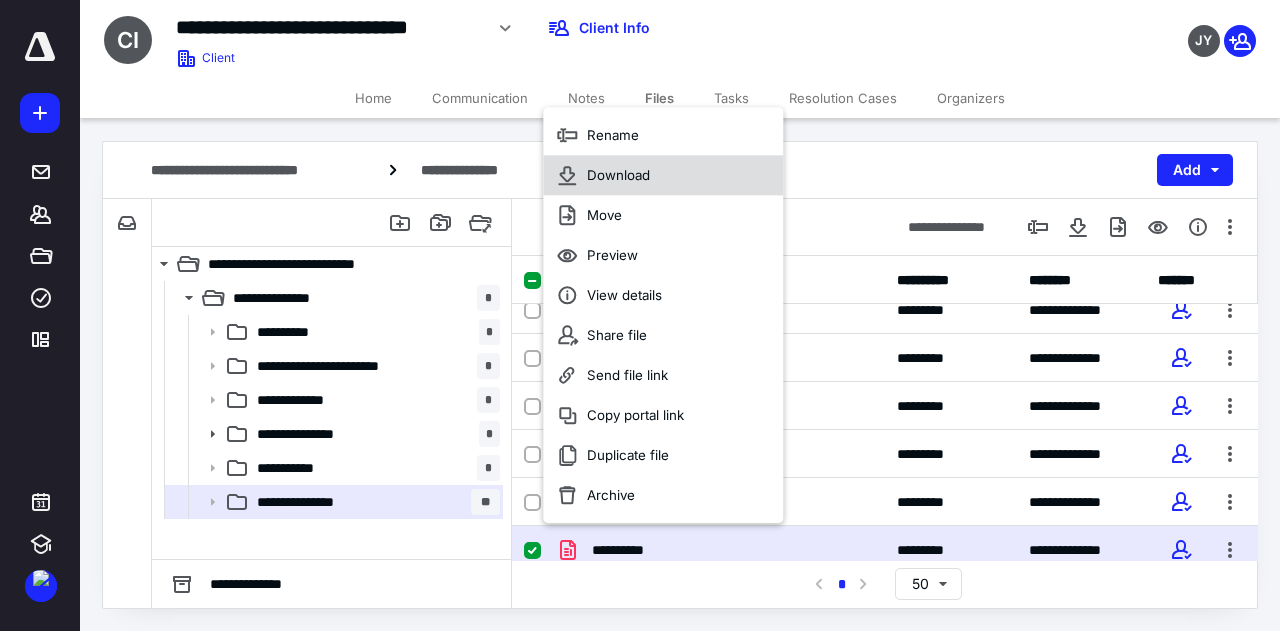 click on "Download" at bounding box center (618, 176) 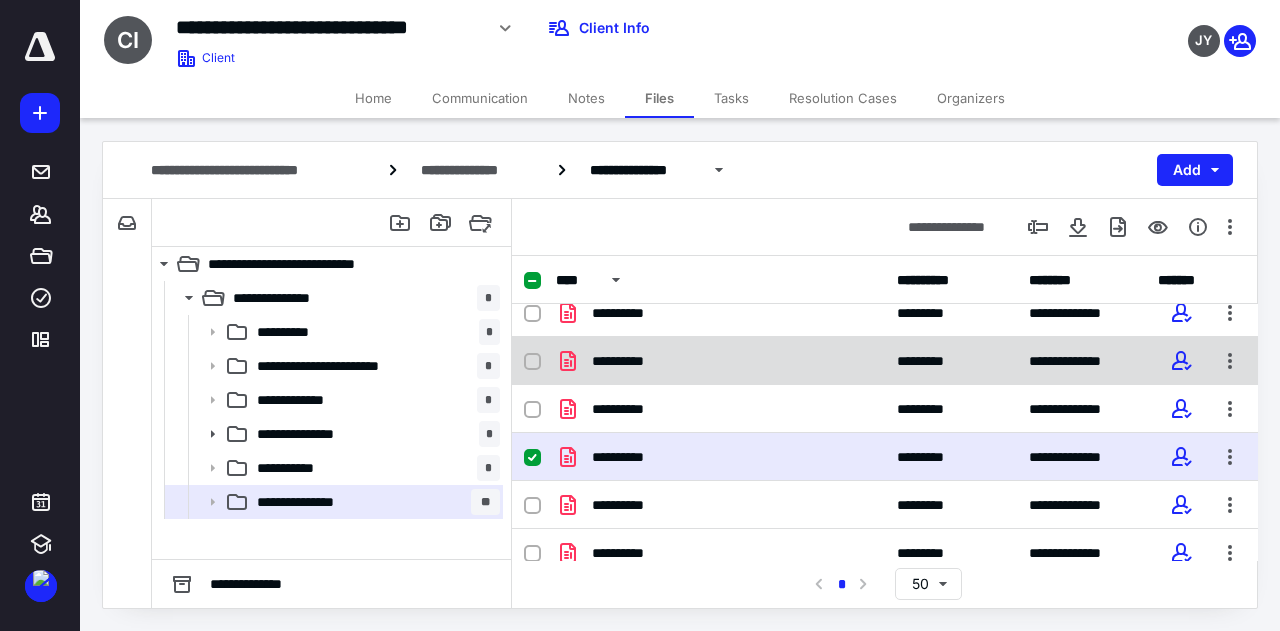 scroll, scrollTop: 315, scrollLeft: 0, axis: vertical 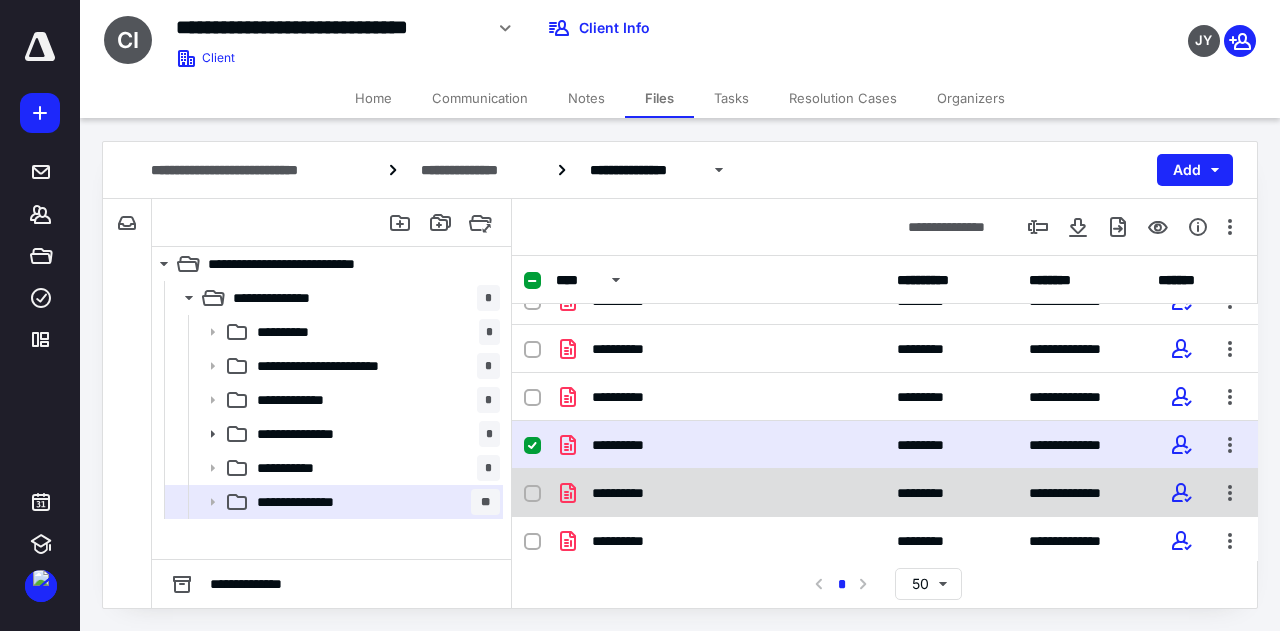 checkbox on "false" 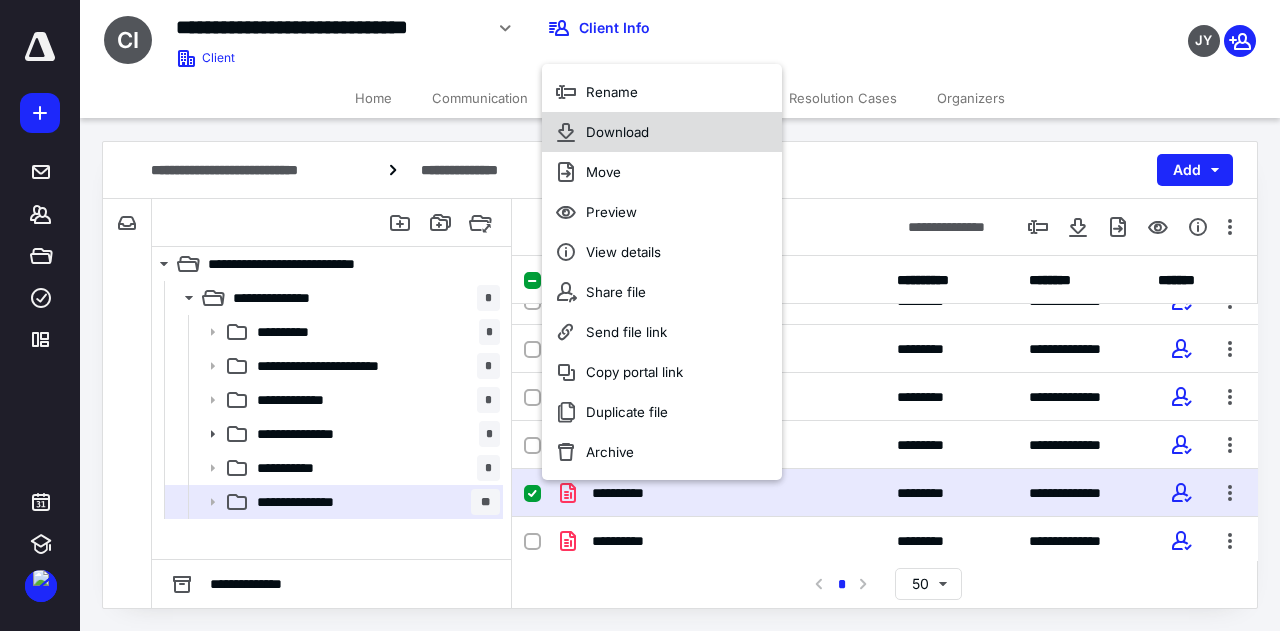 click on "Download" at bounding box center (617, 132) 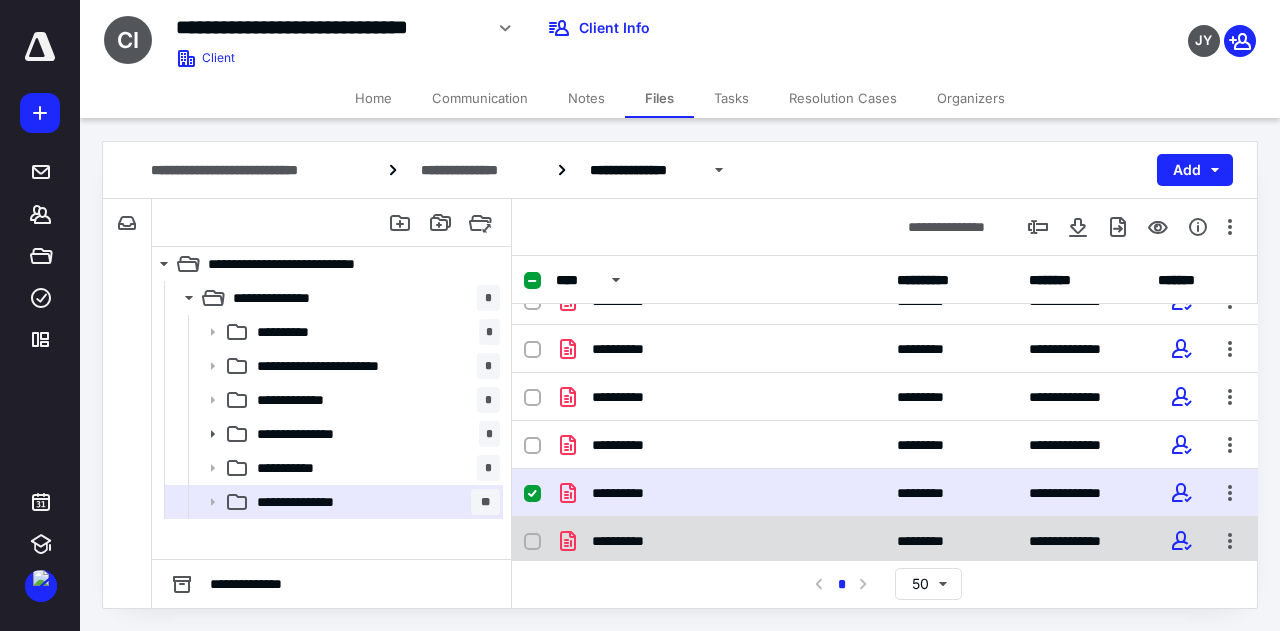 checkbox on "false" 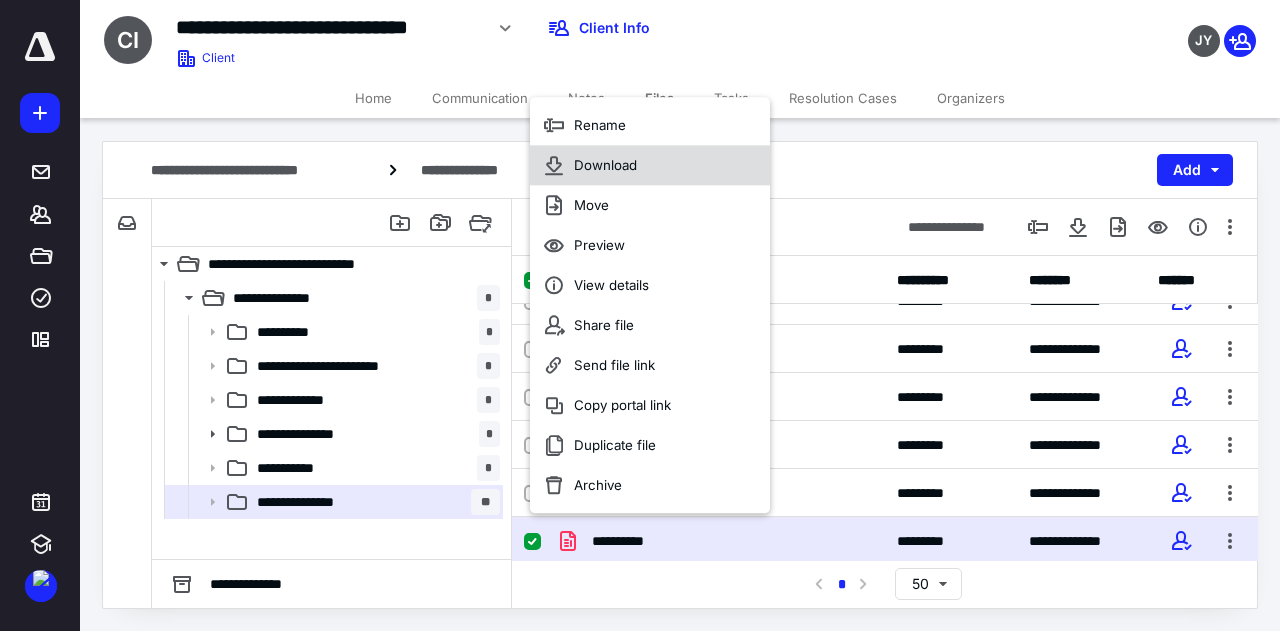 click on "Download" at bounding box center [605, 166] 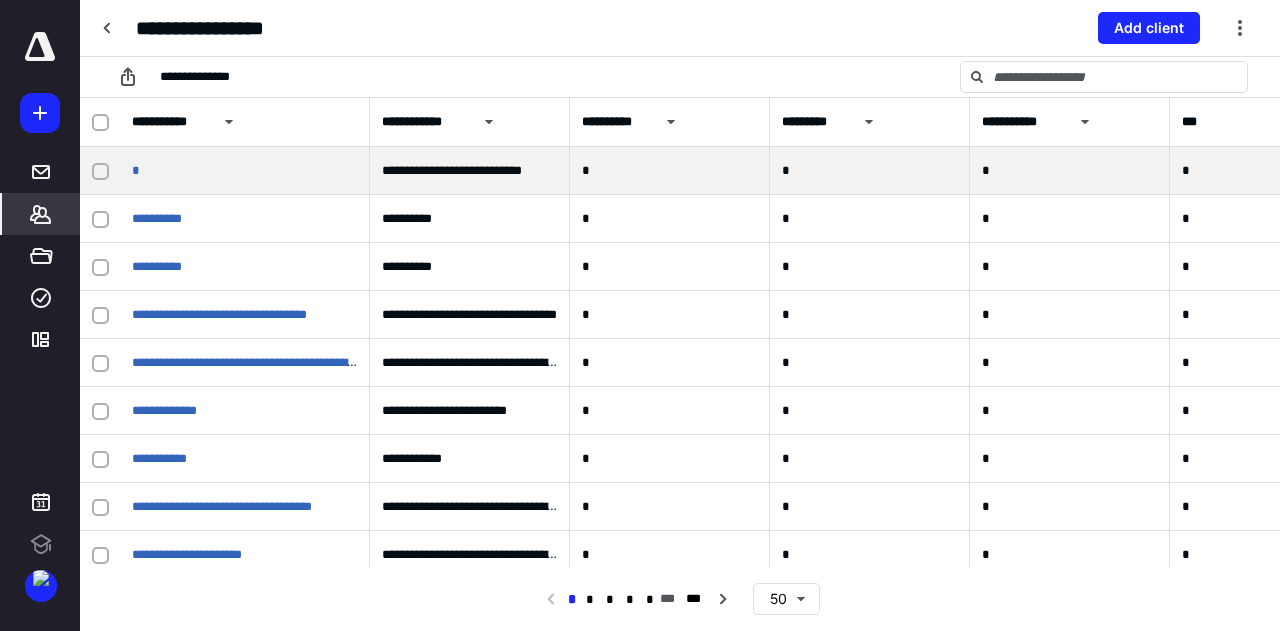 scroll, scrollTop: 0, scrollLeft: 0, axis: both 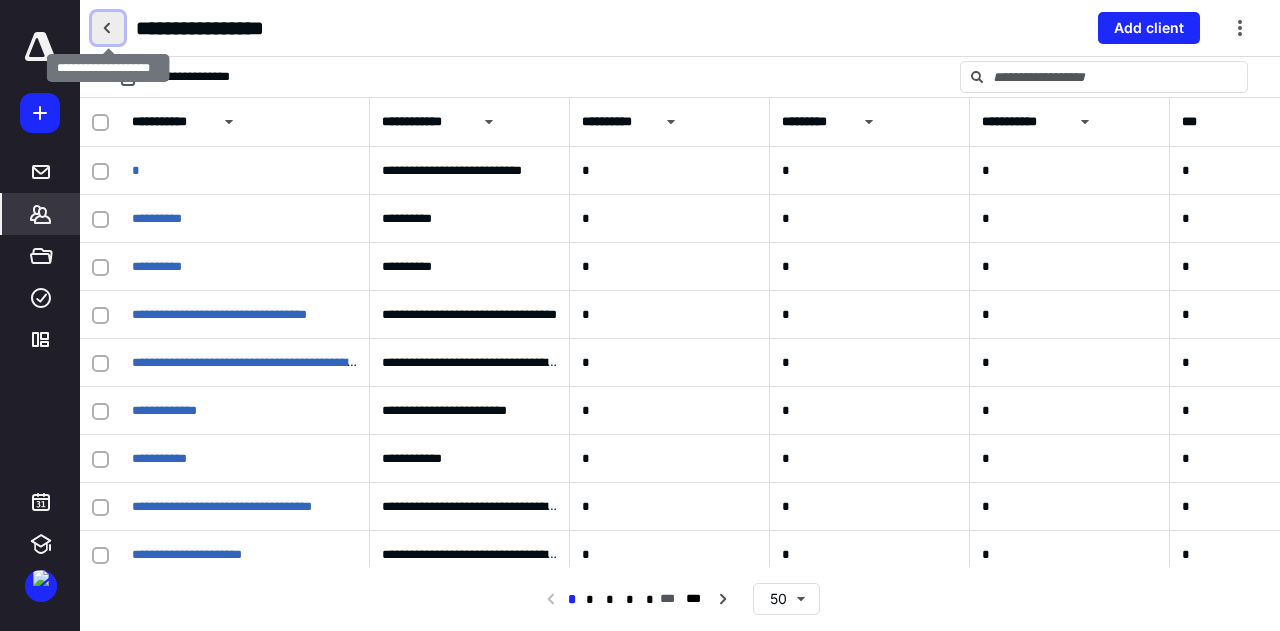 click at bounding box center [108, 28] 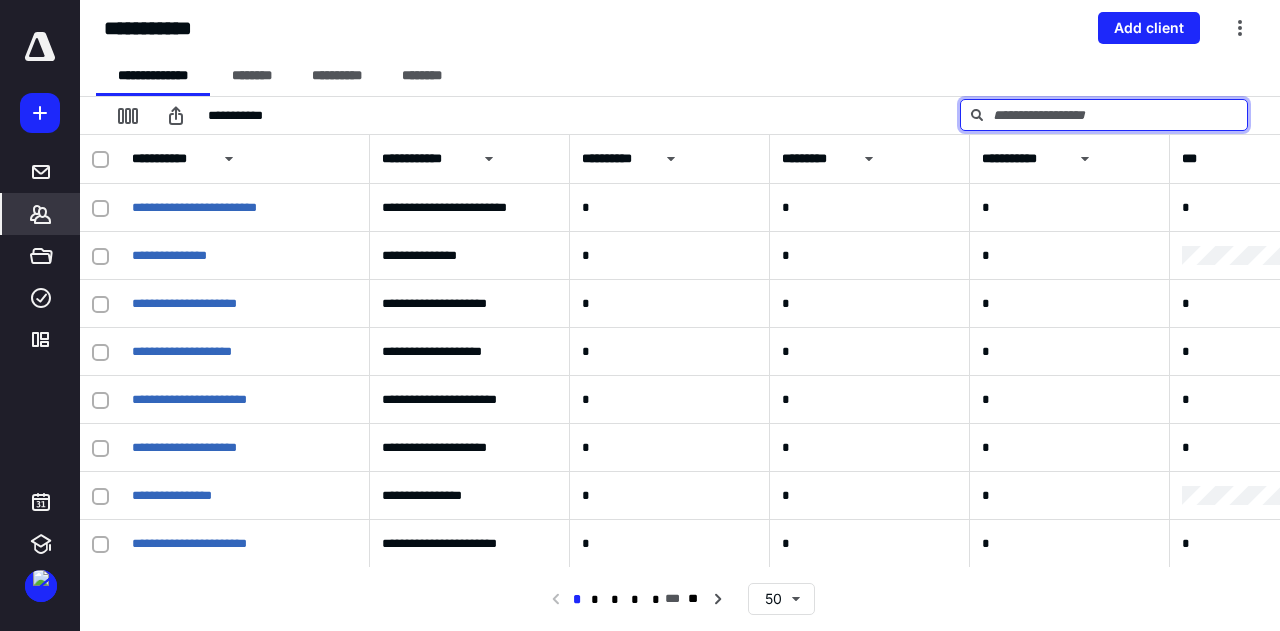 click at bounding box center (1104, 115) 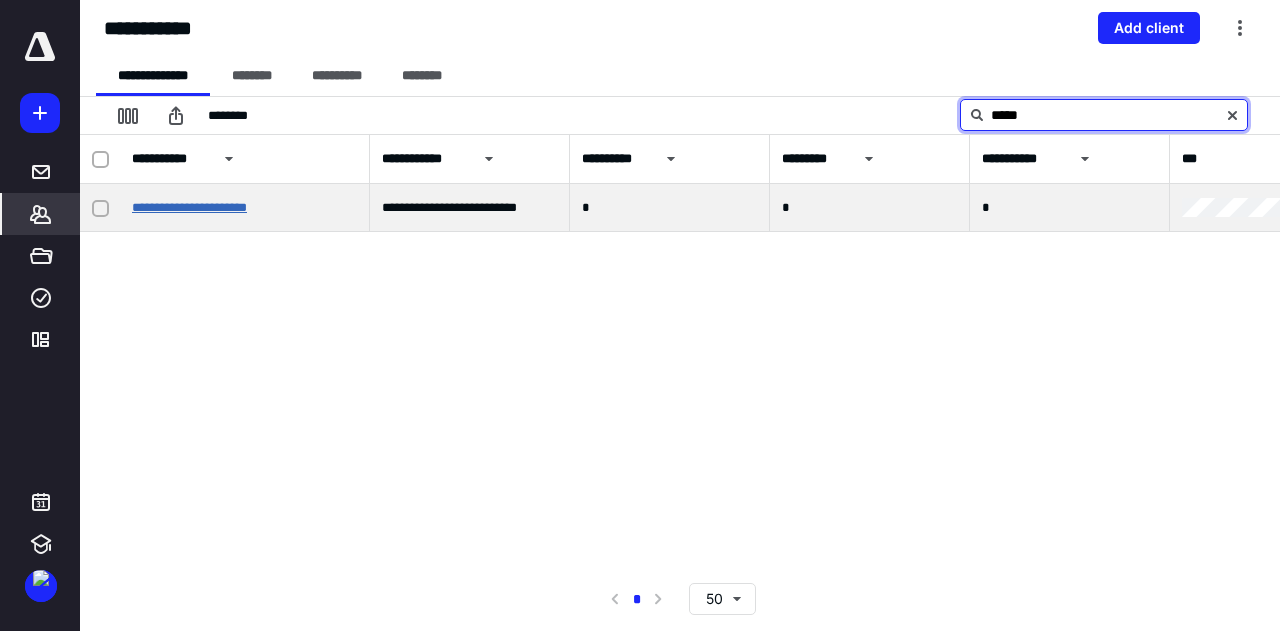 type on "*****" 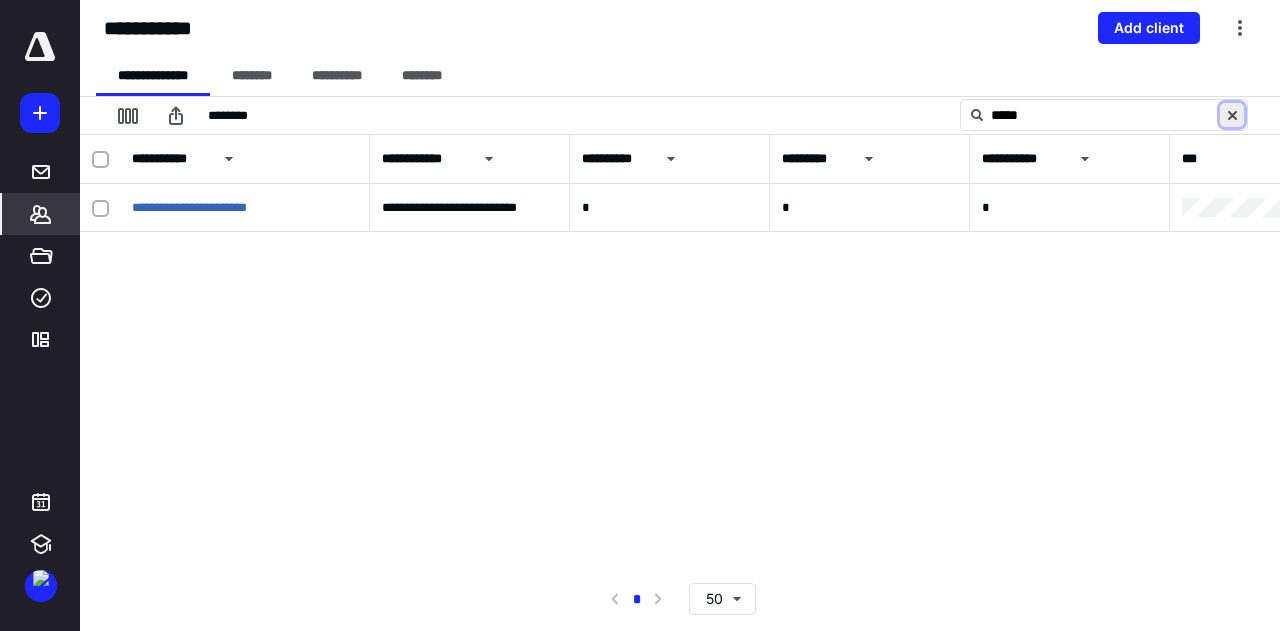 click at bounding box center (1232, 115) 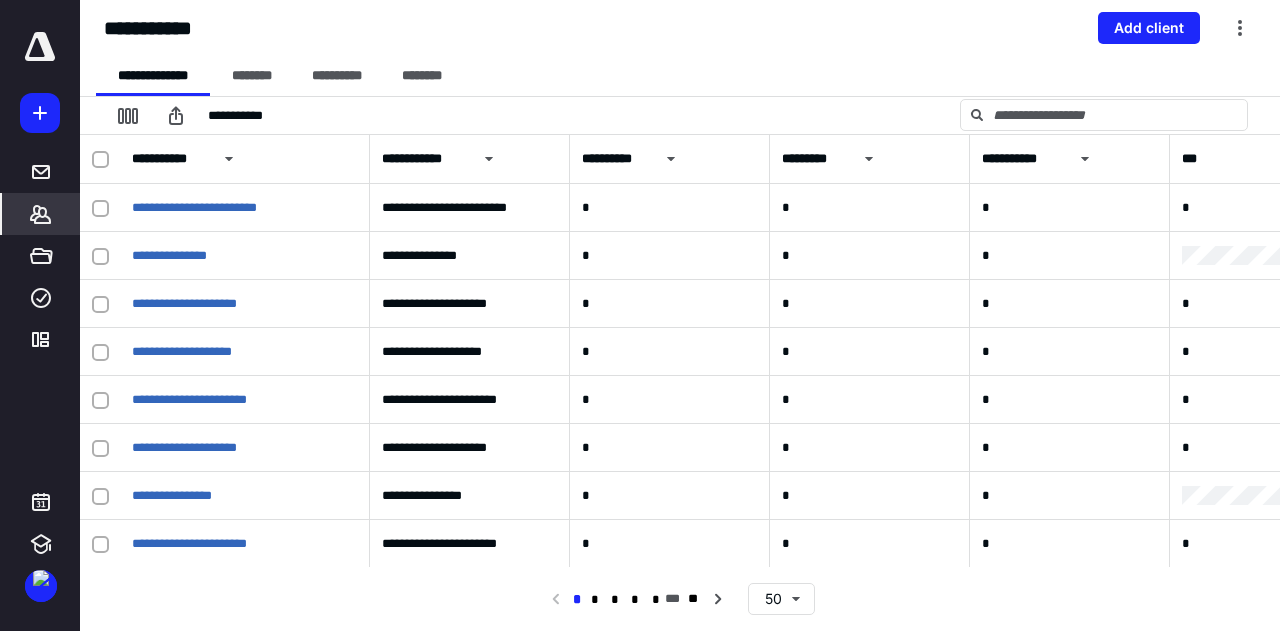 click on "**********" at bounding box center [1070, 159] 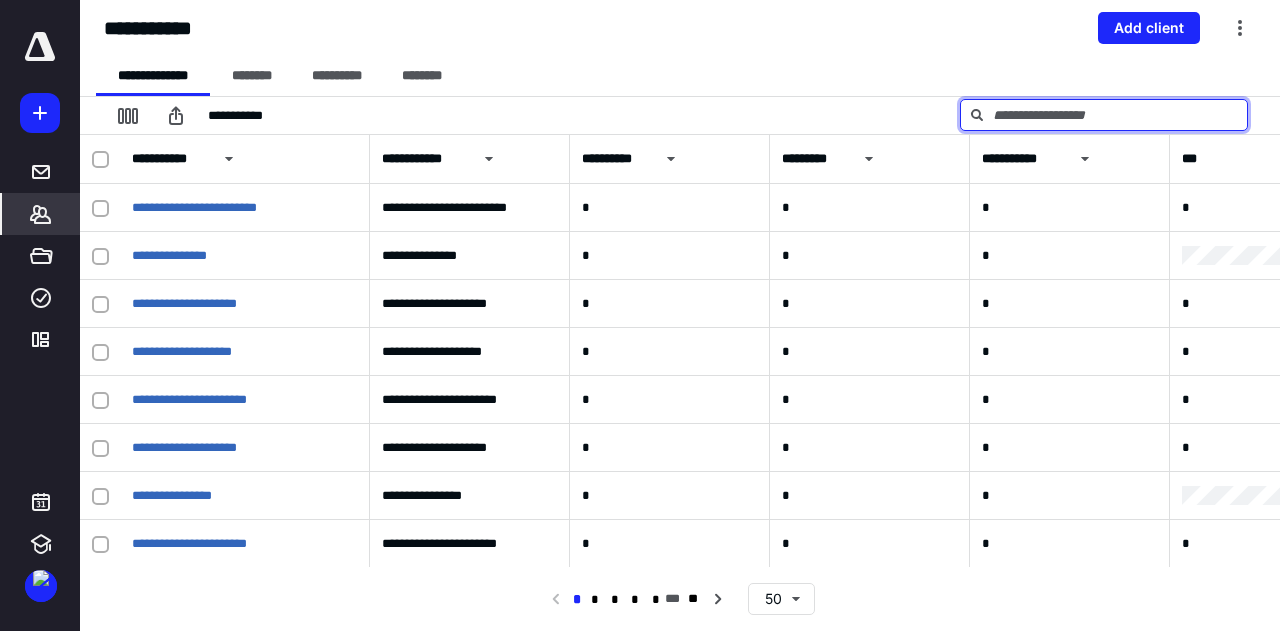 click at bounding box center [1104, 115] 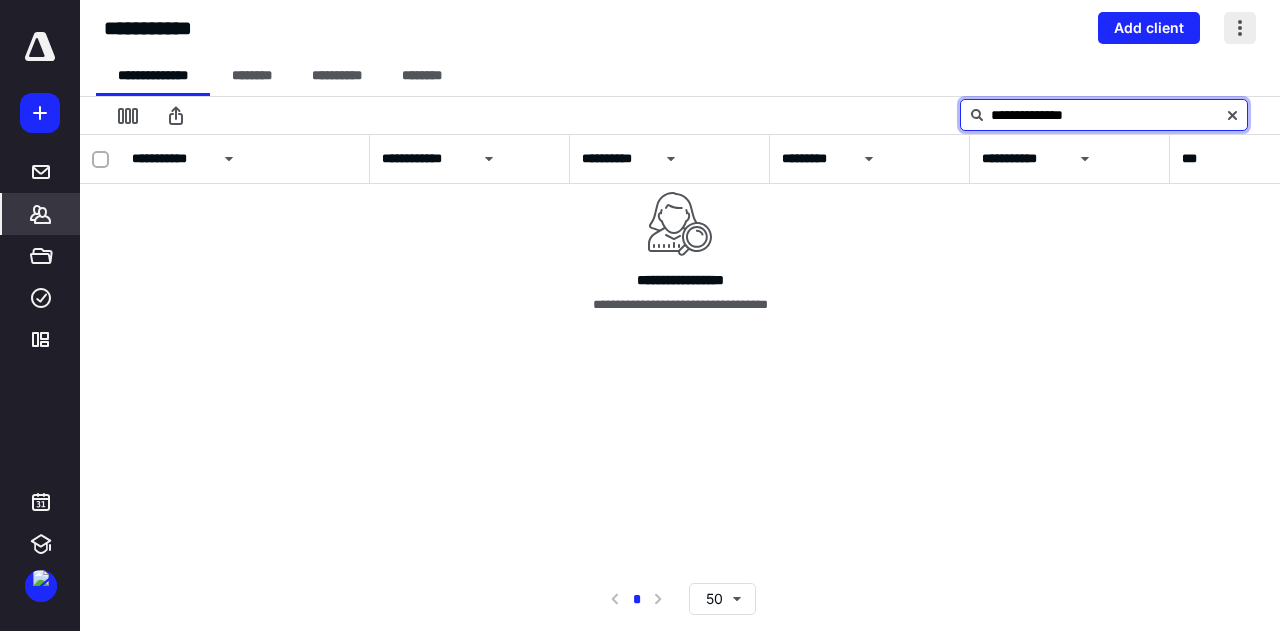 type on "**********" 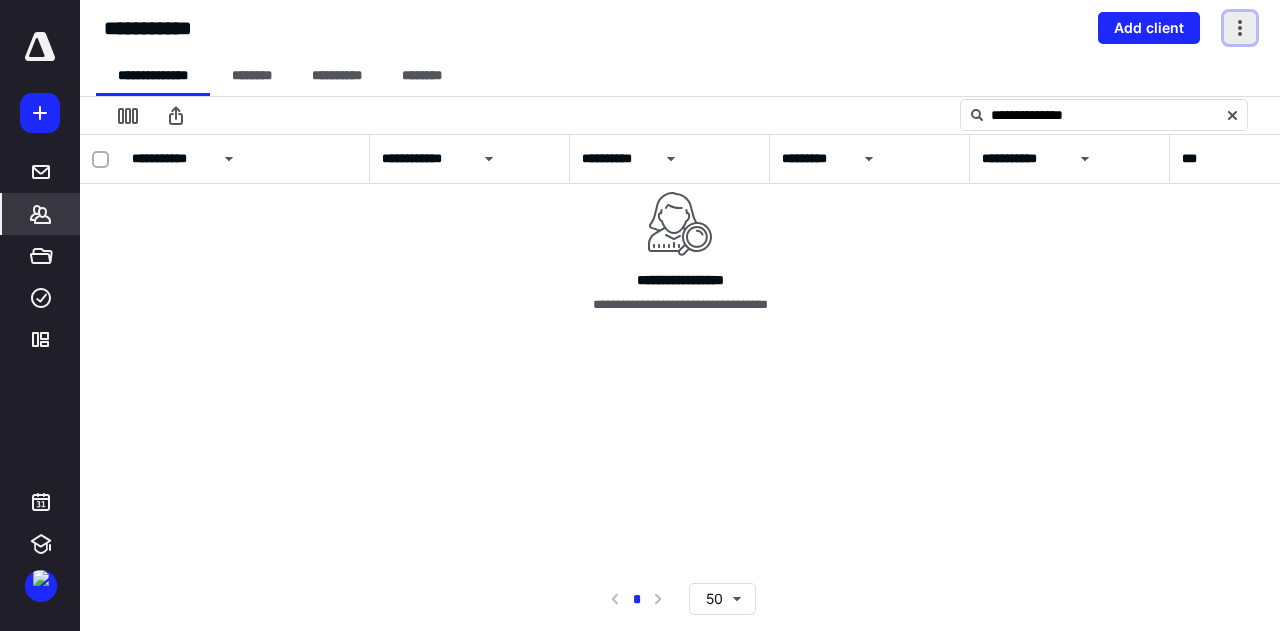 click at bounding box center [1240, 28] 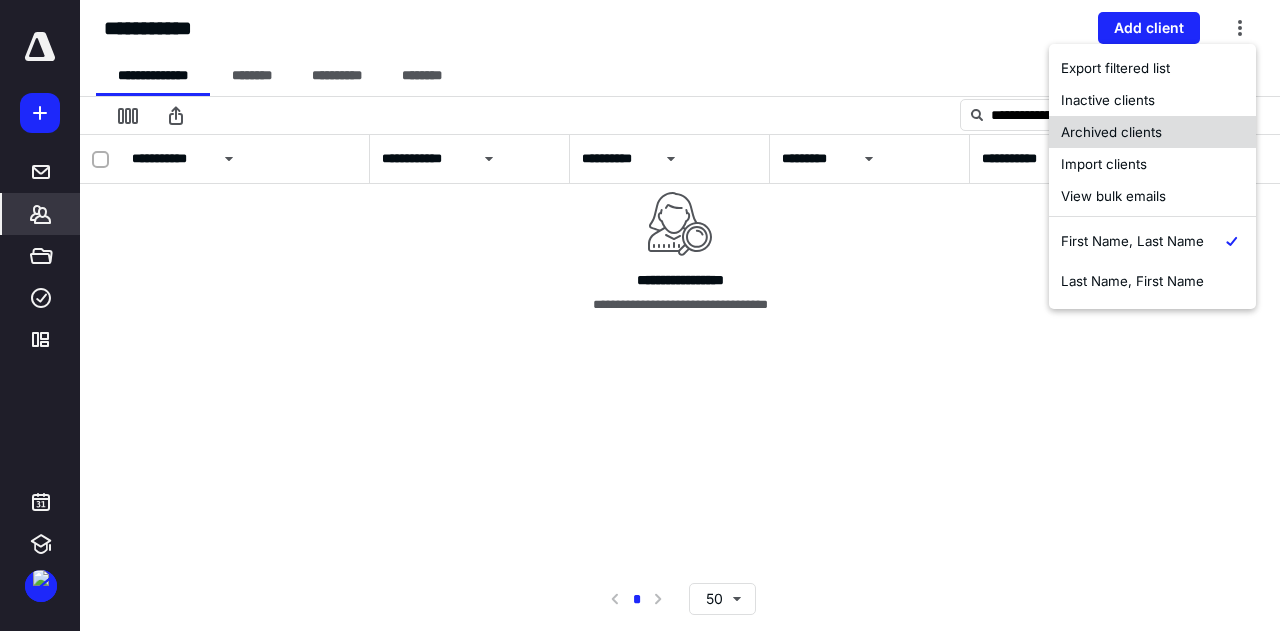 click on "Archived clients" at bounding box center [1152, 132] 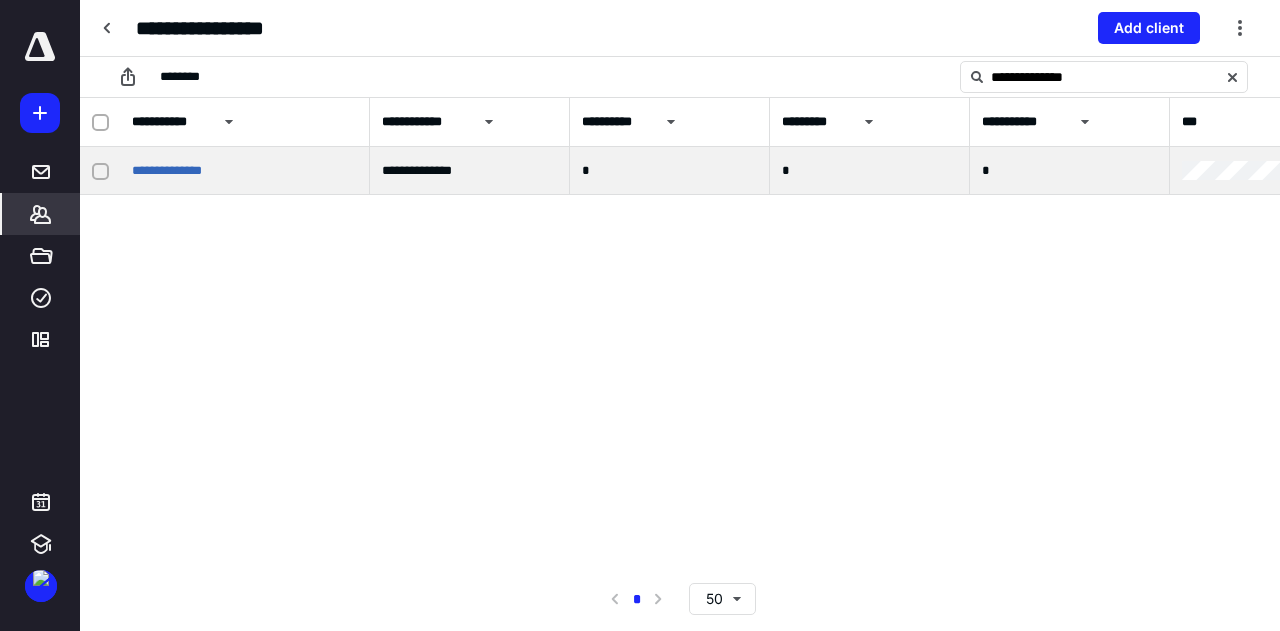 click 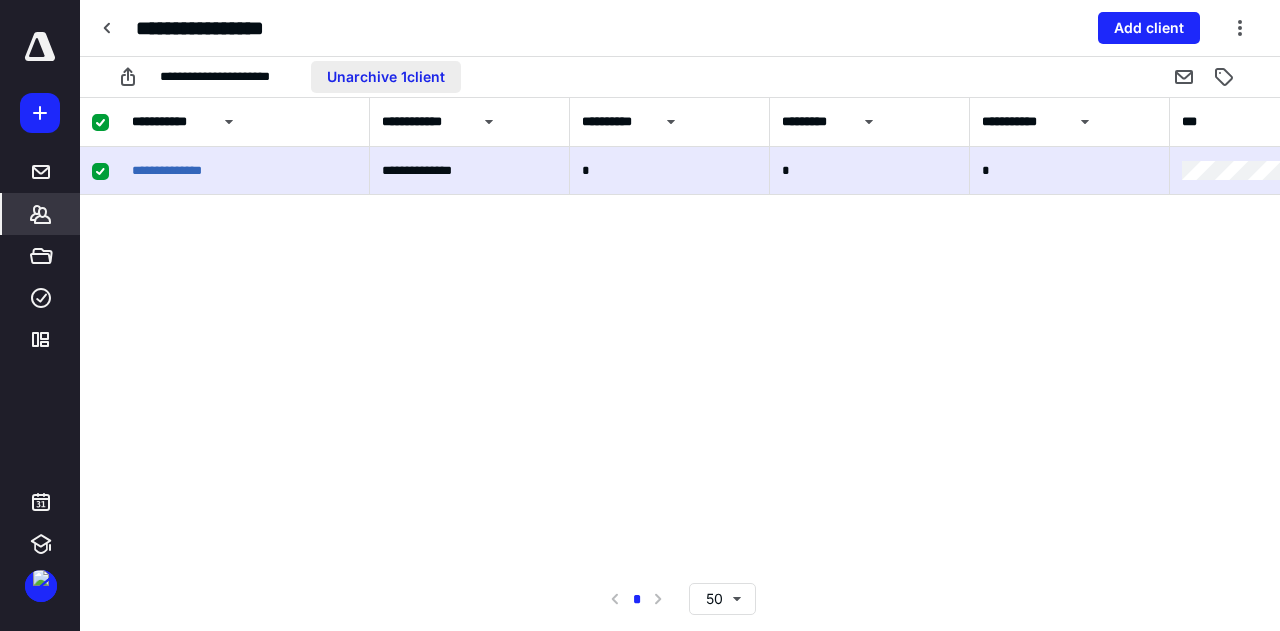 click on "Unarchive   1  client" at bounding box center (386, 77) 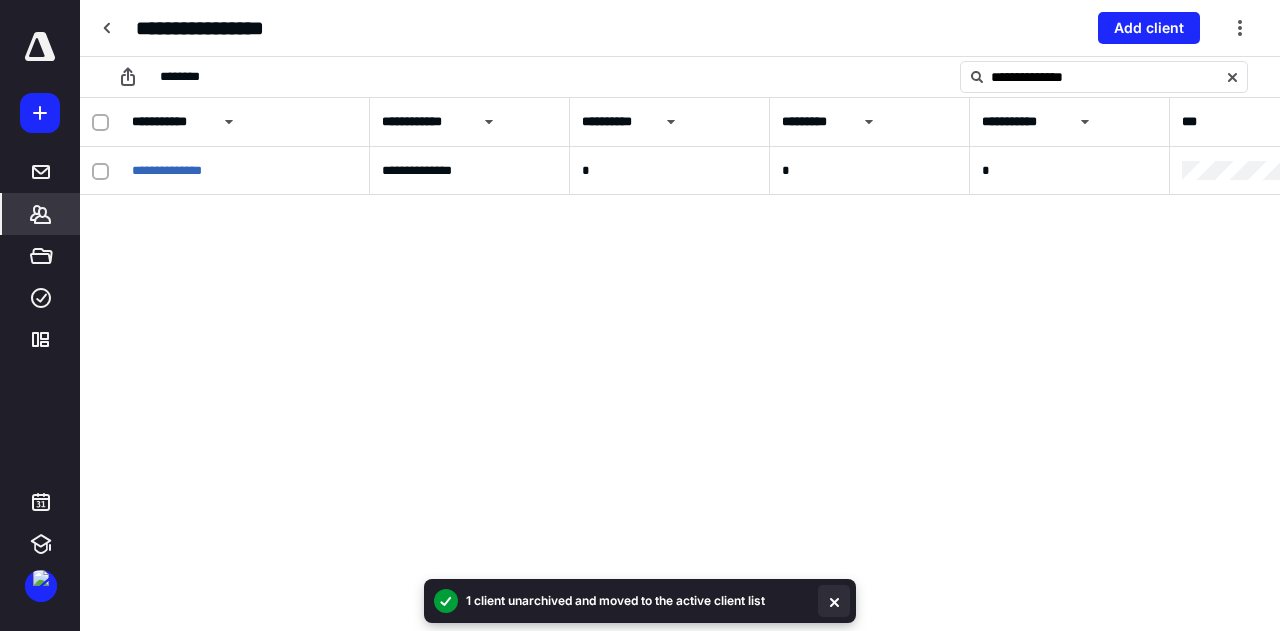 click at bounding box center [834, 601] 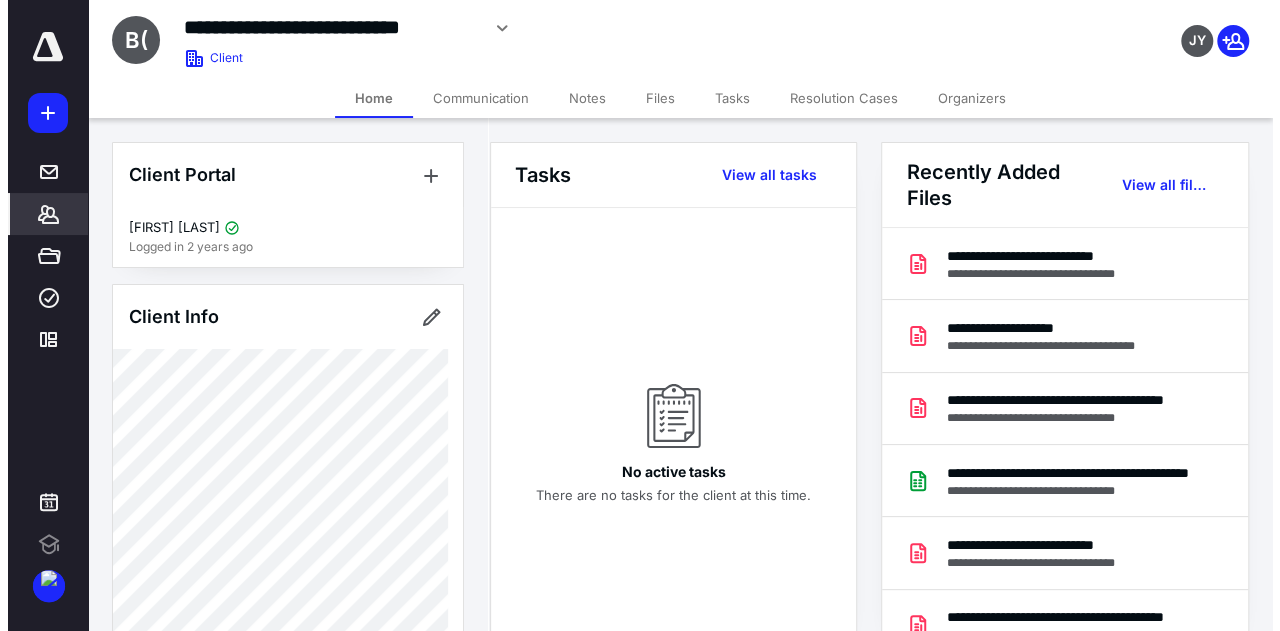 scroll, scrollTop: 0, scrollLeft: 0, axis: both 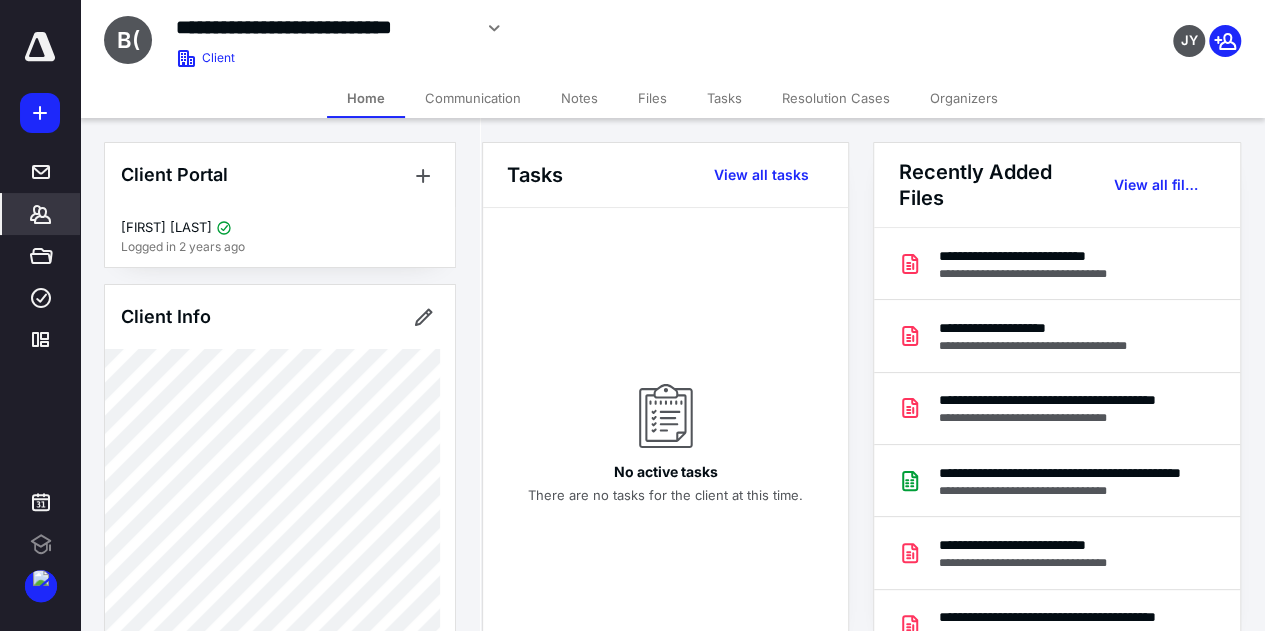 click on "Files" at bounding box center (652, 98) 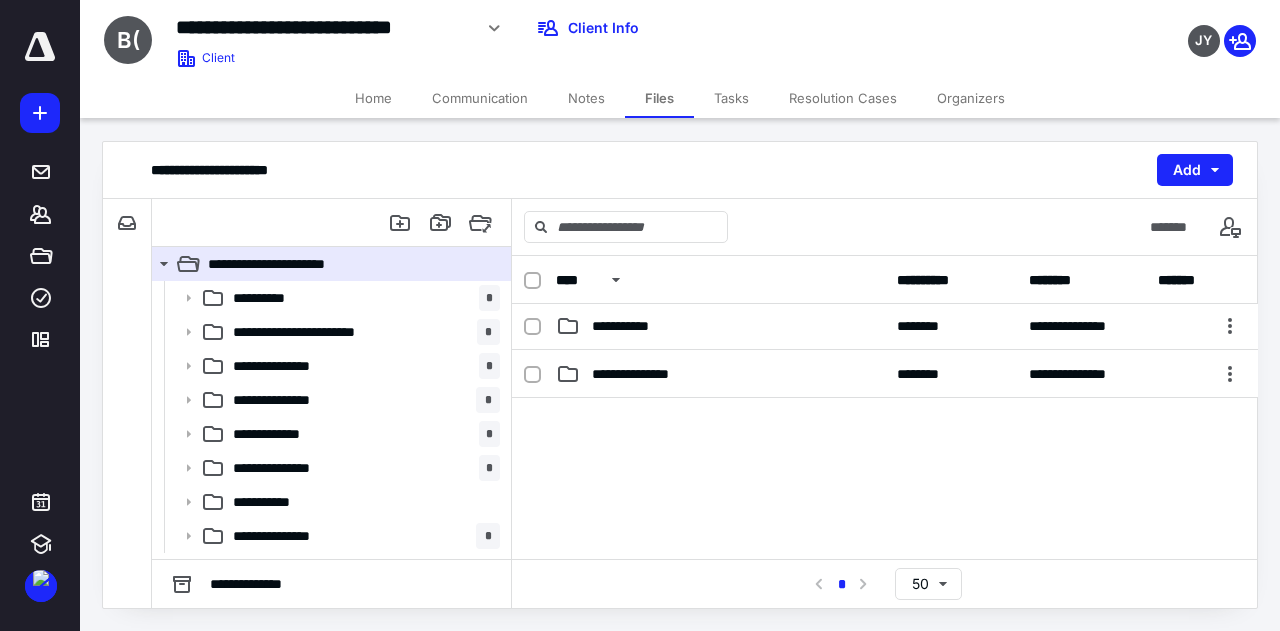 scroll, scrollTop: 285, scrollLeft: 0, axis: vertical 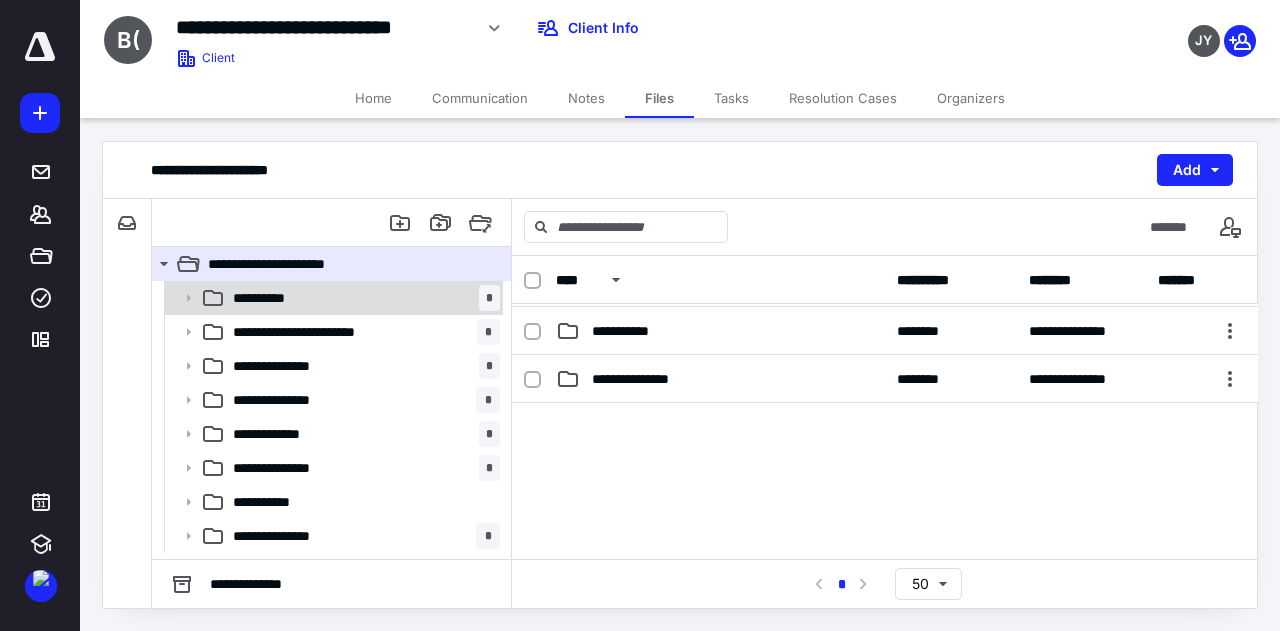 click on "**********" at bounding box center (362, 298) 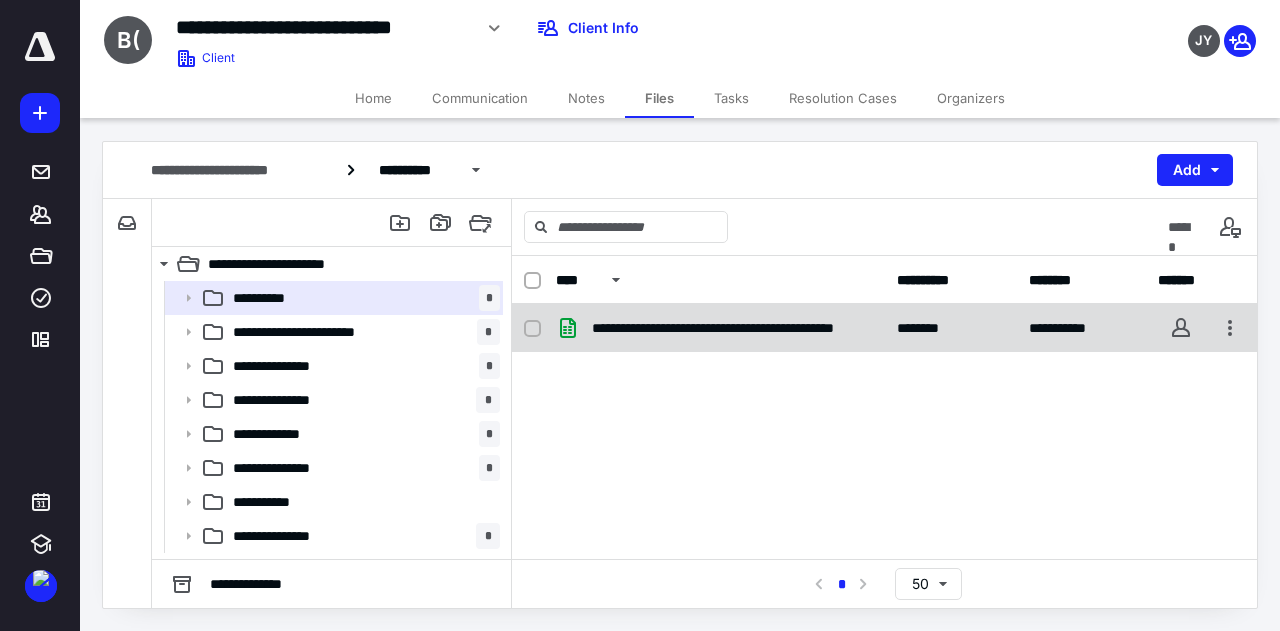 checkbox on "true" 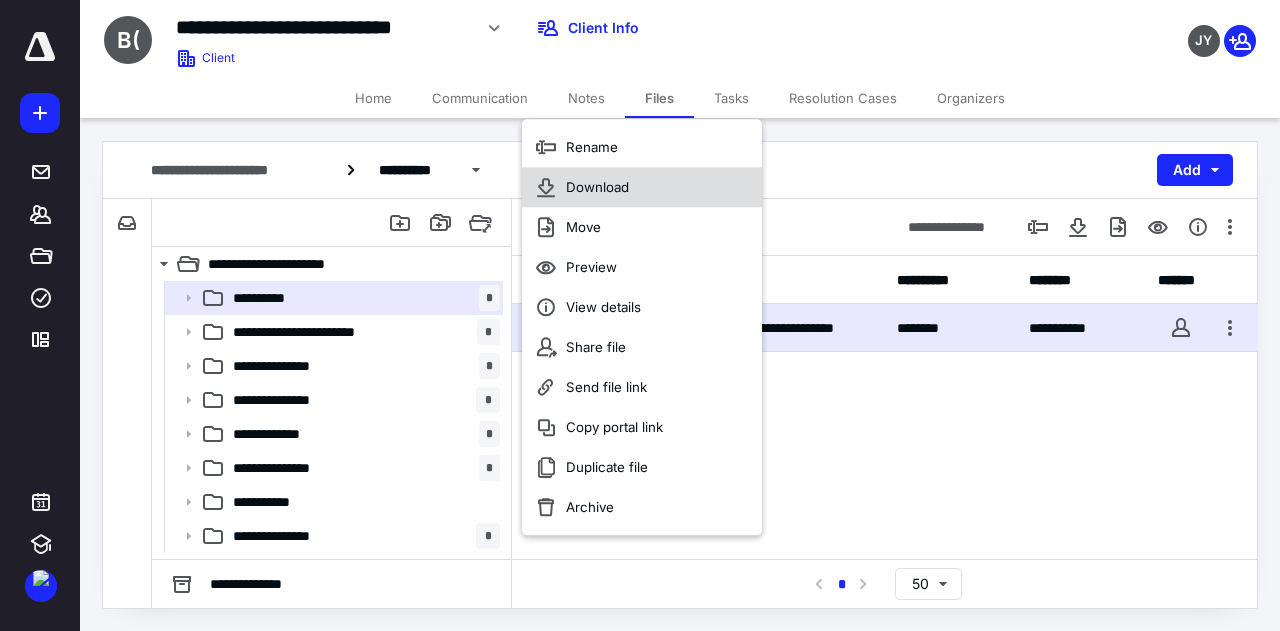 click on "Download" at bounding box center [642, 187] 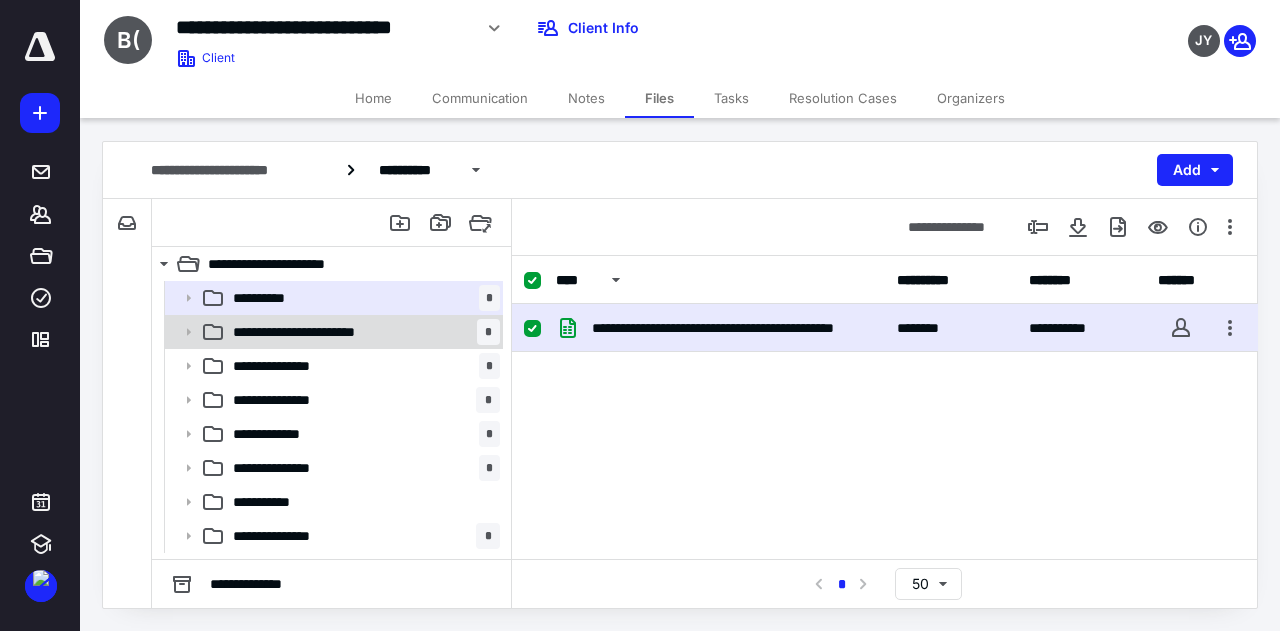 click on "**********" at bounding box center (362, 332) 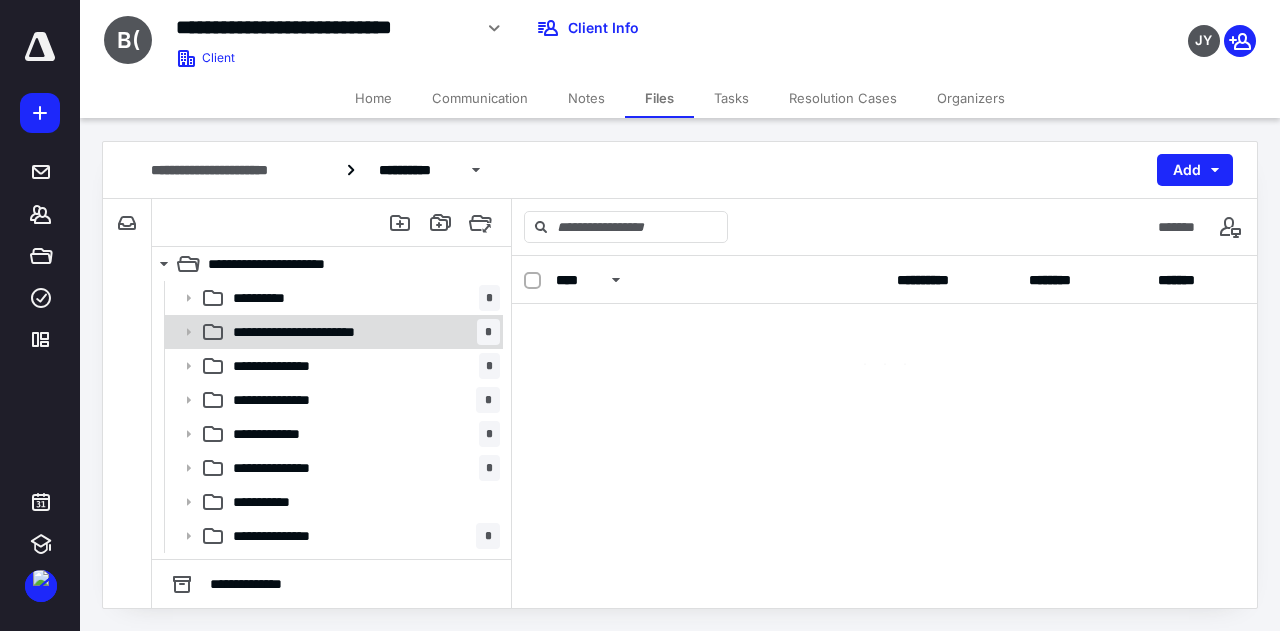 scroll, scrollTop: 0, scrollLeft: 0, axis: both 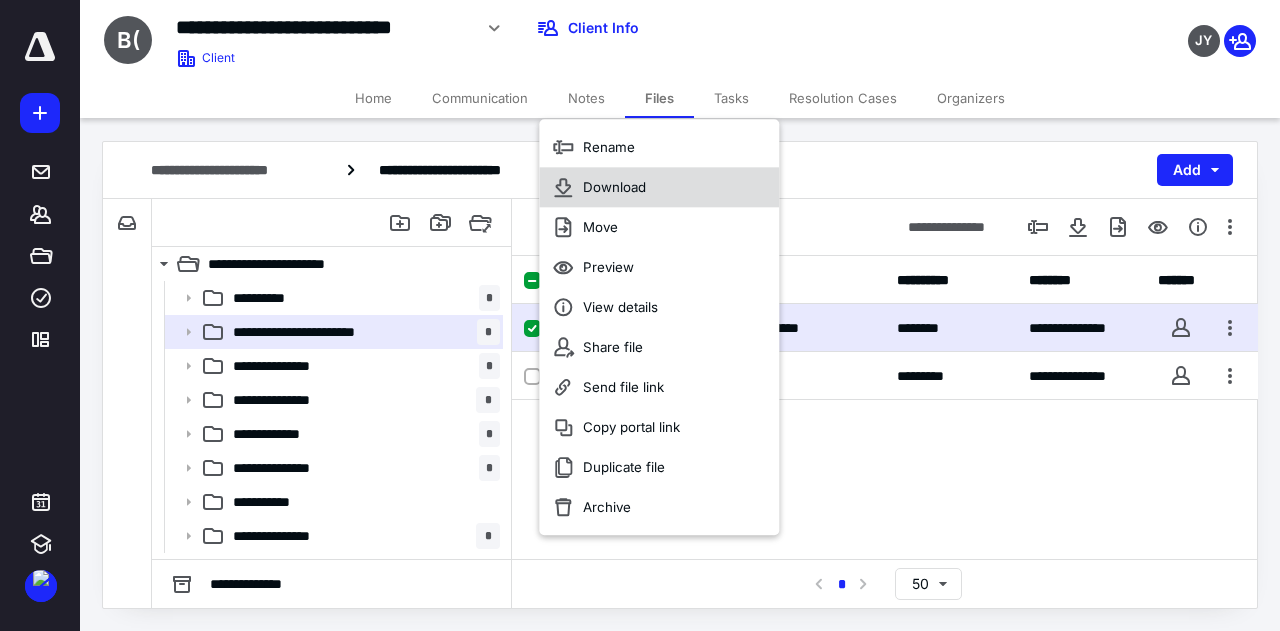 click on "Download" at bounding box center [659, 187] 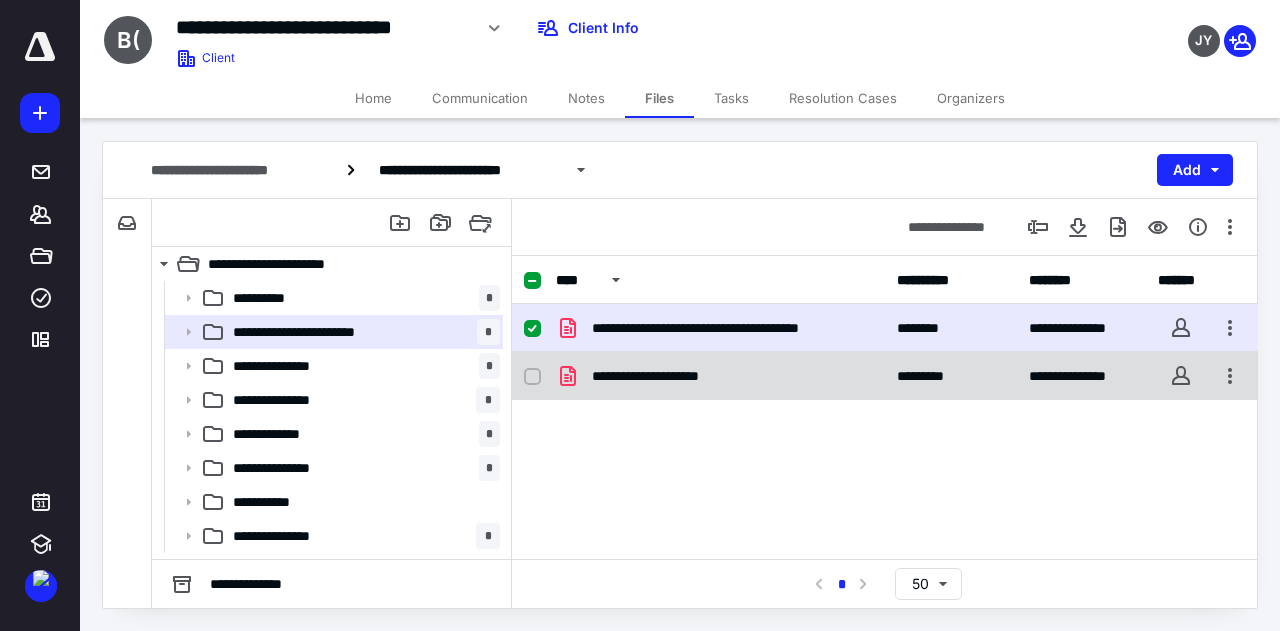 checkbox on "false" 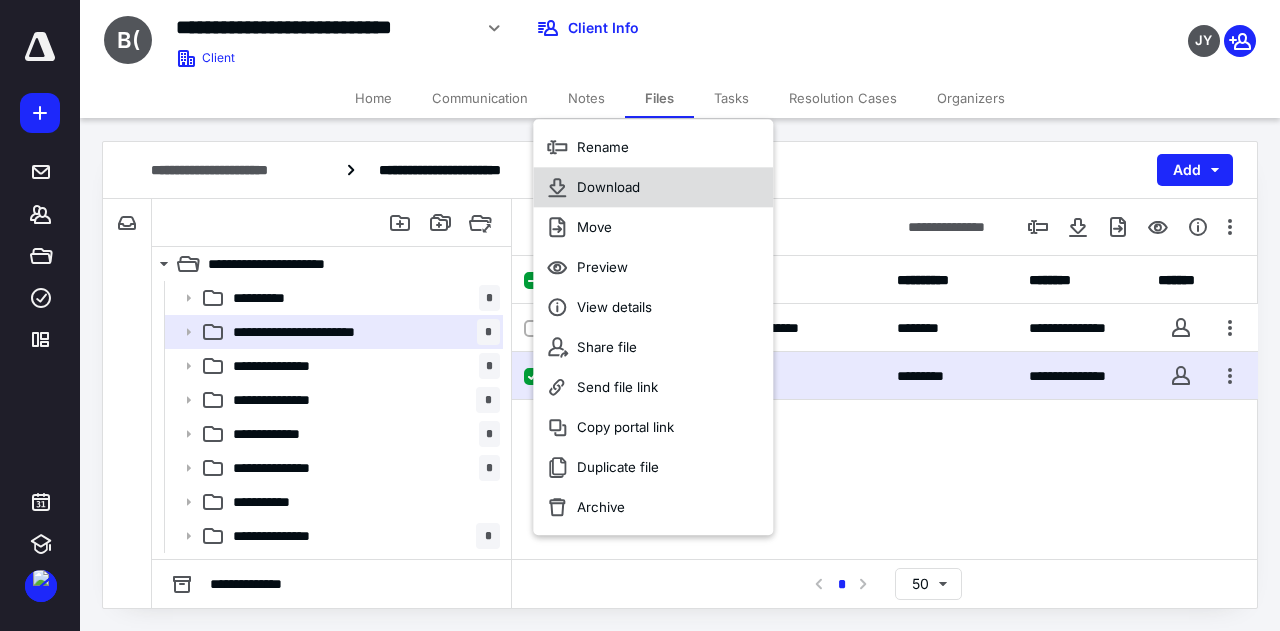 click on "Download" at bounding box center [608, 187] 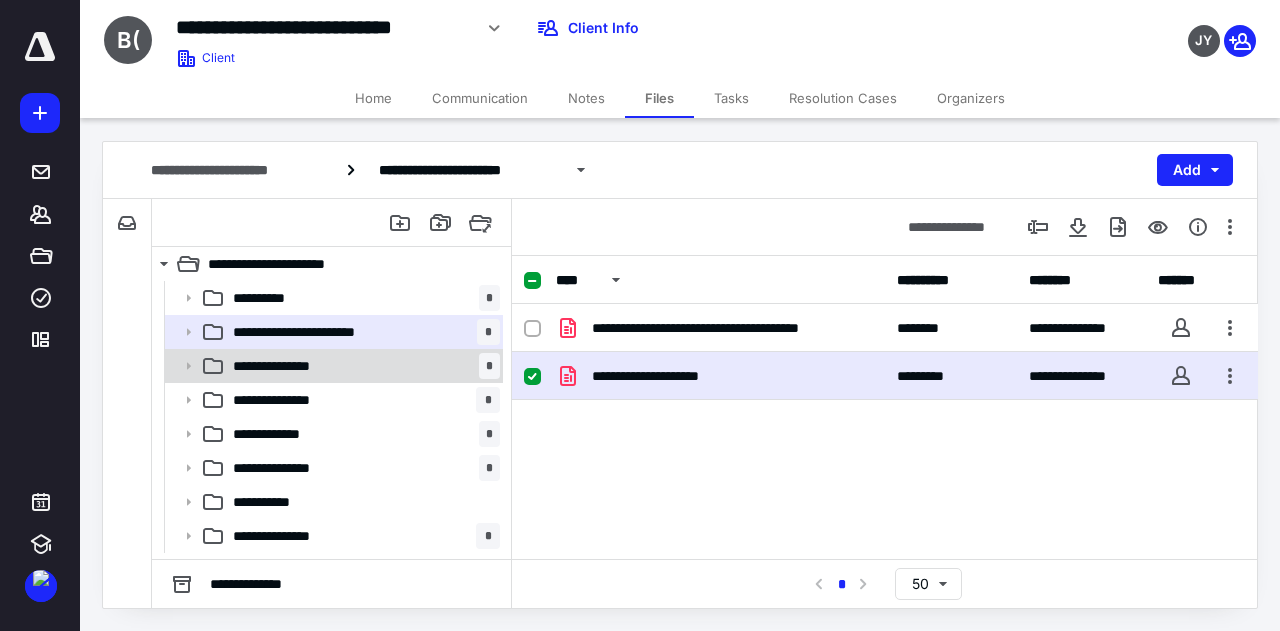 click on "**********" at bounding box center (362, 366) 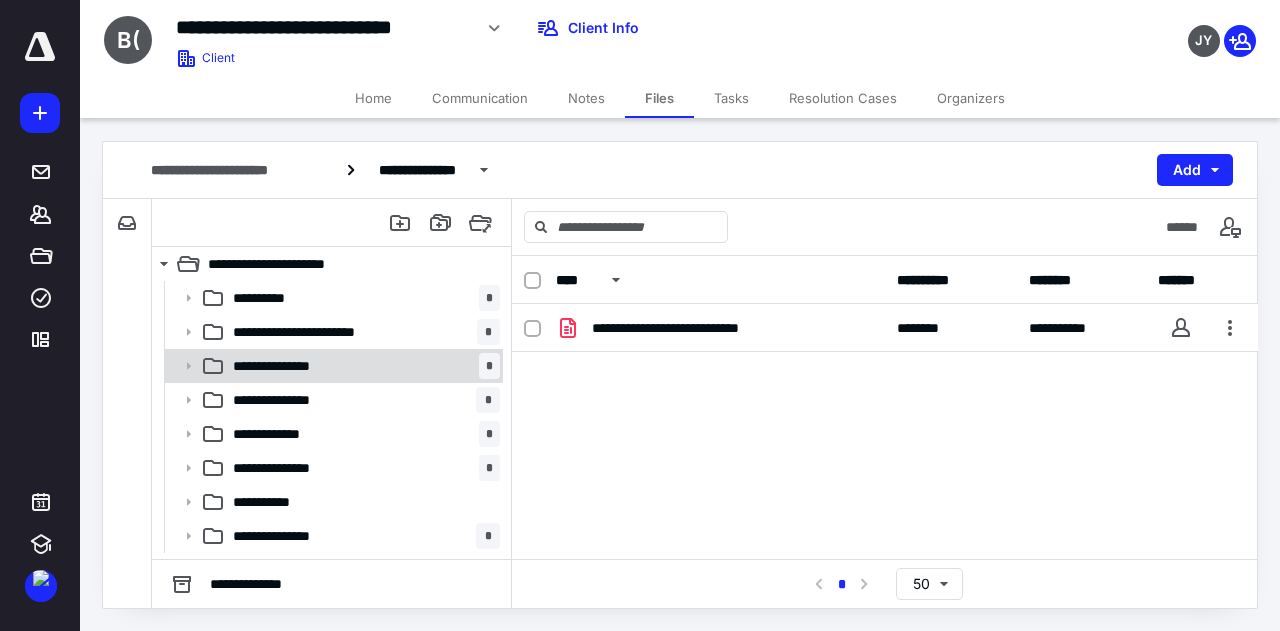 scroll, scrollTop: 0, scrollLeft: 0, axis: both 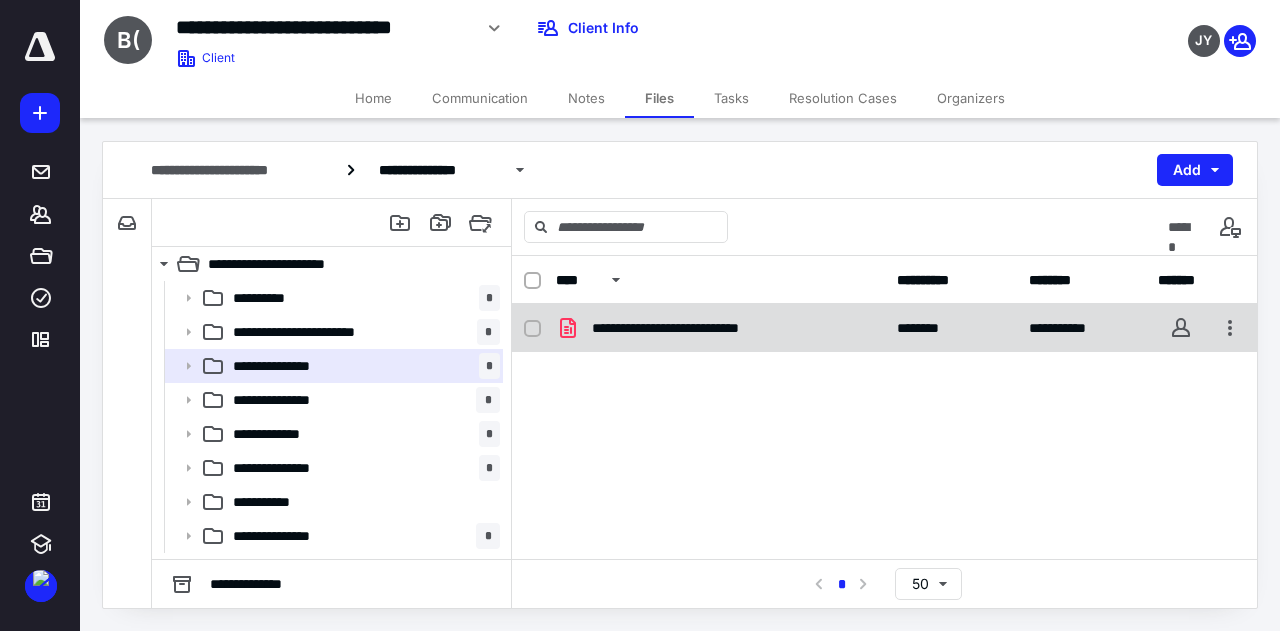checkbox on "true" 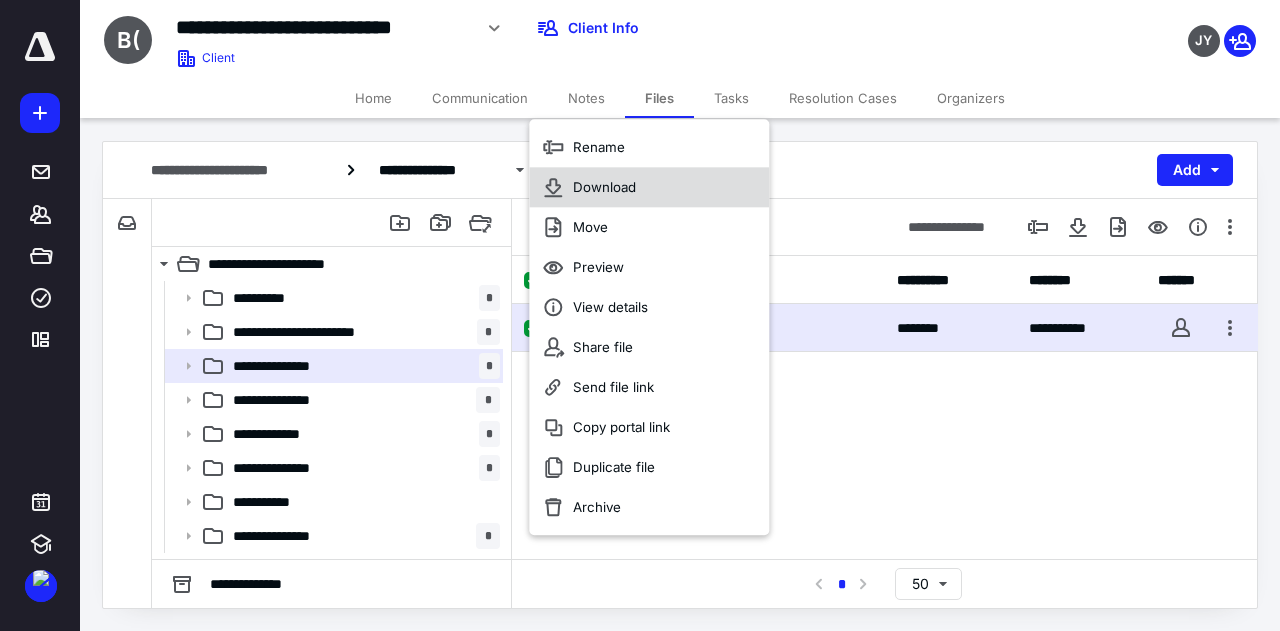 click on "Download" at bounding box center [604, 187] 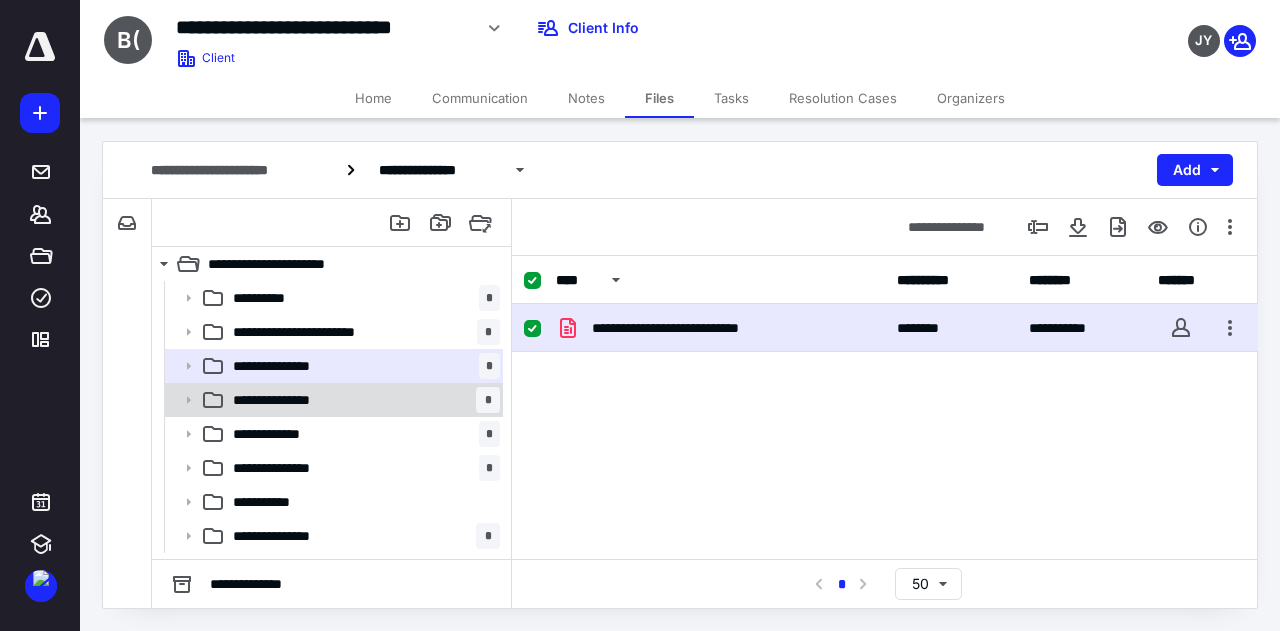 click on "**********" at bounding box center (362, 400) 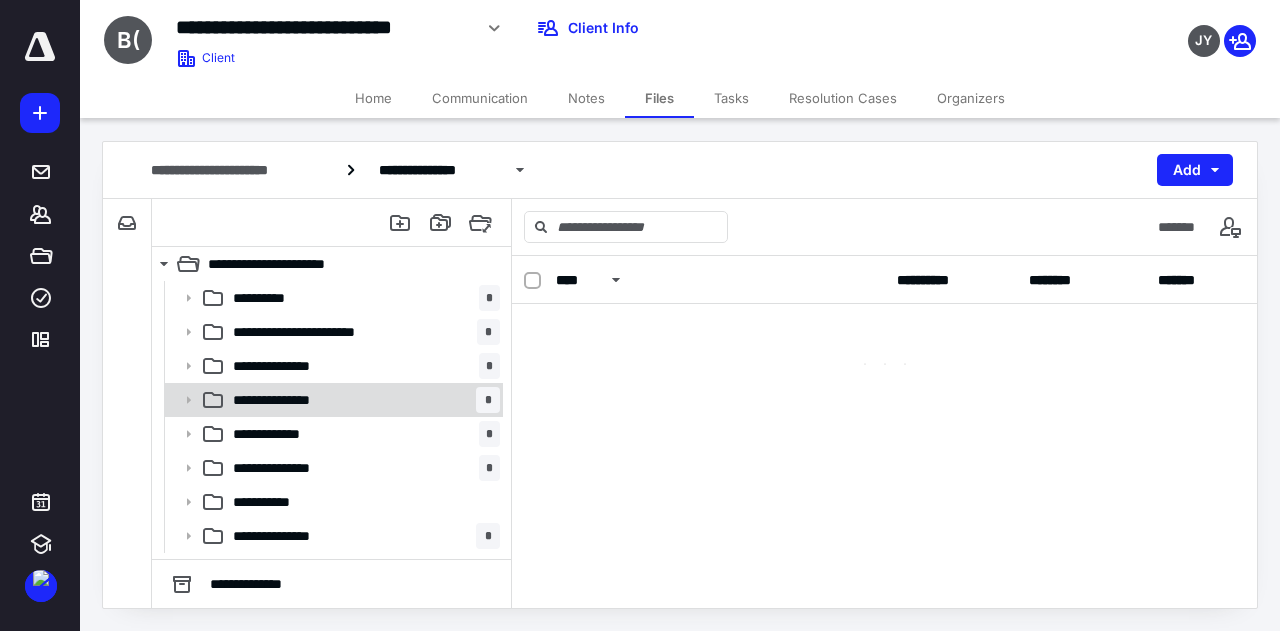 scroll, scrollTop: 0, scrollLeft: 0, axis: both 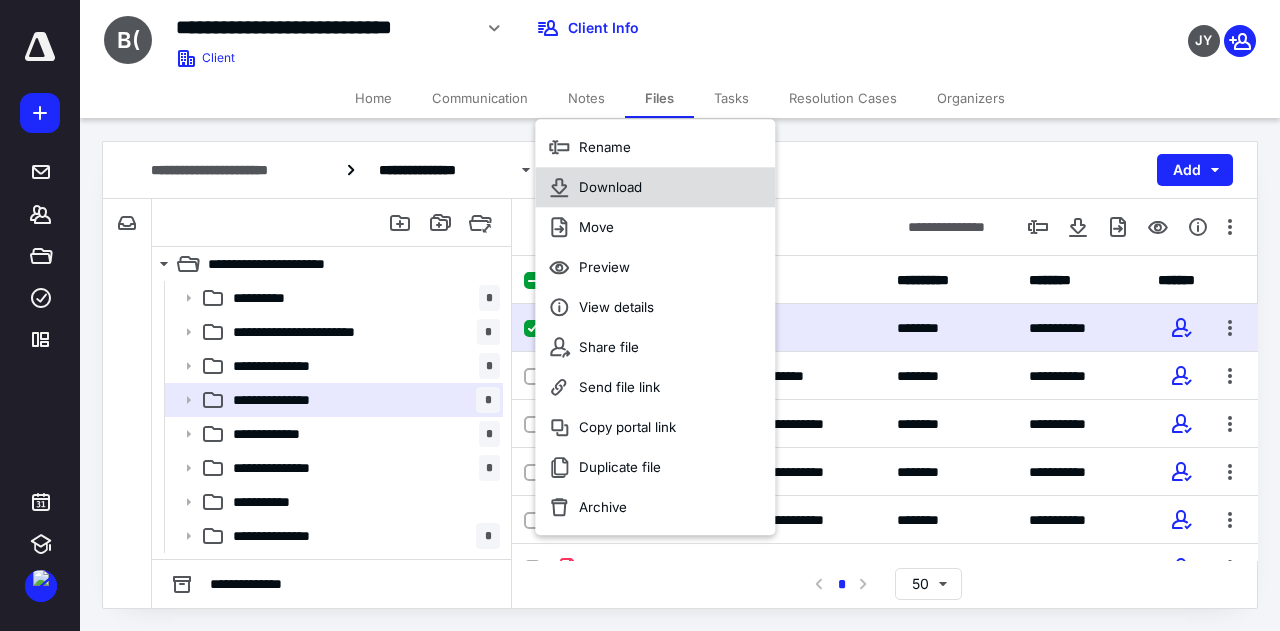 click on "Download" at bounding box center (610, 187) 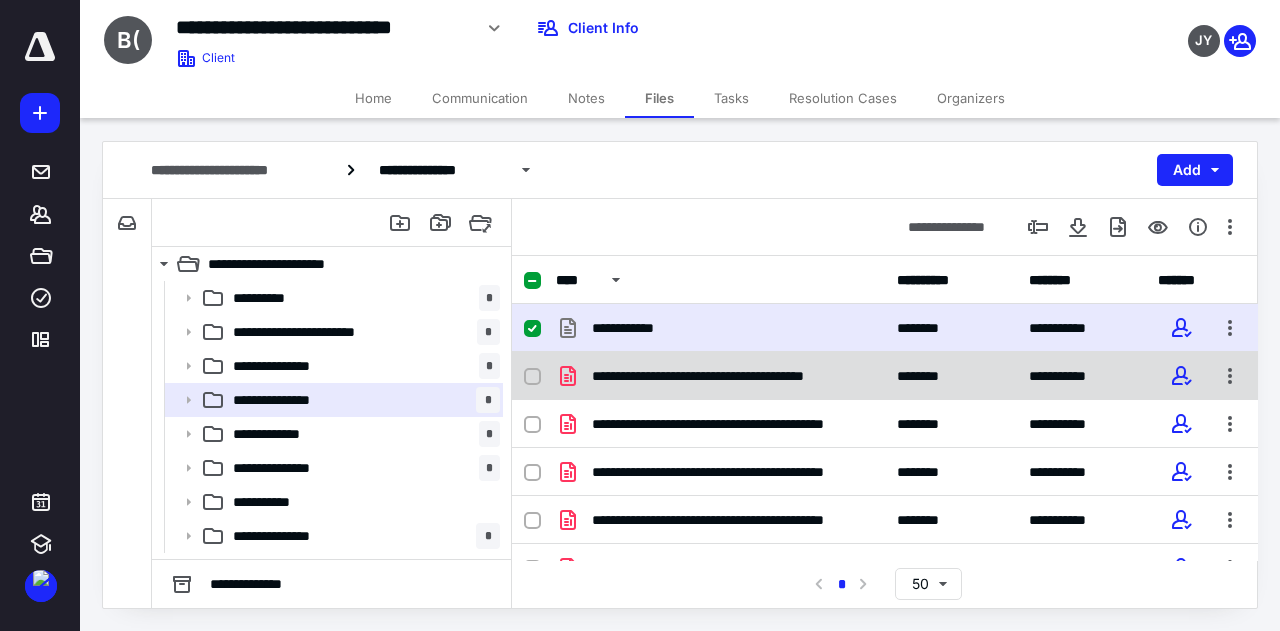checkbox on "false" 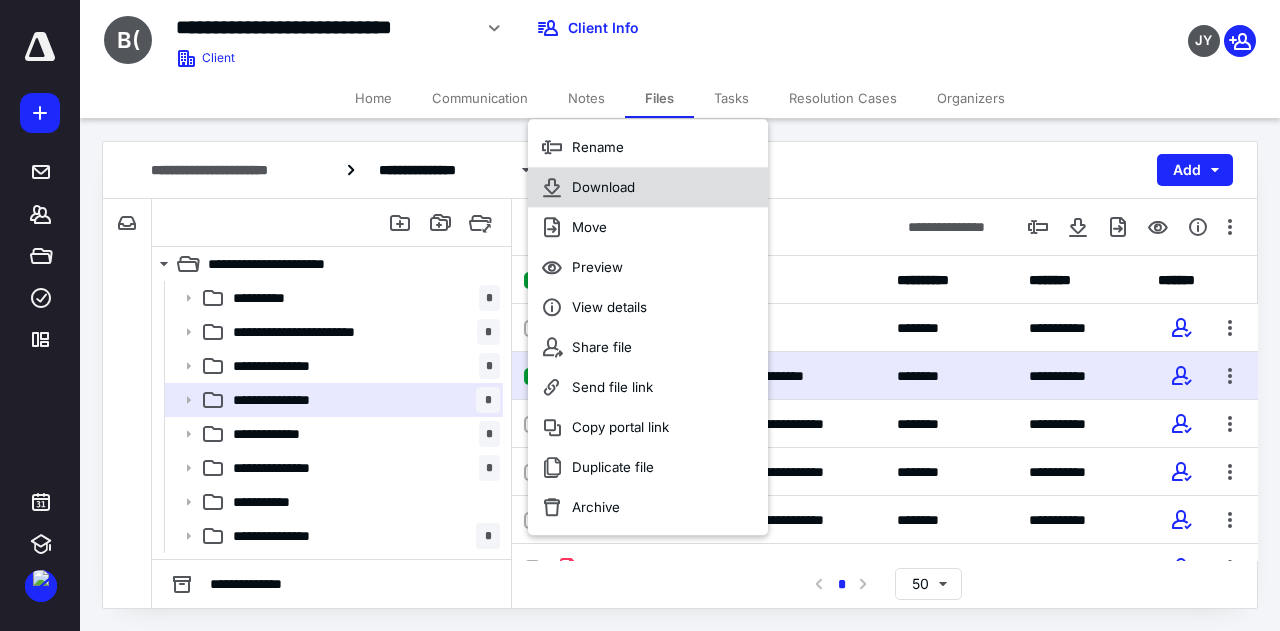 click on "Download" at bounding box center (648, 187) 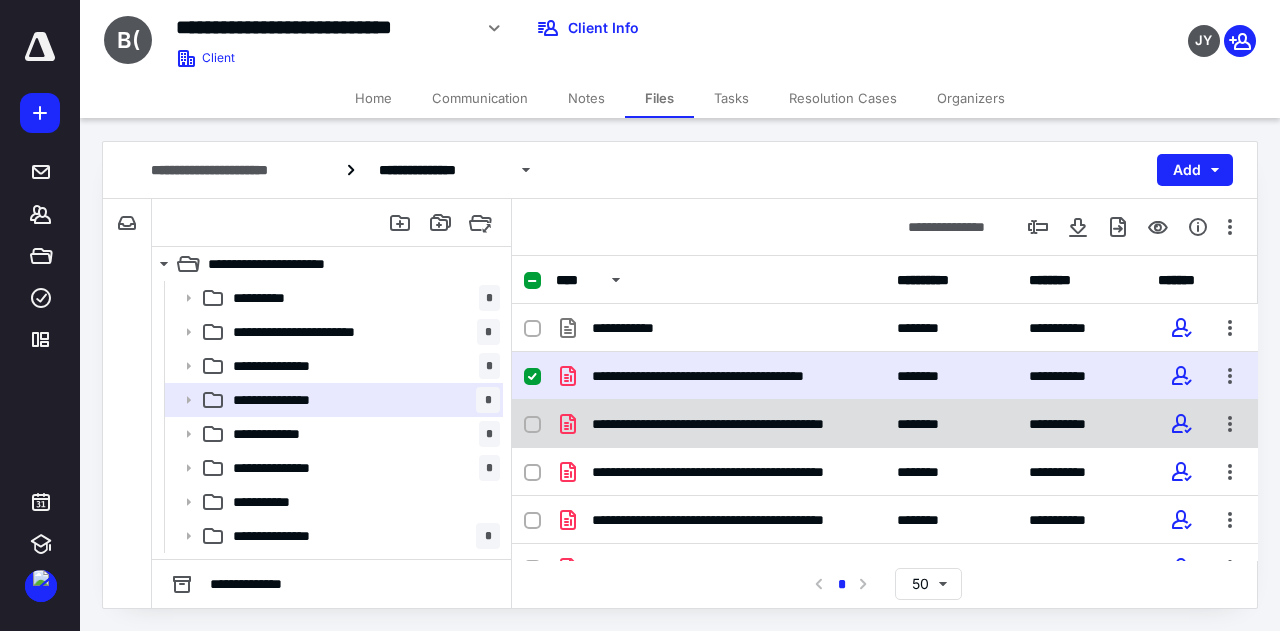 checkbox on "false" 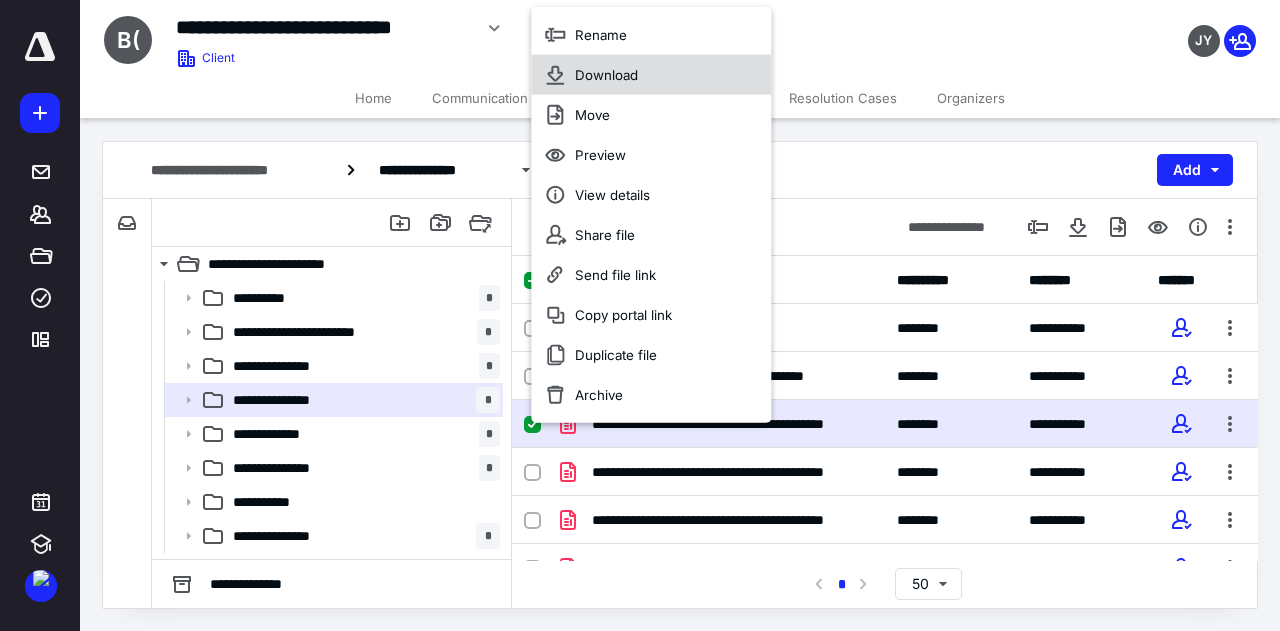 click on "Download" at bounding box center [606, 75] 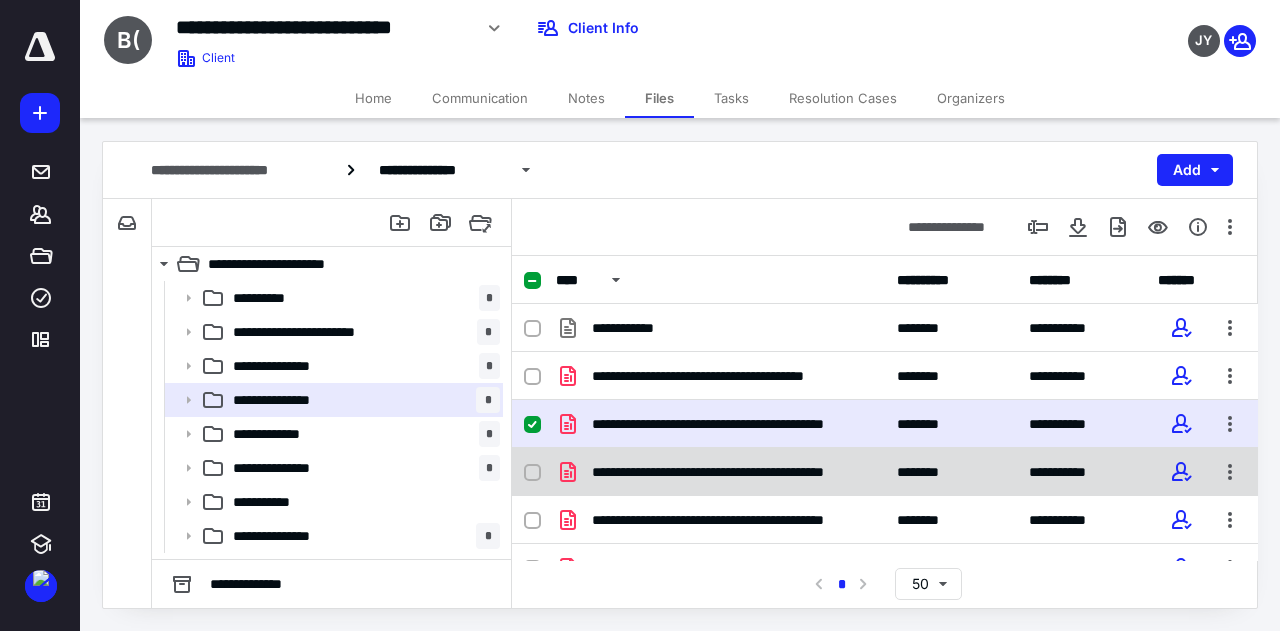 checkbox on "false" 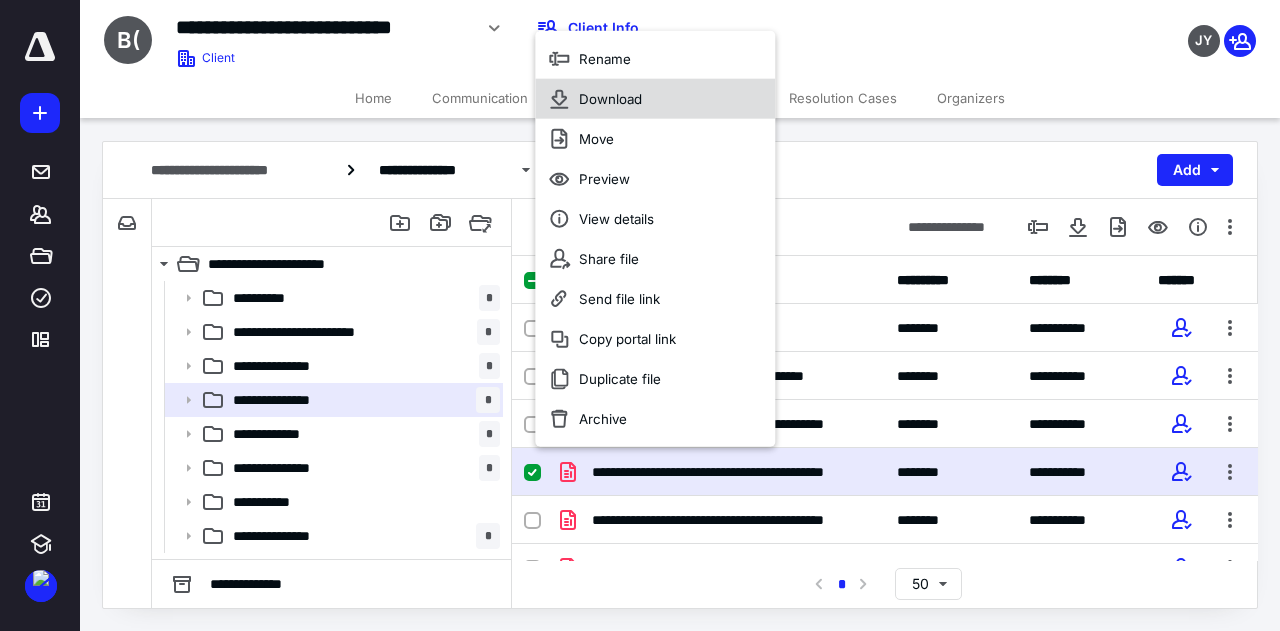 click on "Download" at bounding box center [610, 99] 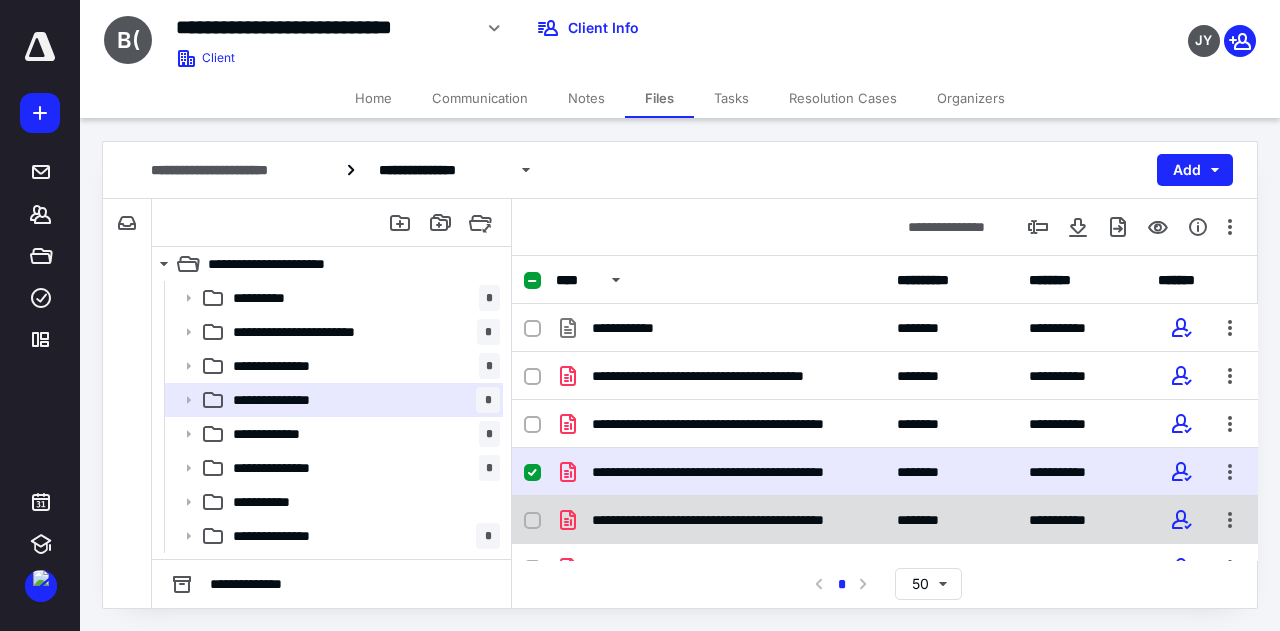 checkbox on "false" 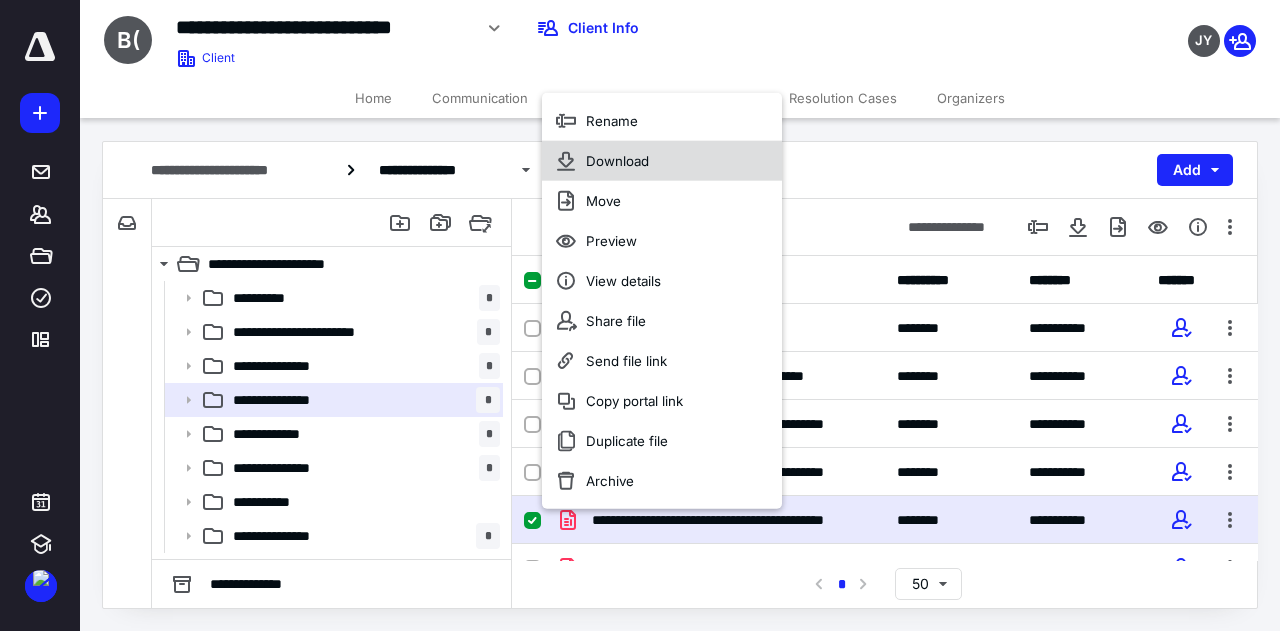 click on "Download" at bounding box center (617, 161) 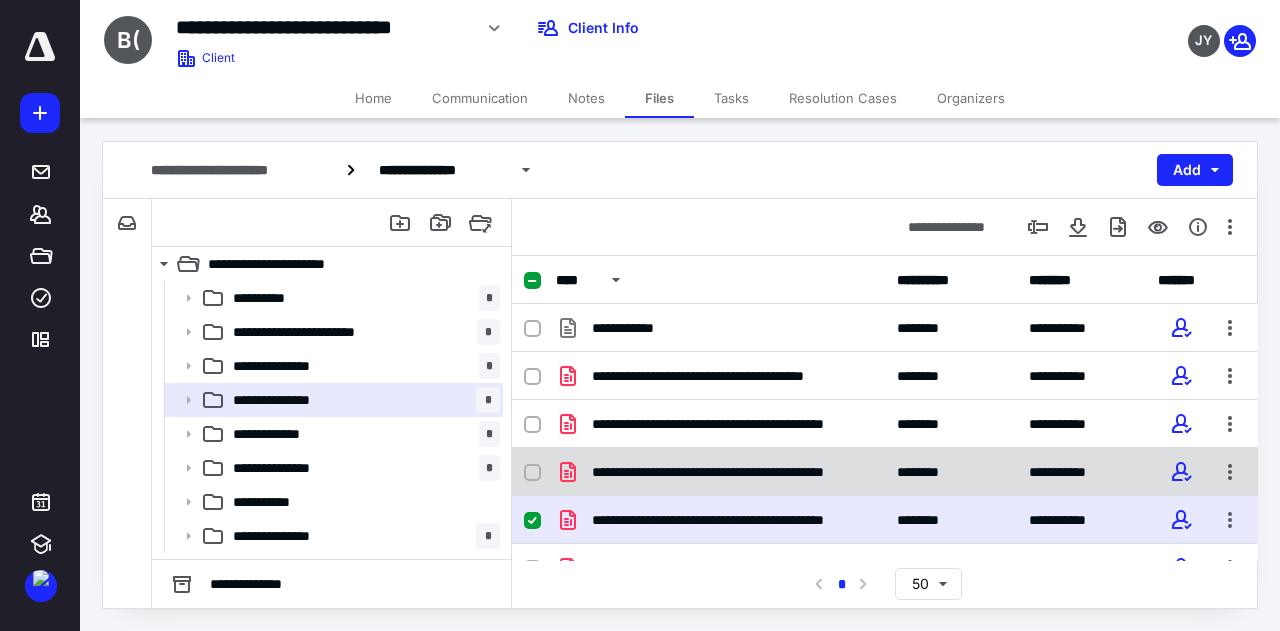 scroll, scrollTop: 124, scrollLeft: 0, axis: vertical 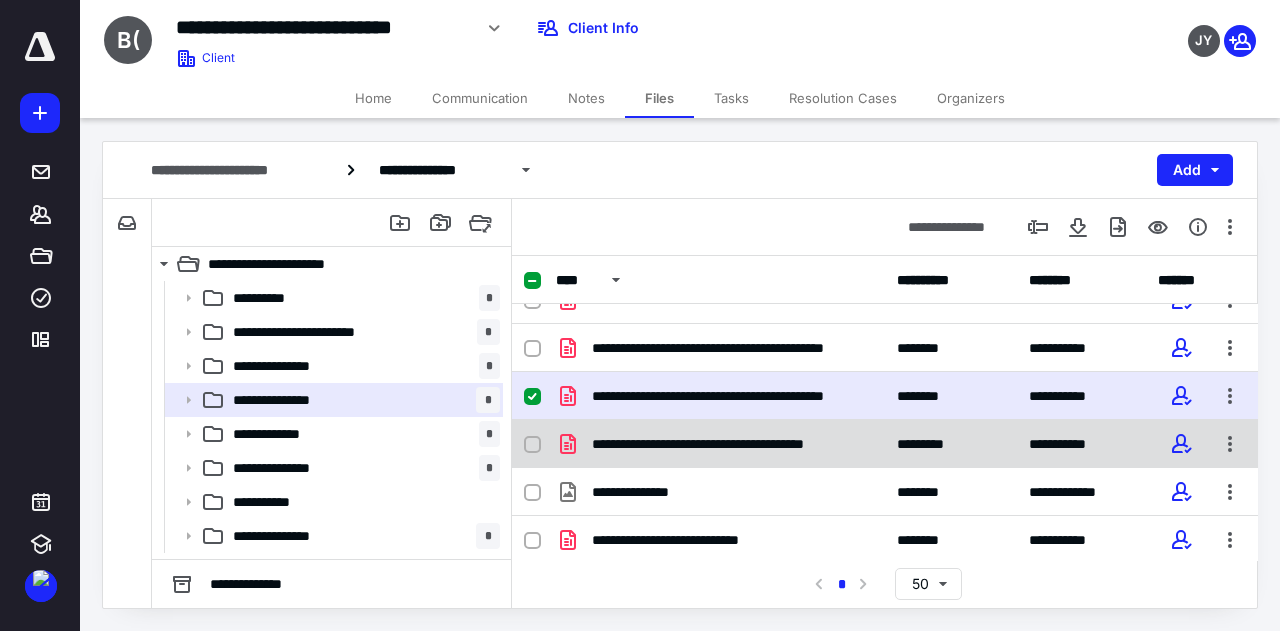 checkbox on "false" 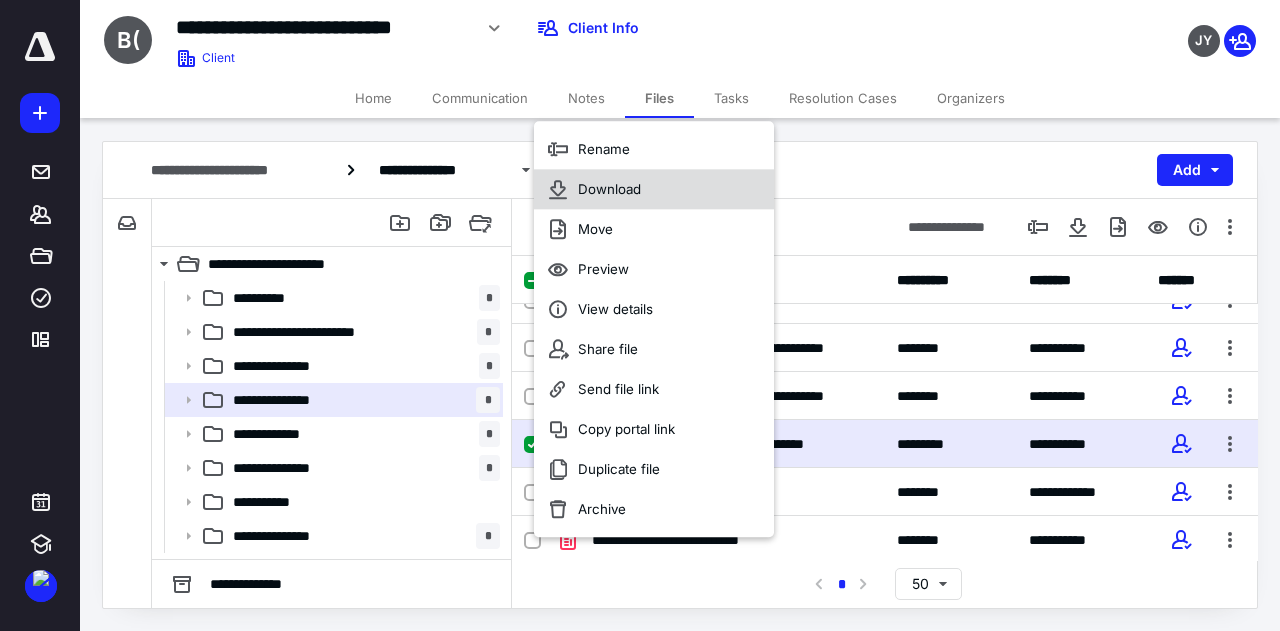 click on "Download" at bounding box center [609, 189] 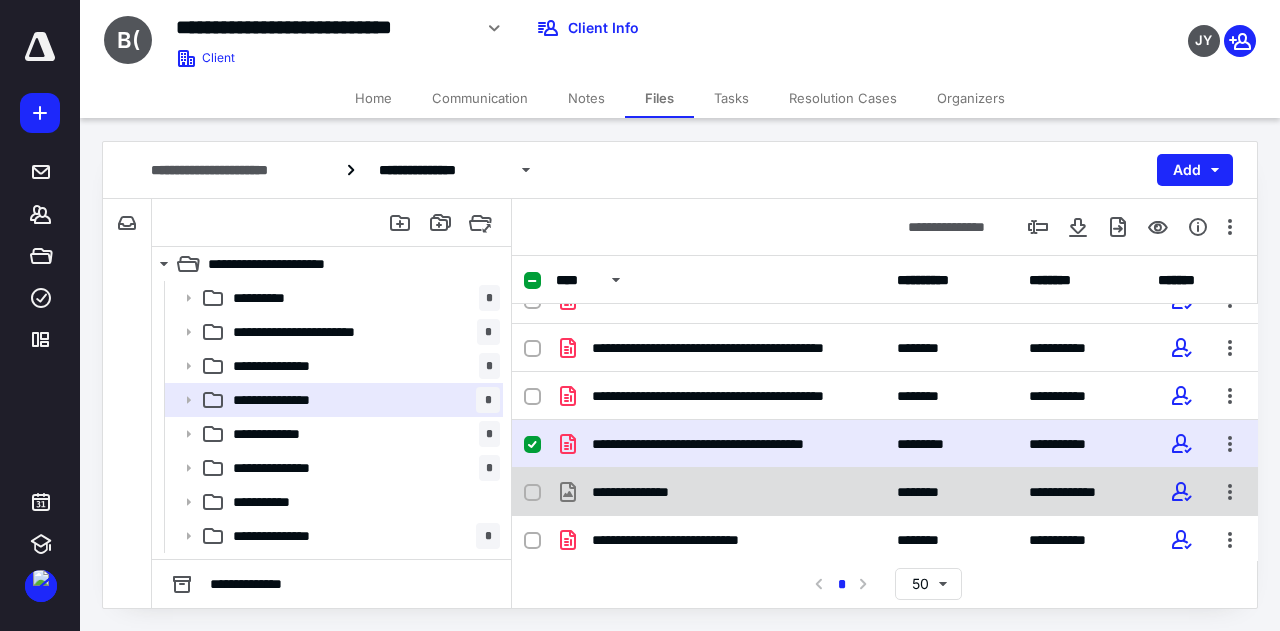 checkbox on "false" 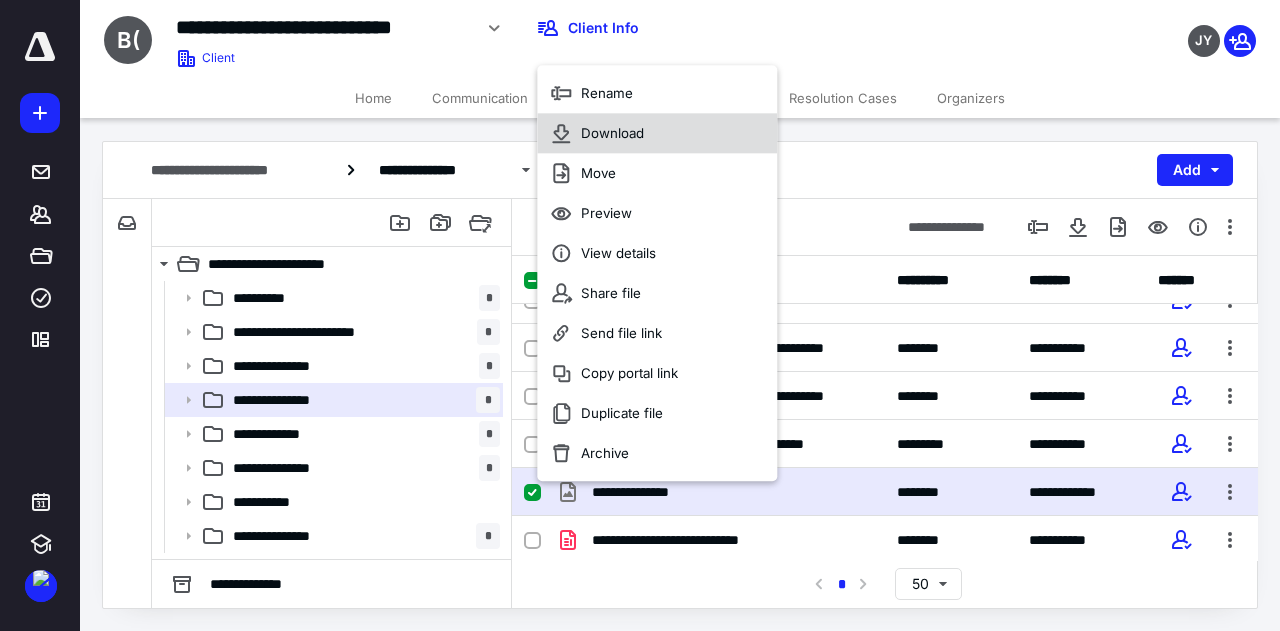 click on "Download" at bounding box center [657, 134] 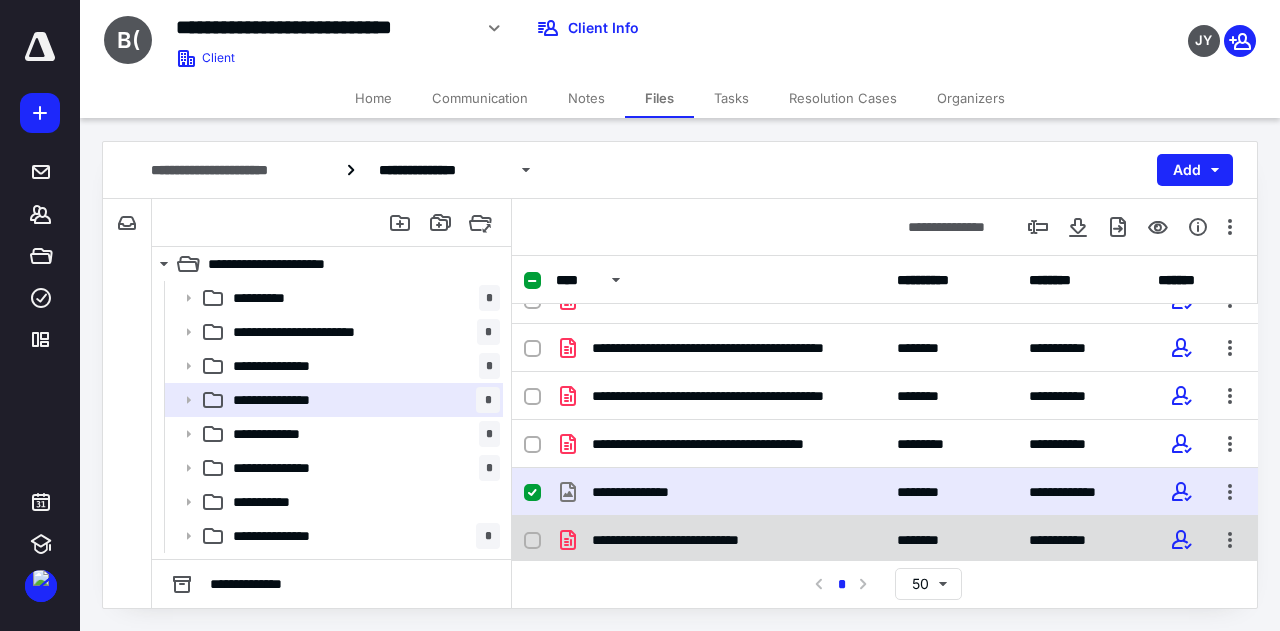 checkbox on "false" 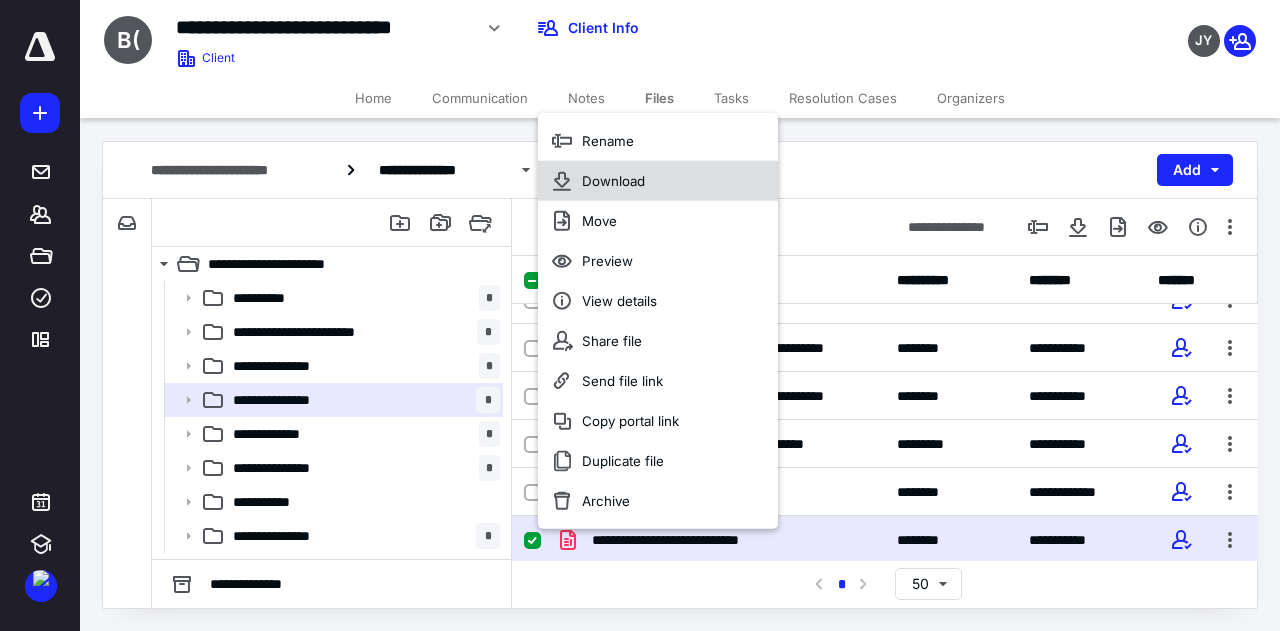 click on "Download" at bounding box center (613, 181) 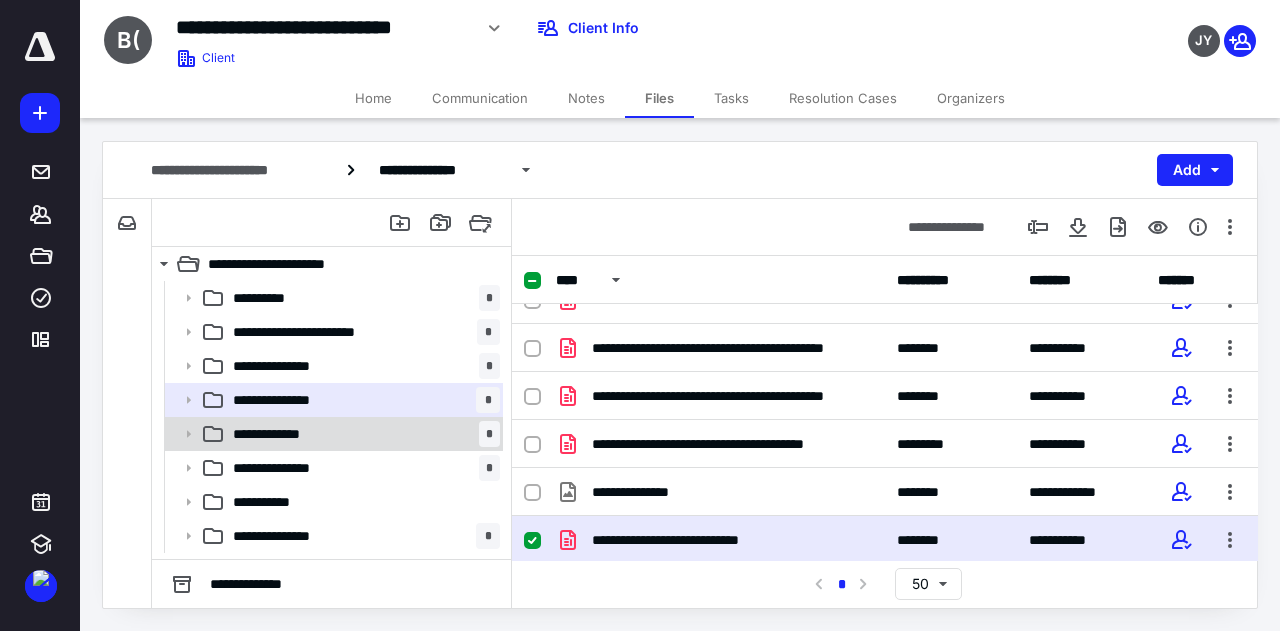 click on "**********" at bounding box center (362, 434) 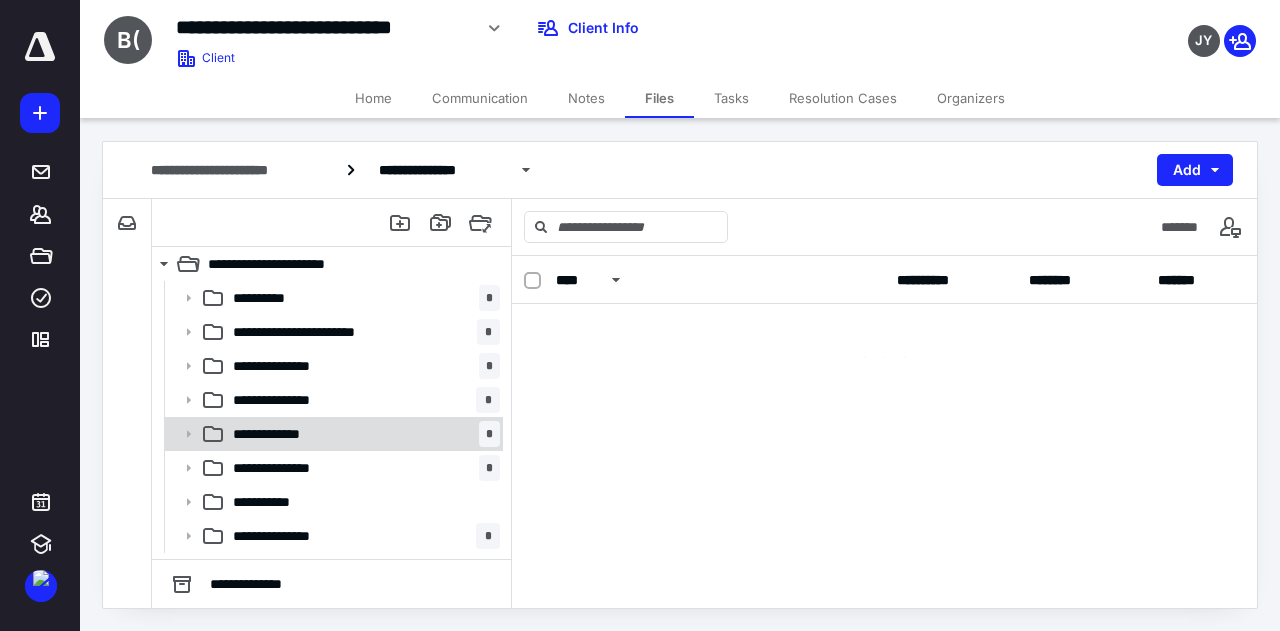 scroll, scrollTop: 0, scrollLeft: 0, axis: both 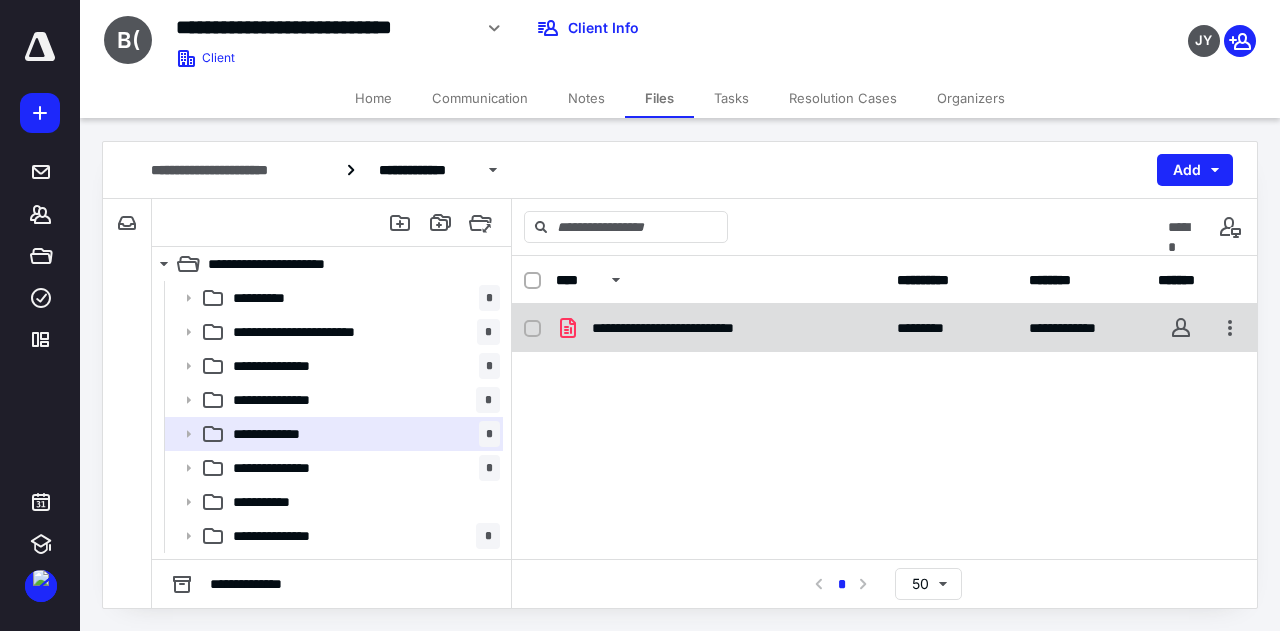 checkbox on "true" 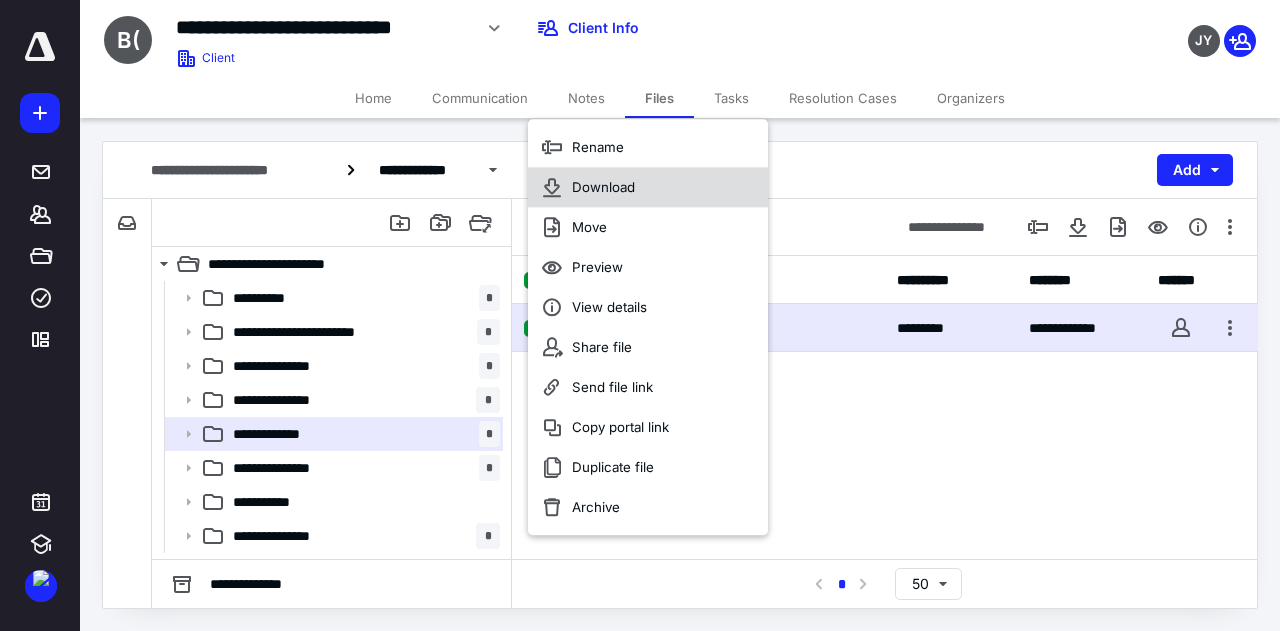 click on "Download" at bounding box center [603, 187] 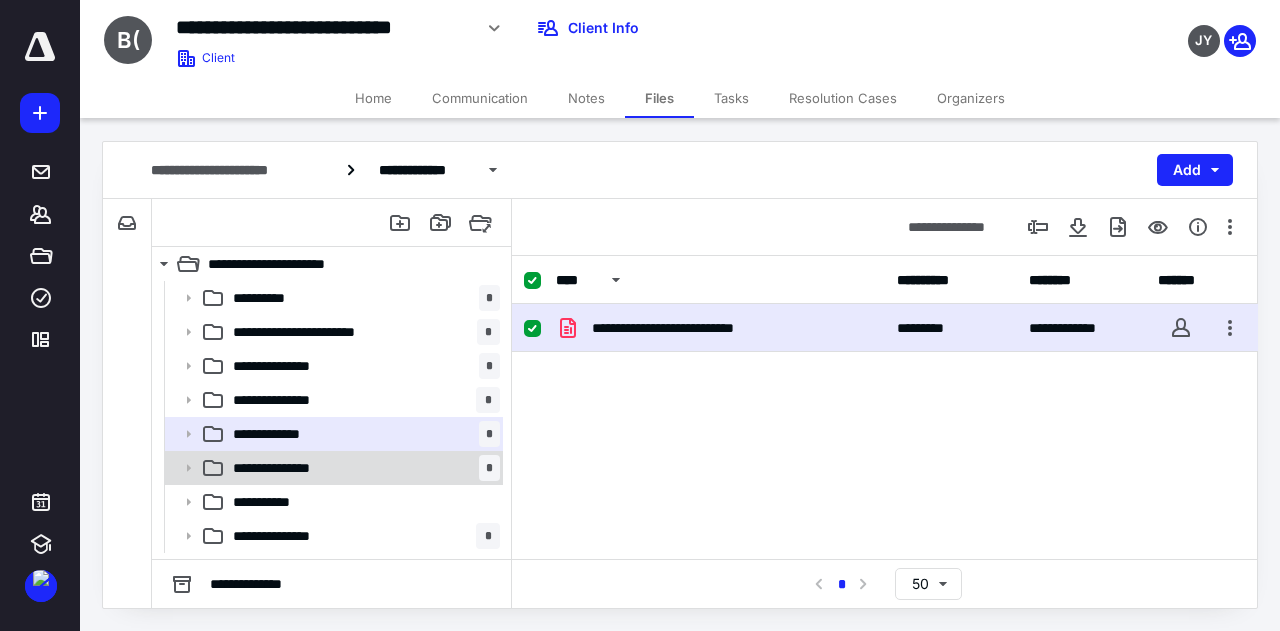 click on "**********" at bounding box center (362, 468) 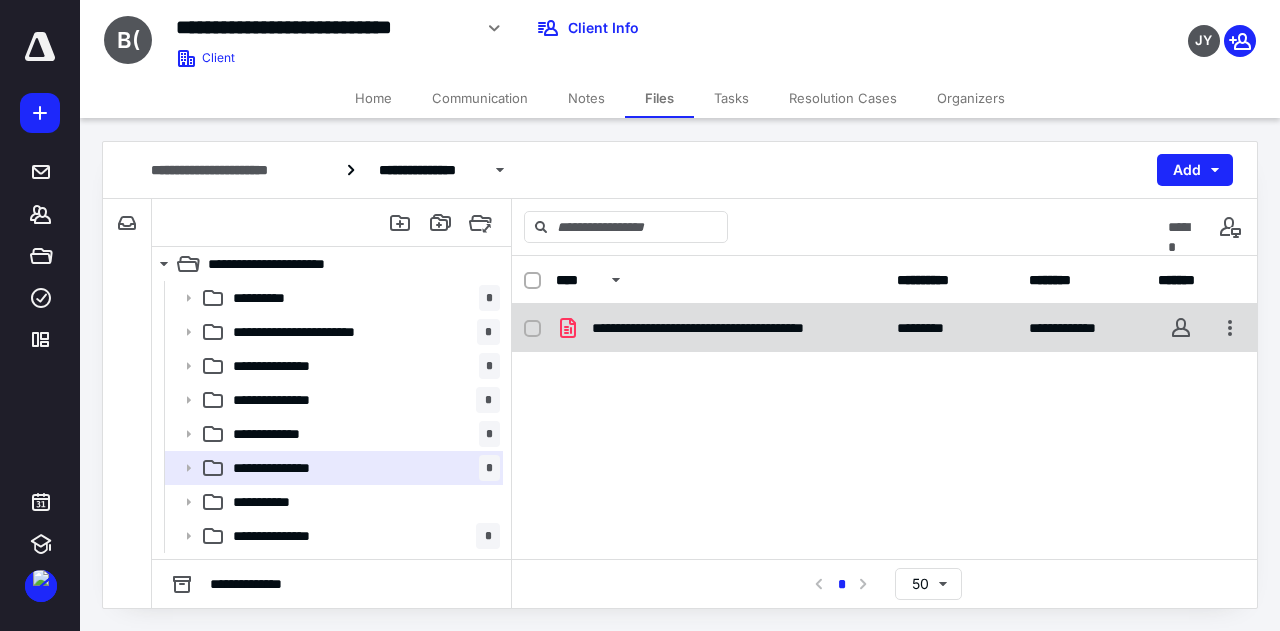 checkbox on "true" 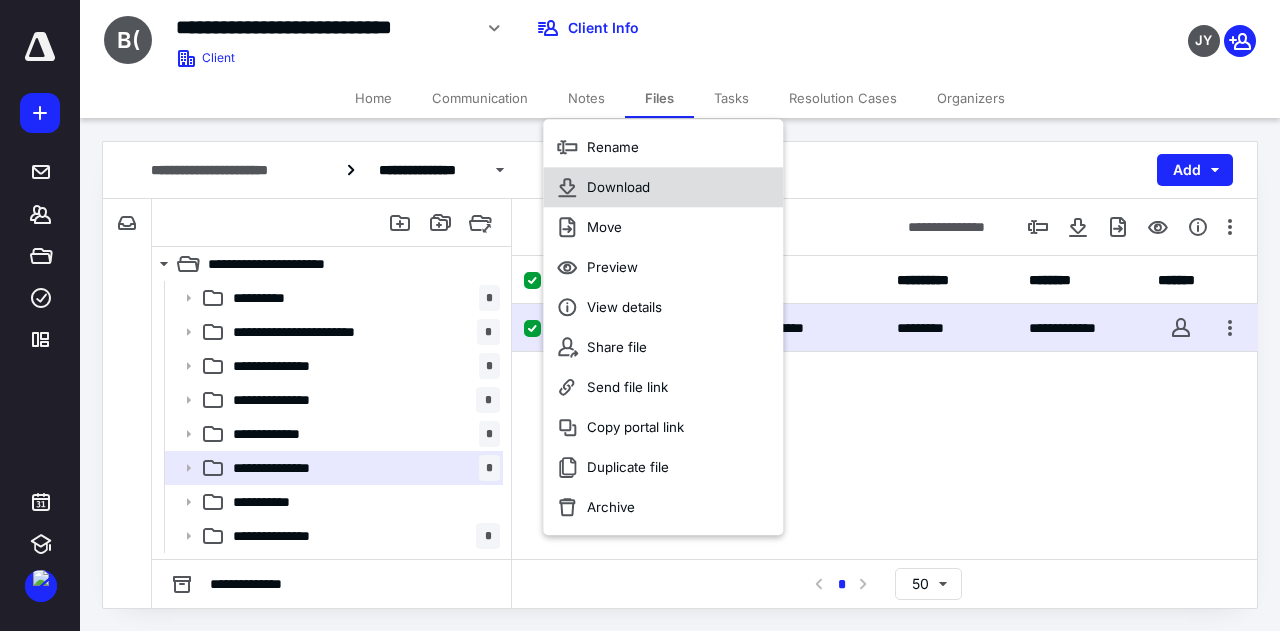 click on "Download" at bounding box center (663, 187) 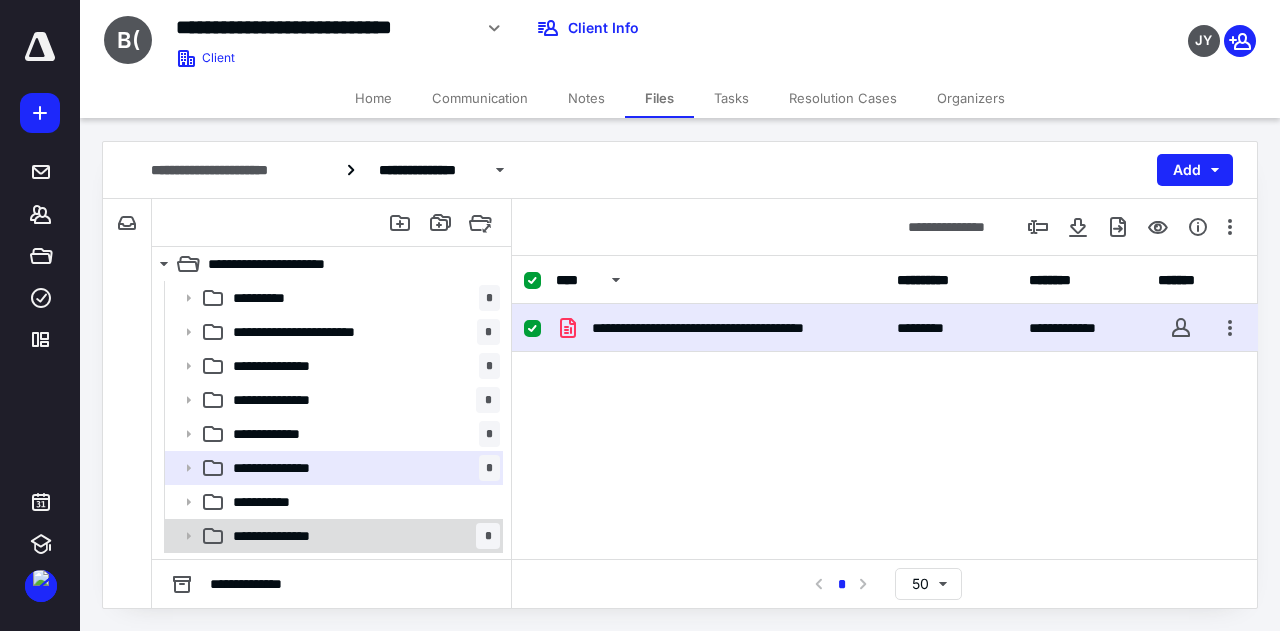click on "**********" at bounding box center [362, 536] 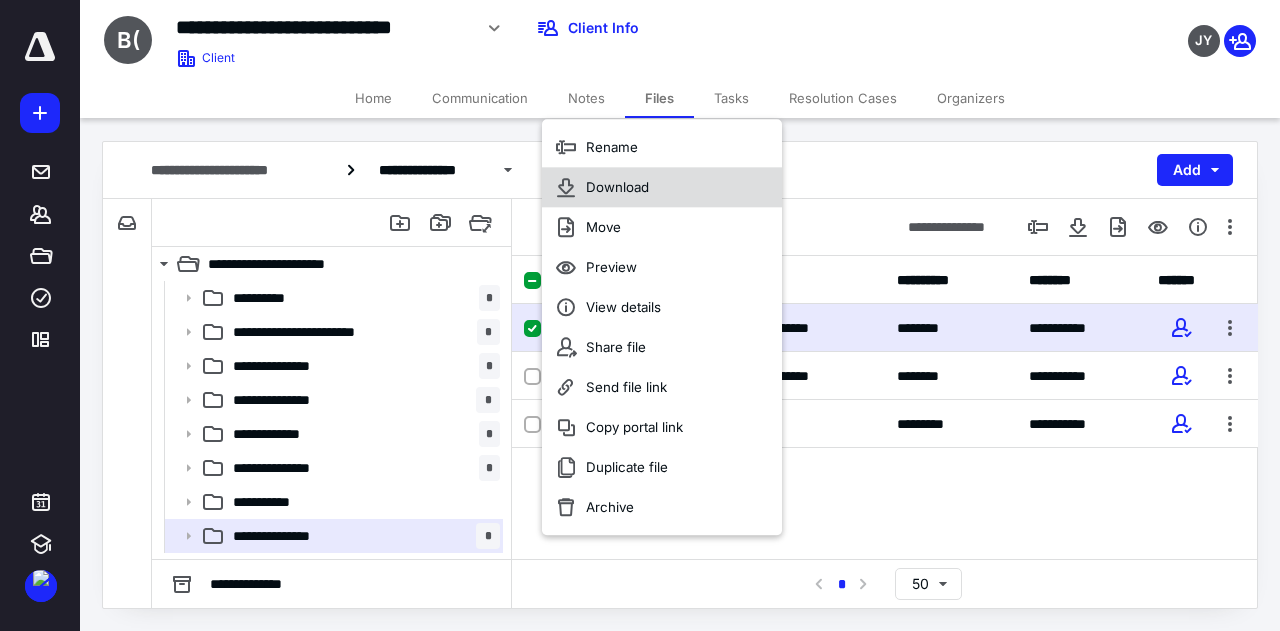 click on "Download" at bounding box center [617, 187] 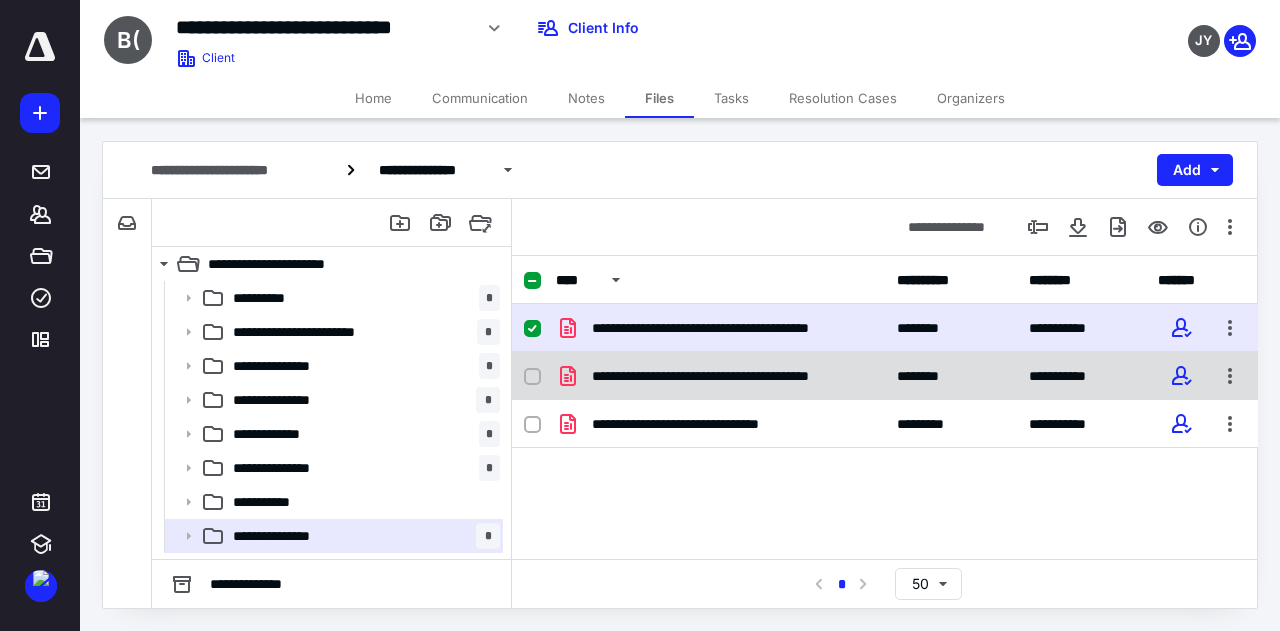 checkbox on "false" 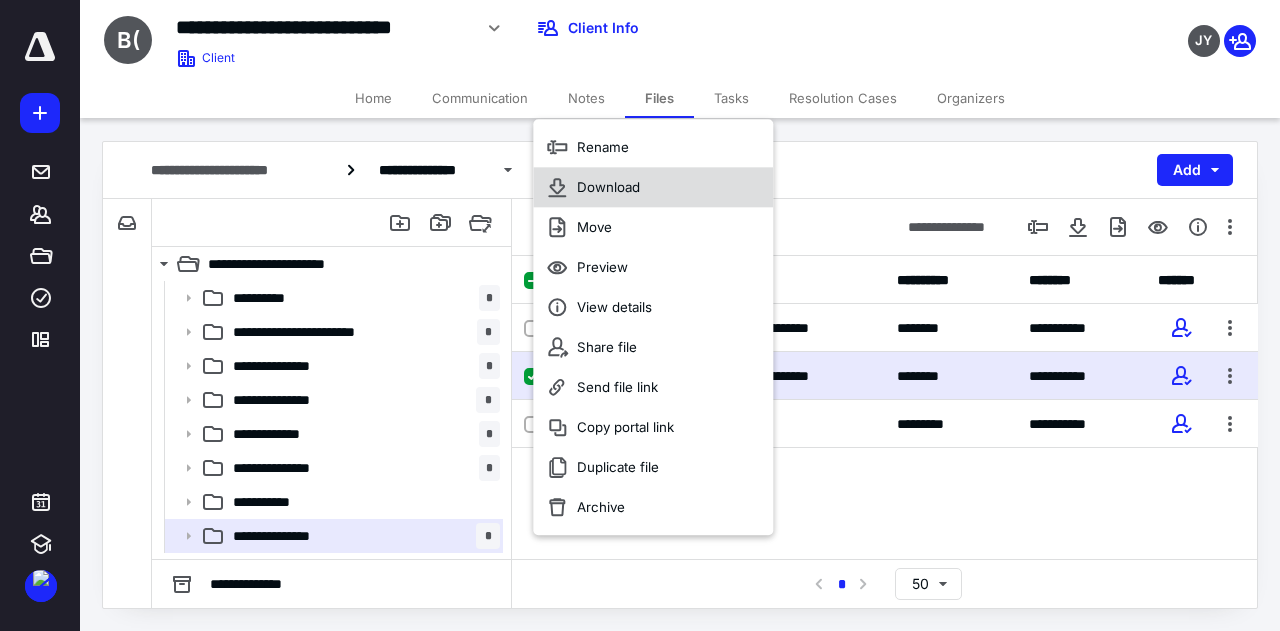 click on "Download" at bounding box center [608, 187] 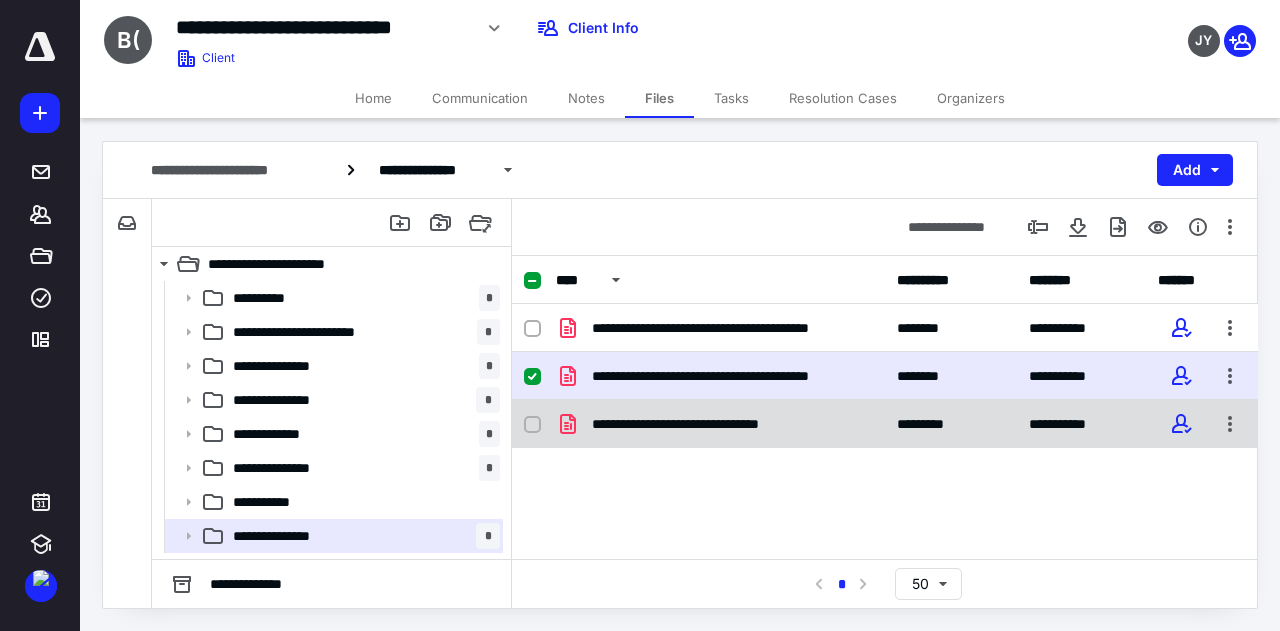 checkbox on "false" 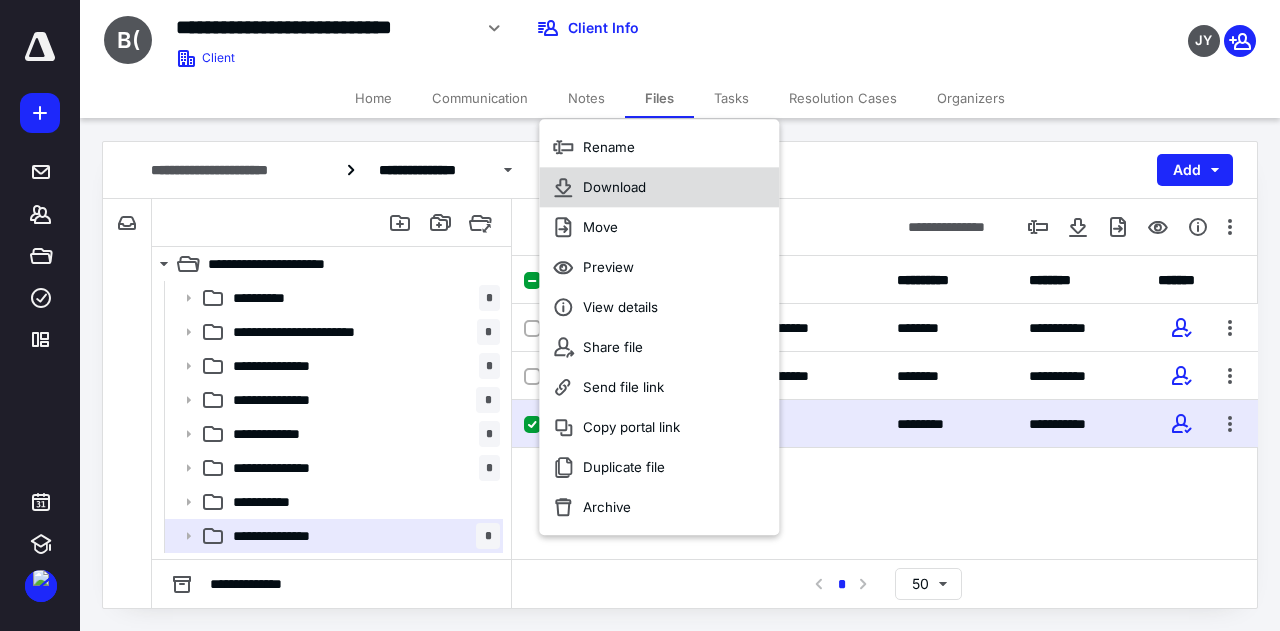 click on "Download" at bounding box center [614, 187] 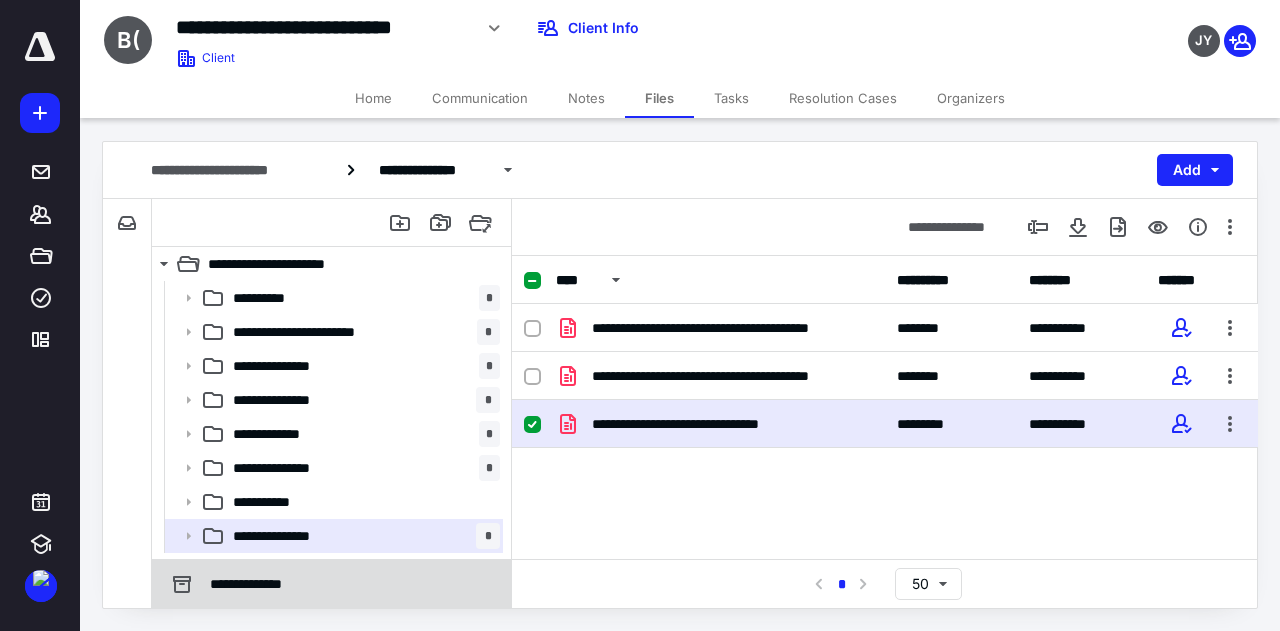 click on "**********" at bounding box center (331, 584) 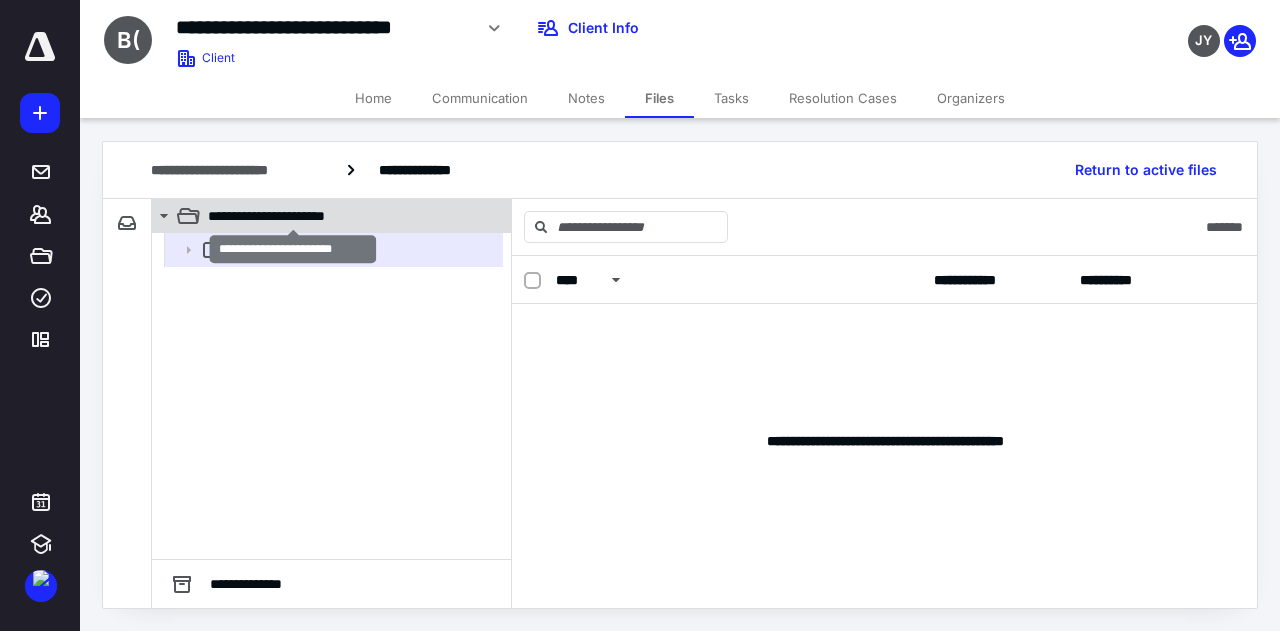 click on "**********" at bounding box center [293, 216] 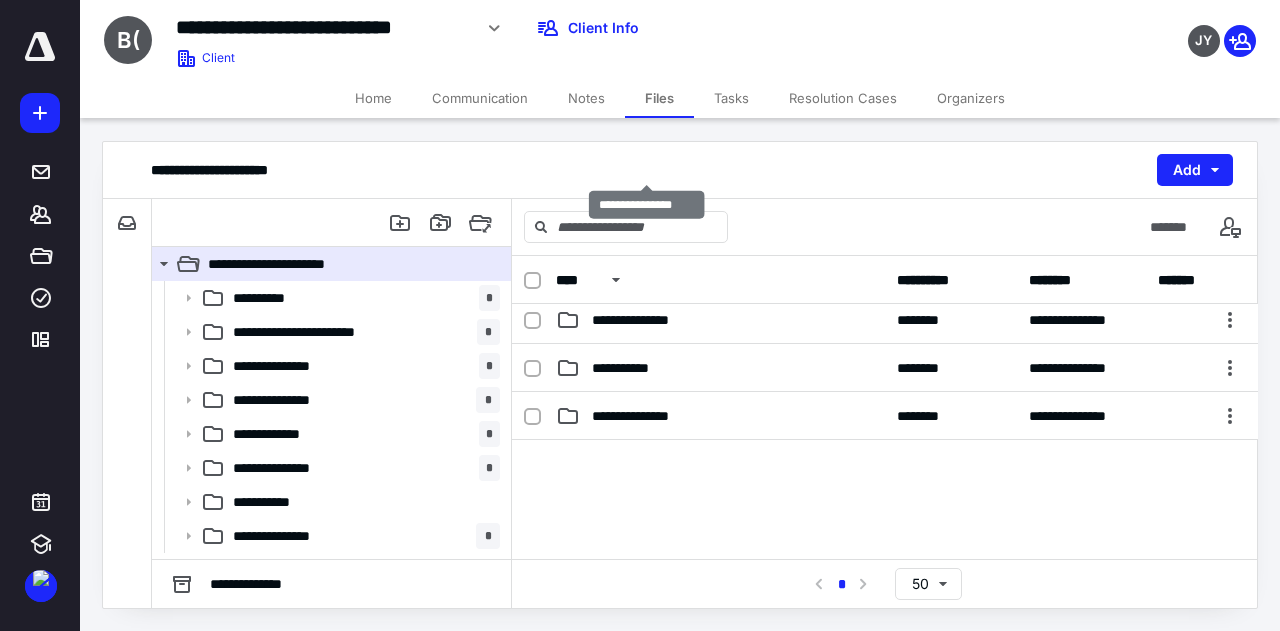 scroll, scrollTop: 251, scrollLeft: 0, axis: vertical 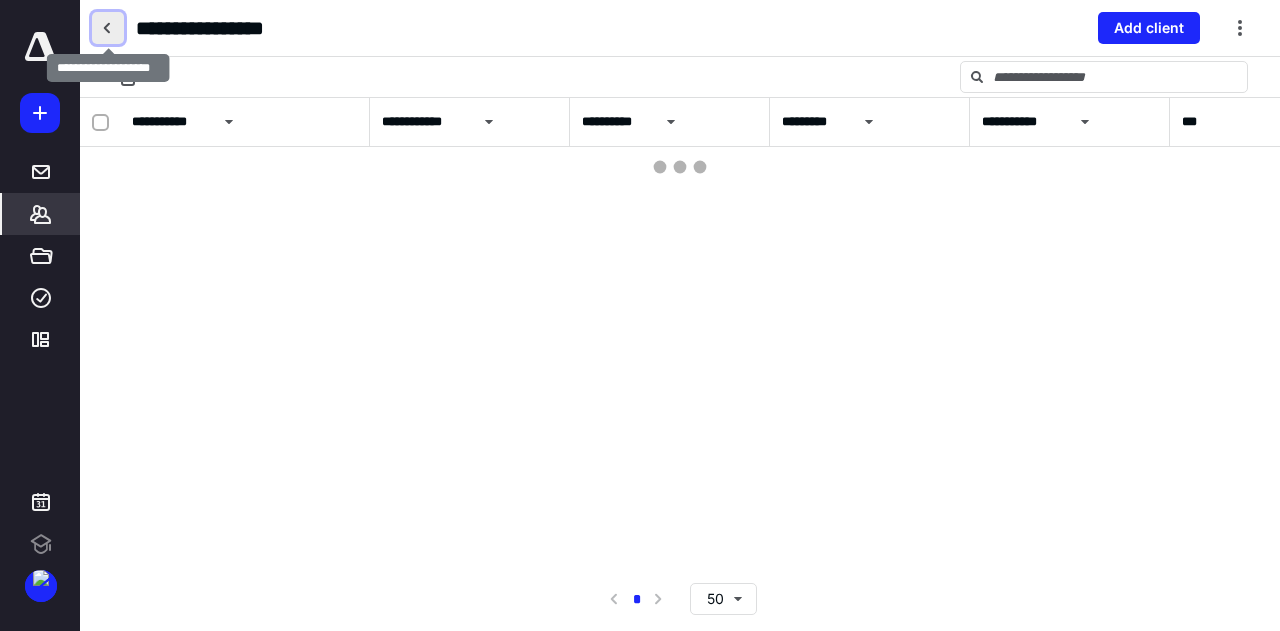 click at bounding box center (108, 28) 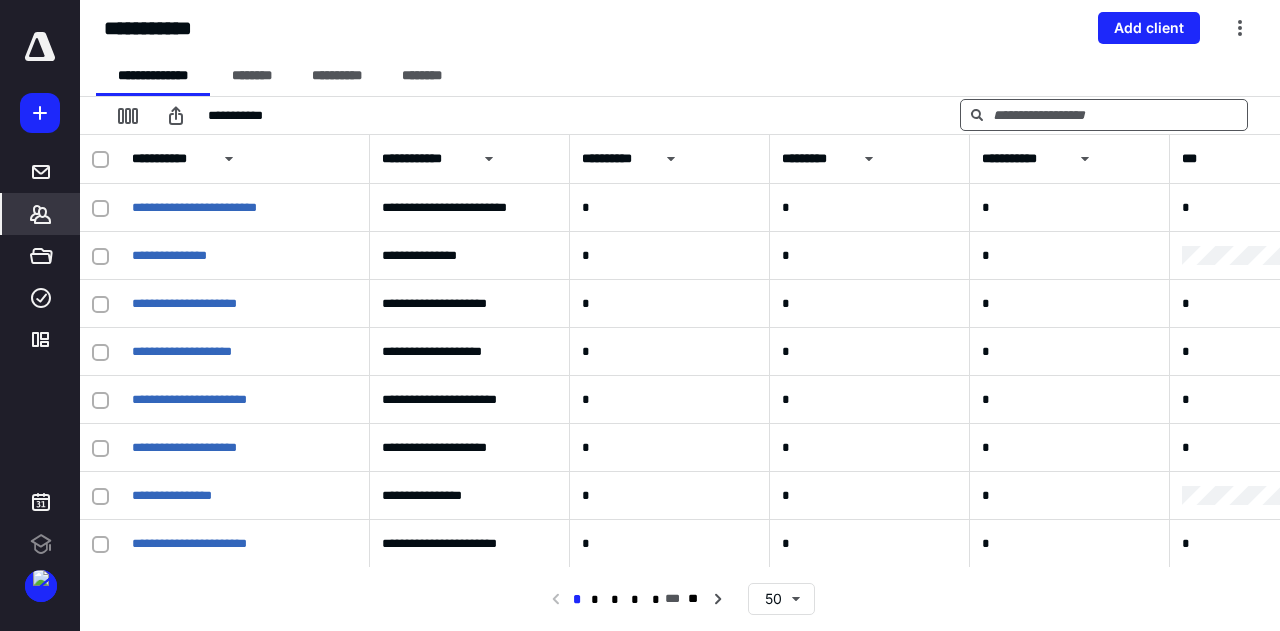 scroll, scrollTop: 0, scrollLeft: 0, axis: both 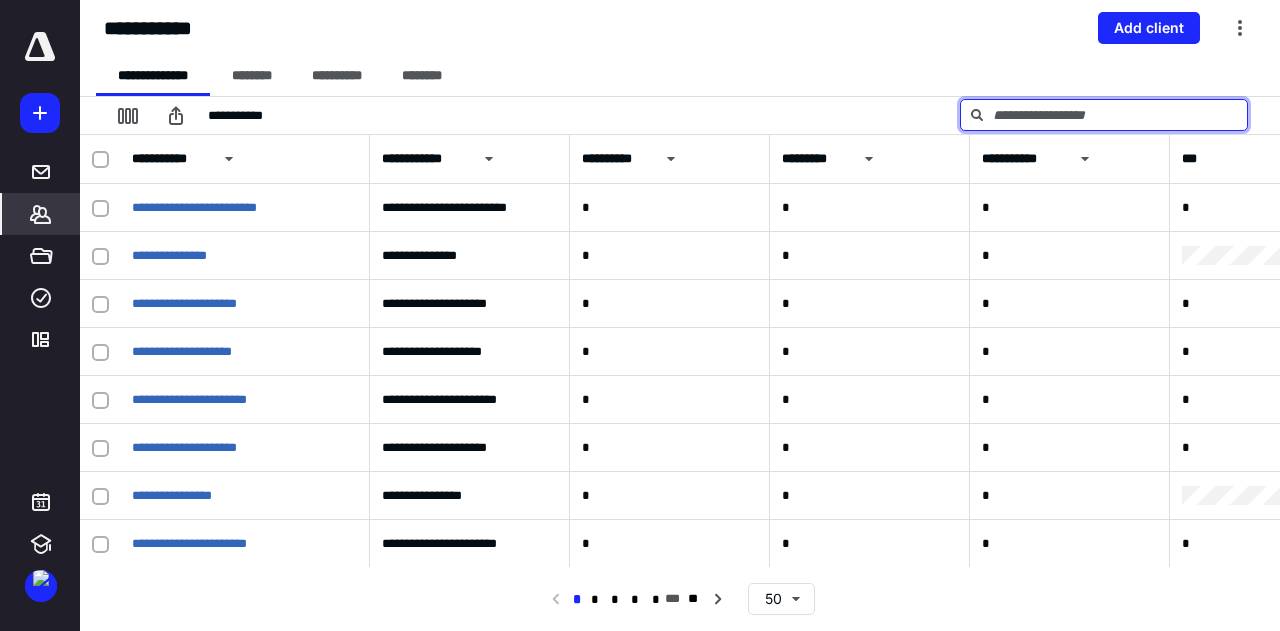 click at bounding box center (1104, 115) 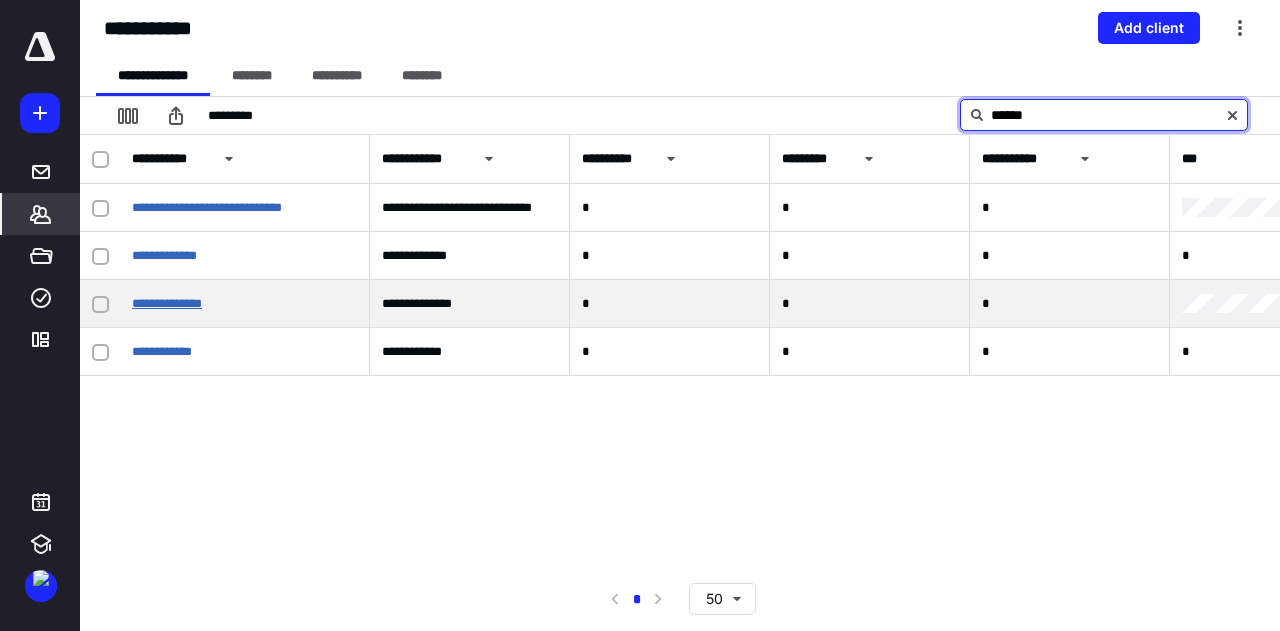 type on "******" 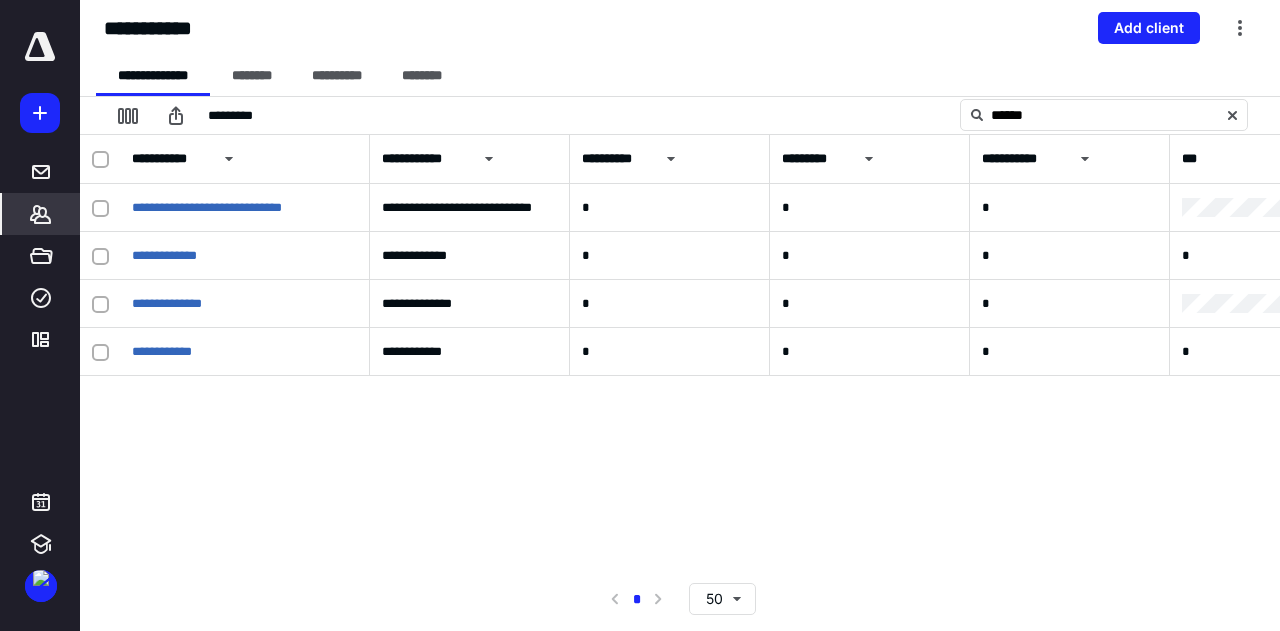 click at bounding box center (1232, 115) 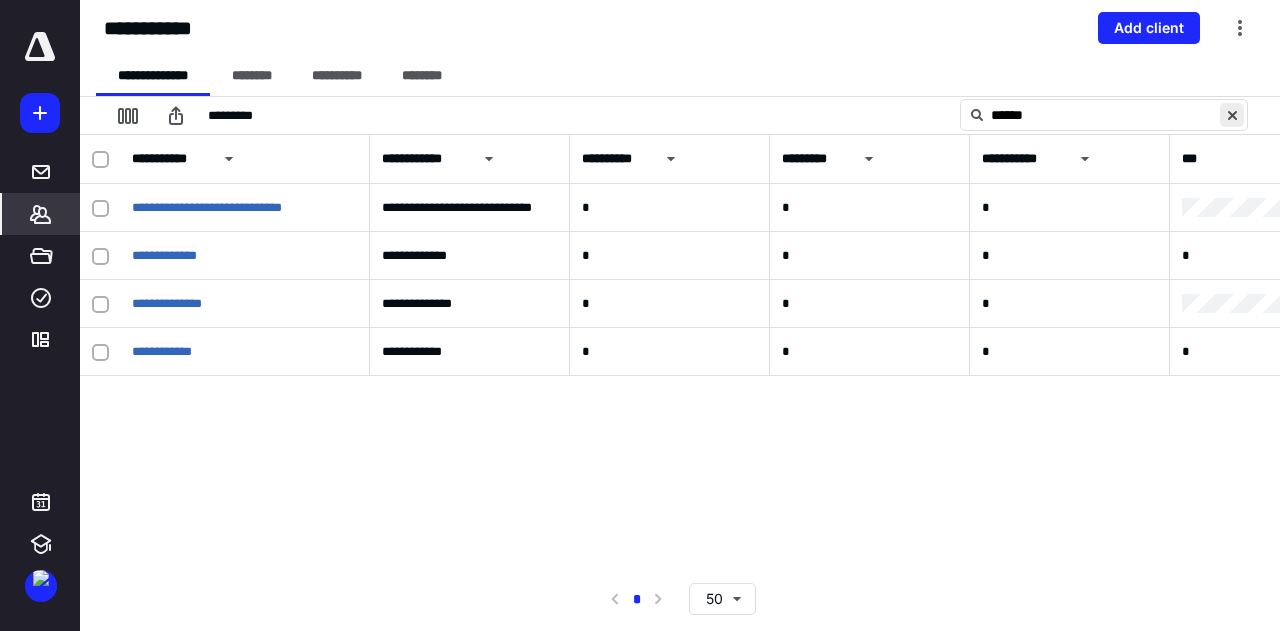 click at bounding box center [1232, 115] 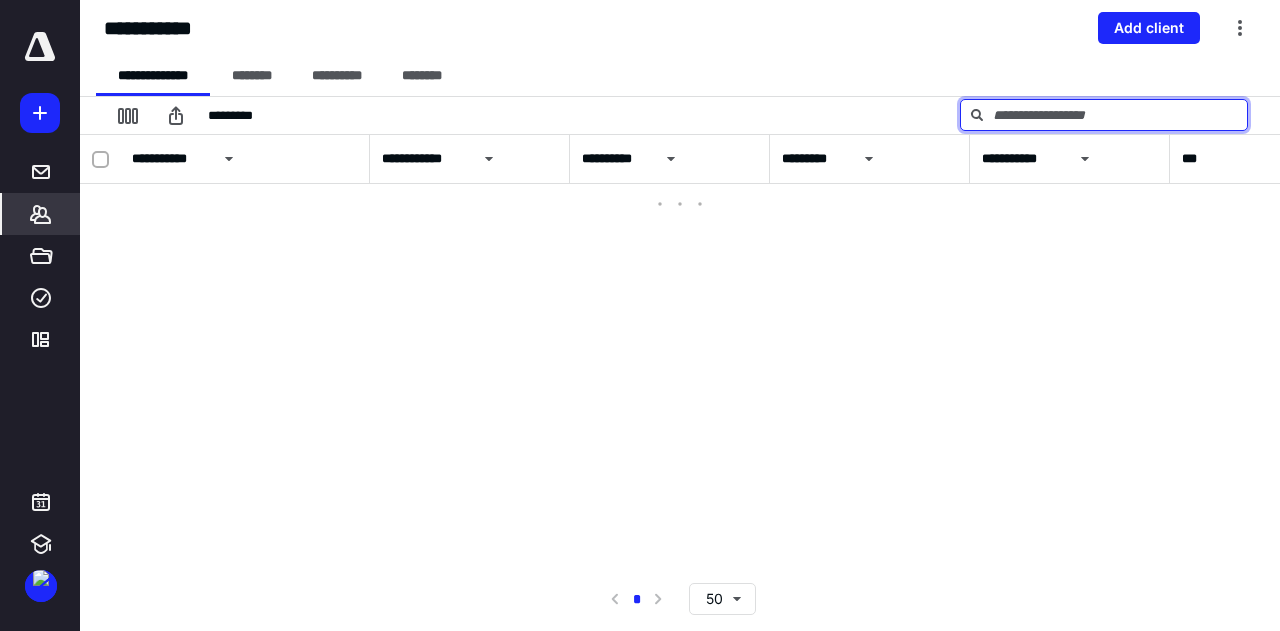 click at bounding box center [1104, 115] 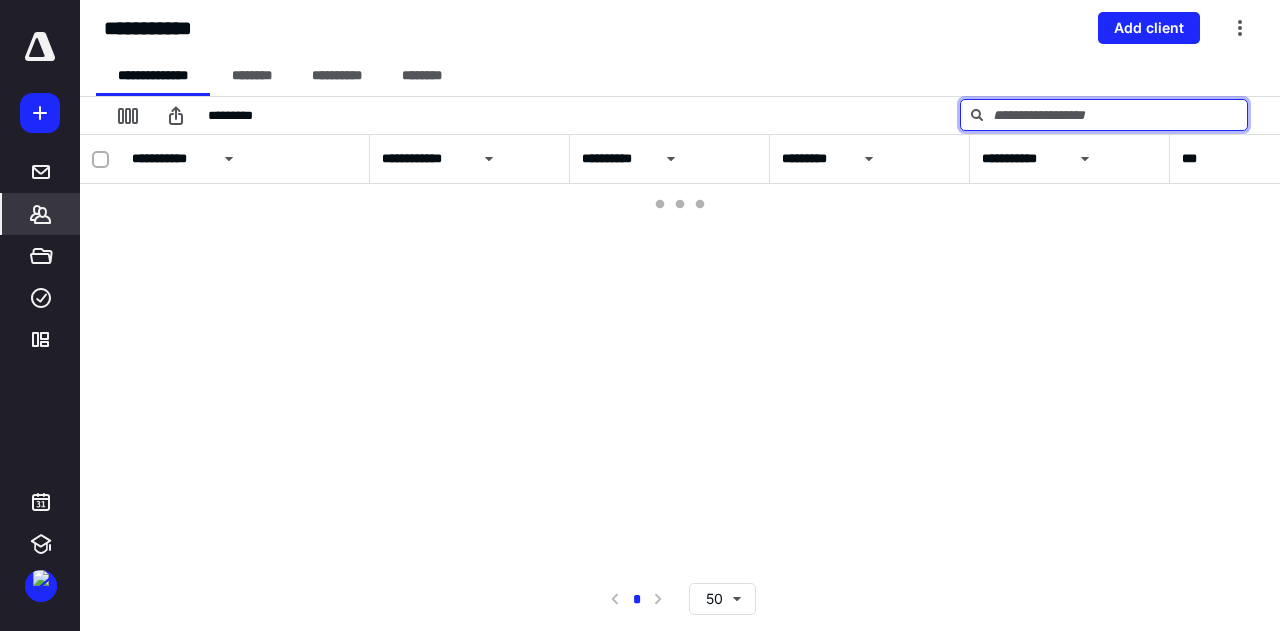 paste on "**********" 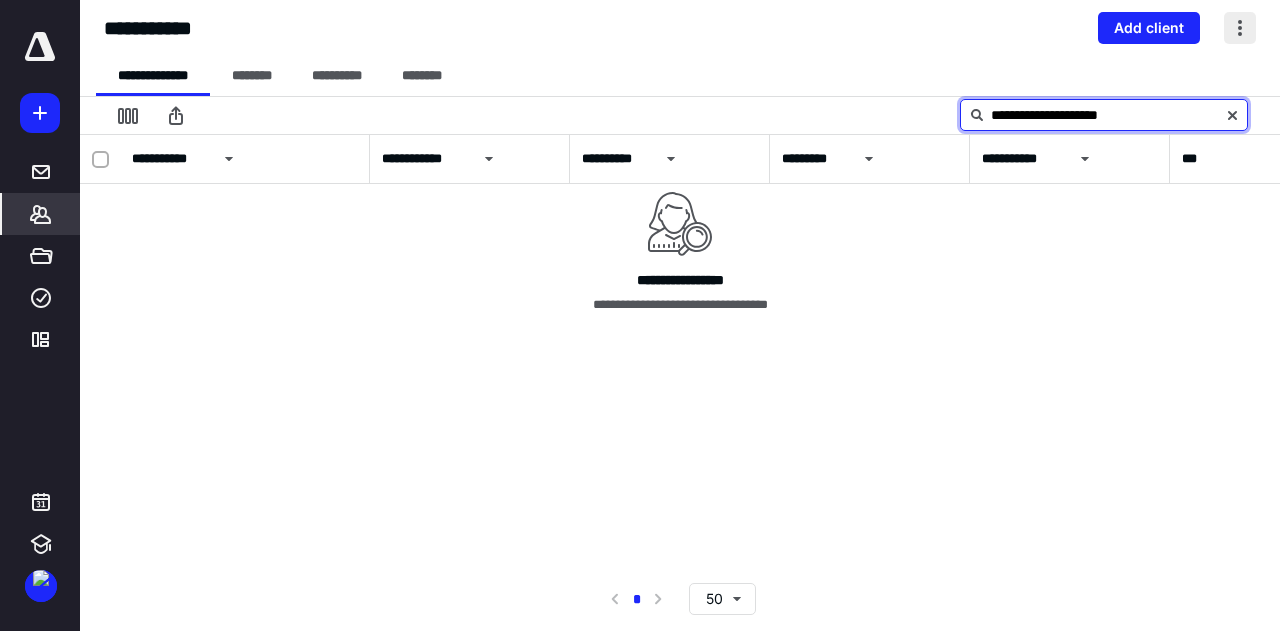 type on "**********" 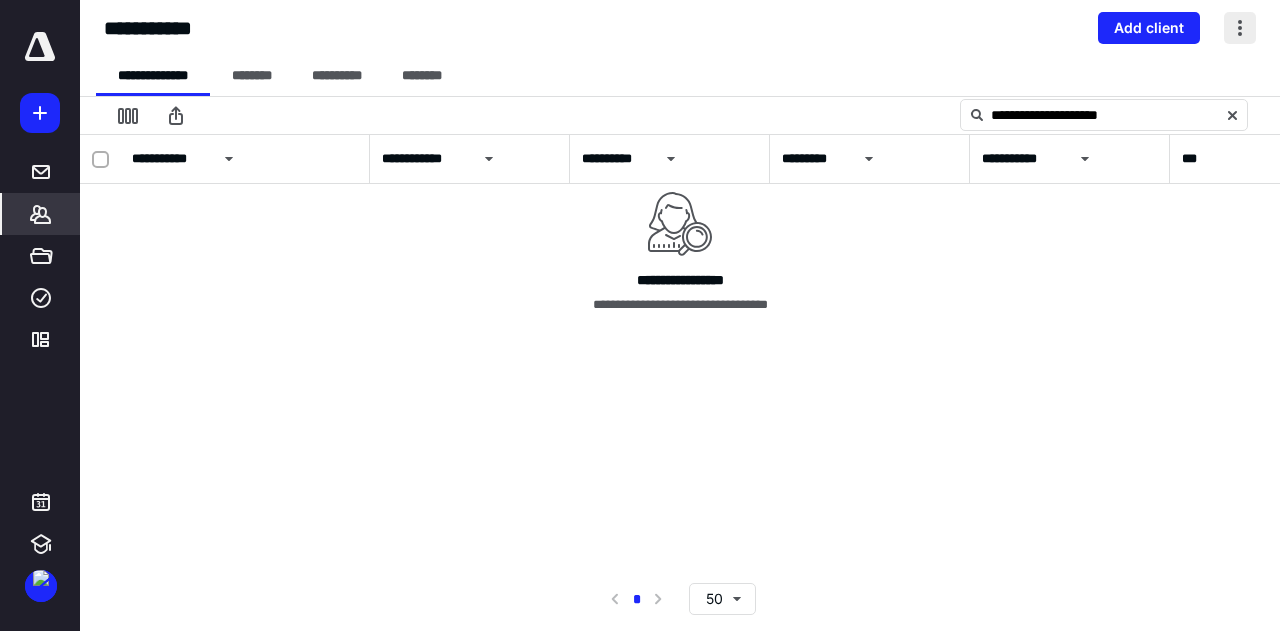 click at bounding box center (1240, 28) 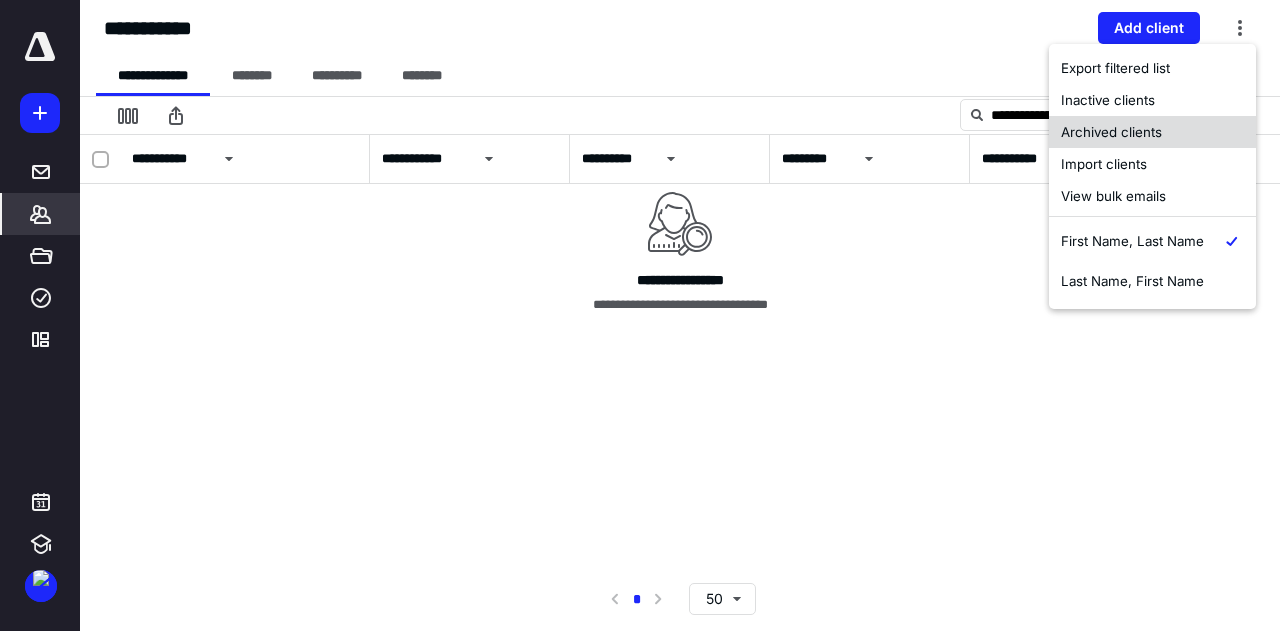 click on "Archived clients" at bounding box center [1152, 132] 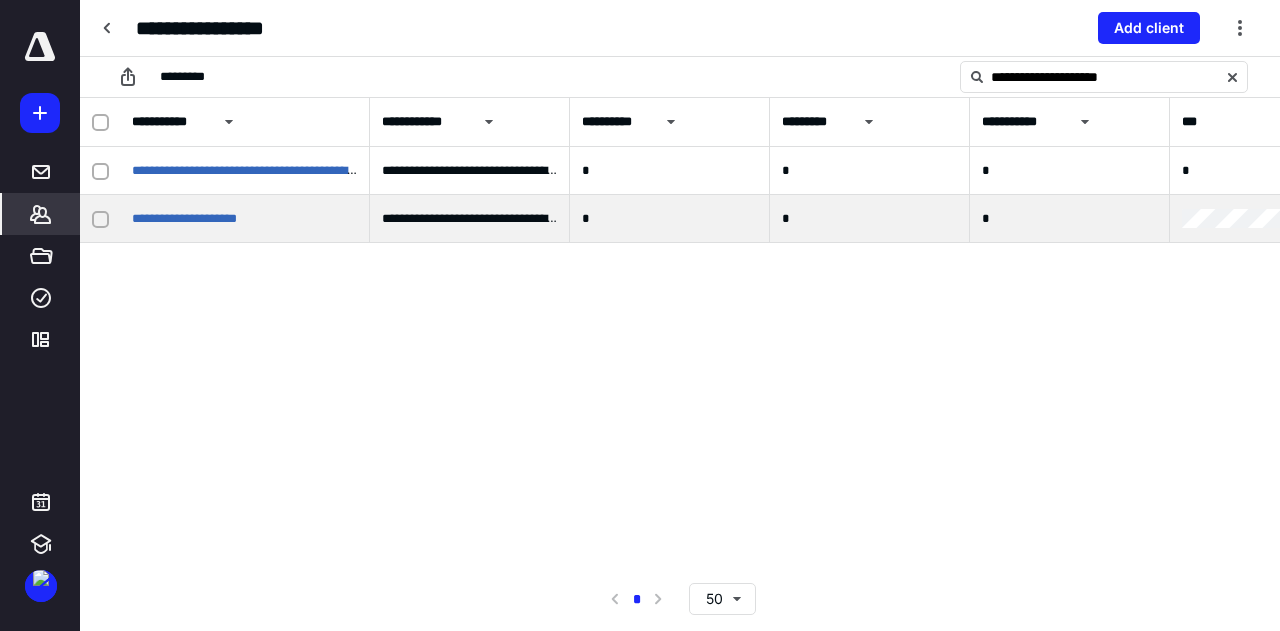 click 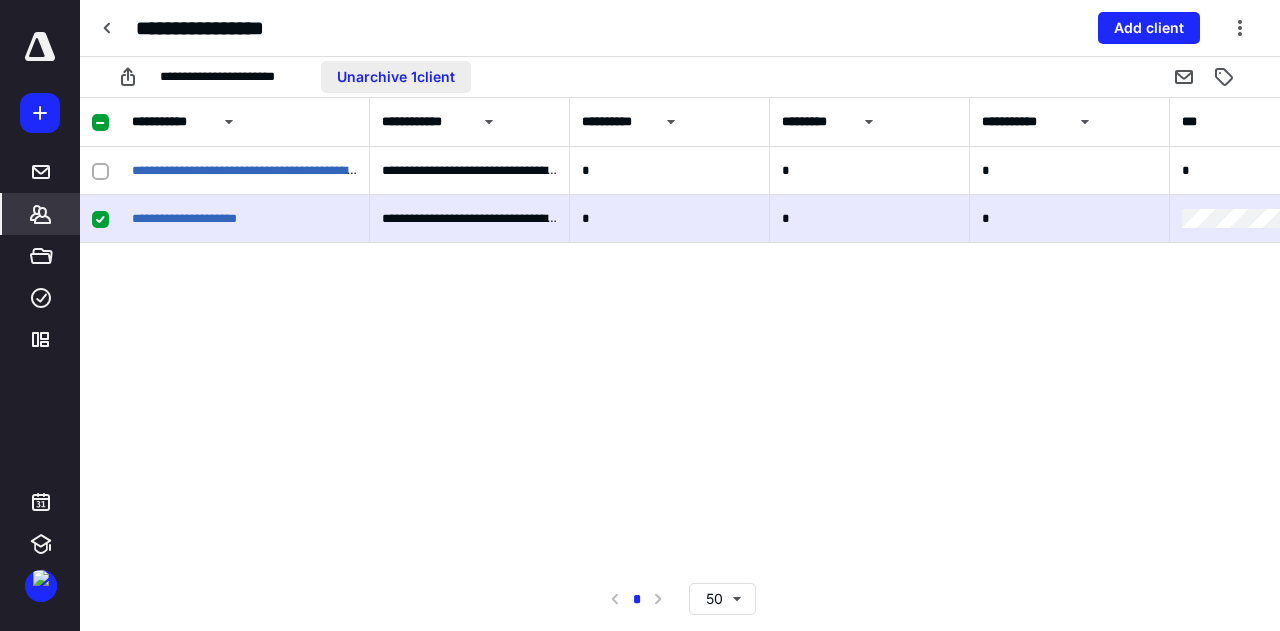 click on "Unarchive   1  client" at bounding box center [396, 77] 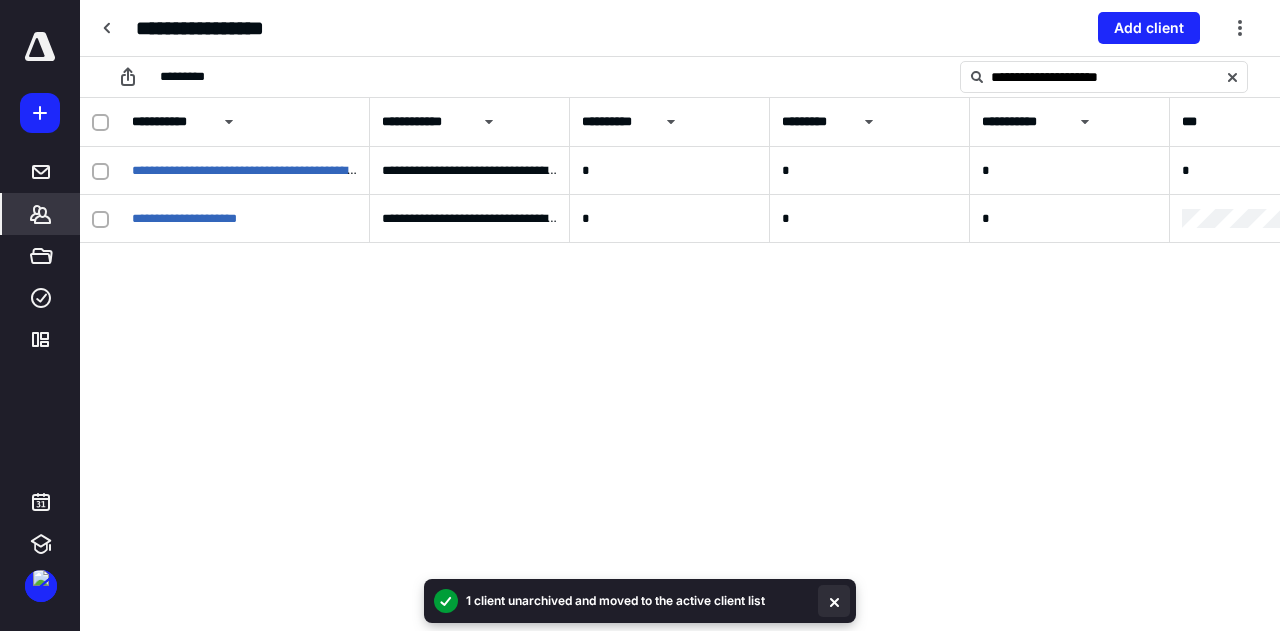 click at bounding box center [834, 601] 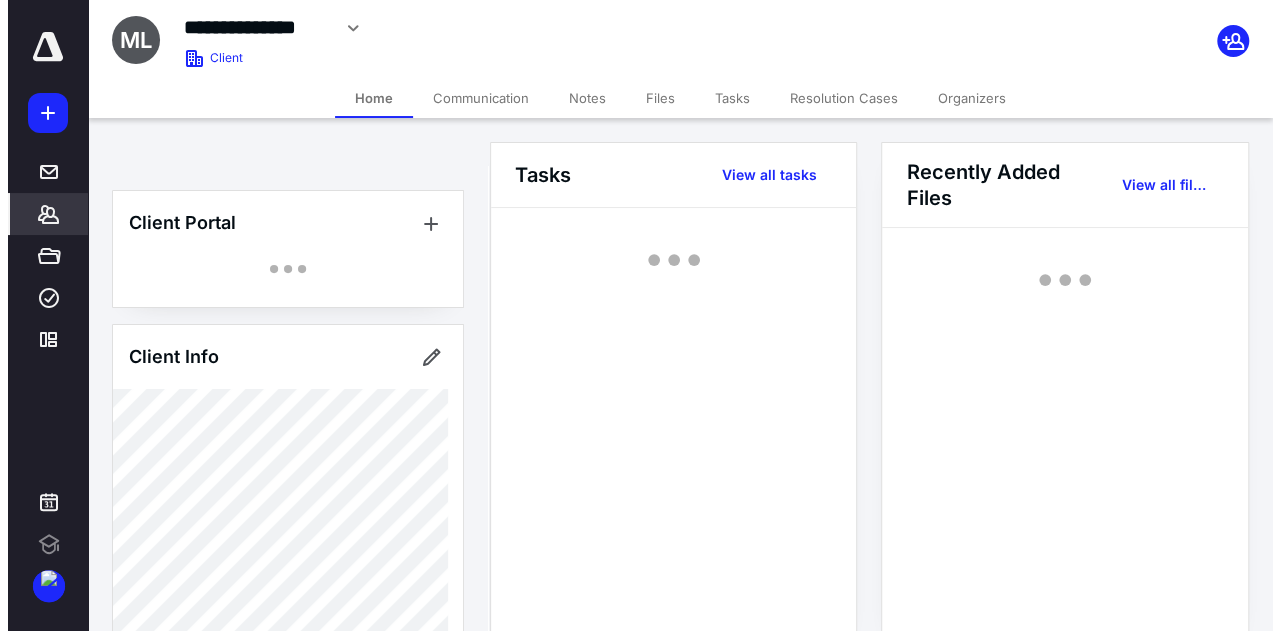 scroll, scrollTop: 0, scrollLeft: 0, axis: both 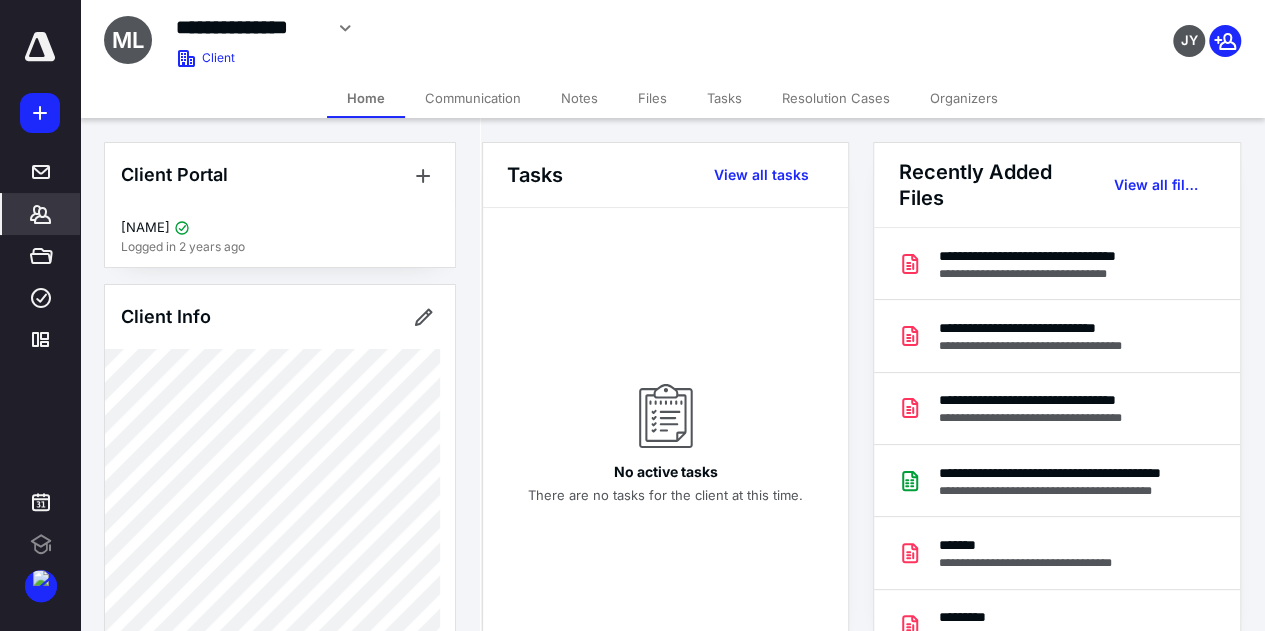 click on "Files" at bounding box center [652, 98] 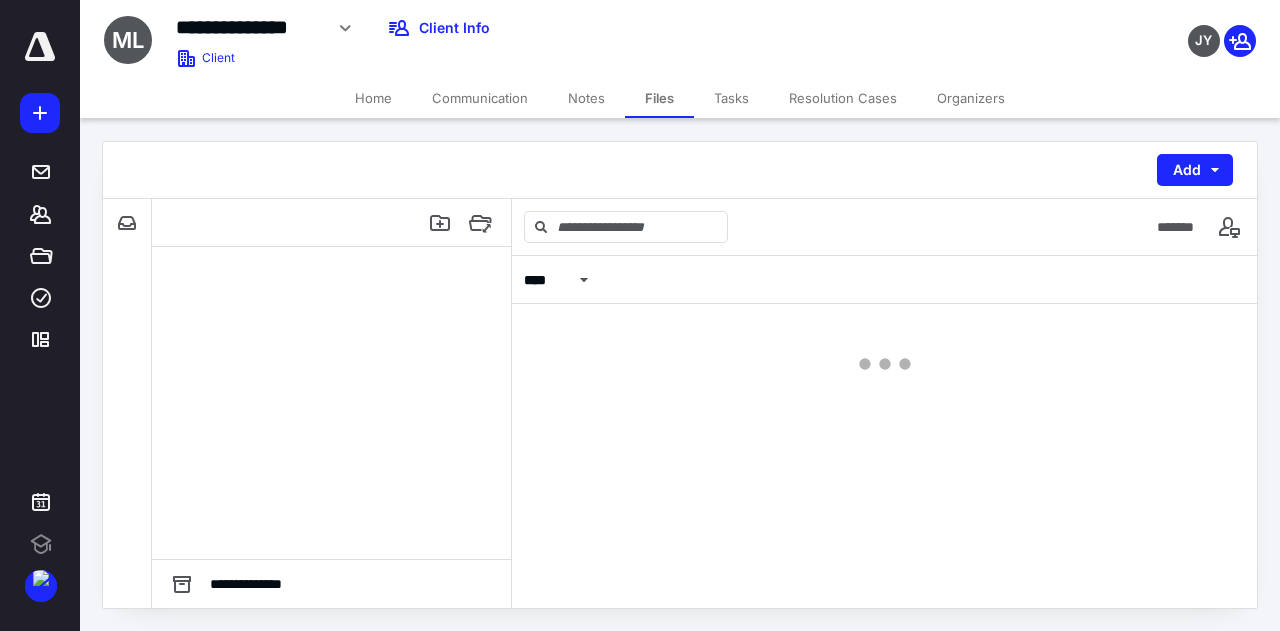 scroll, scrollTop: 0, scrollLeft: 0, axis: both 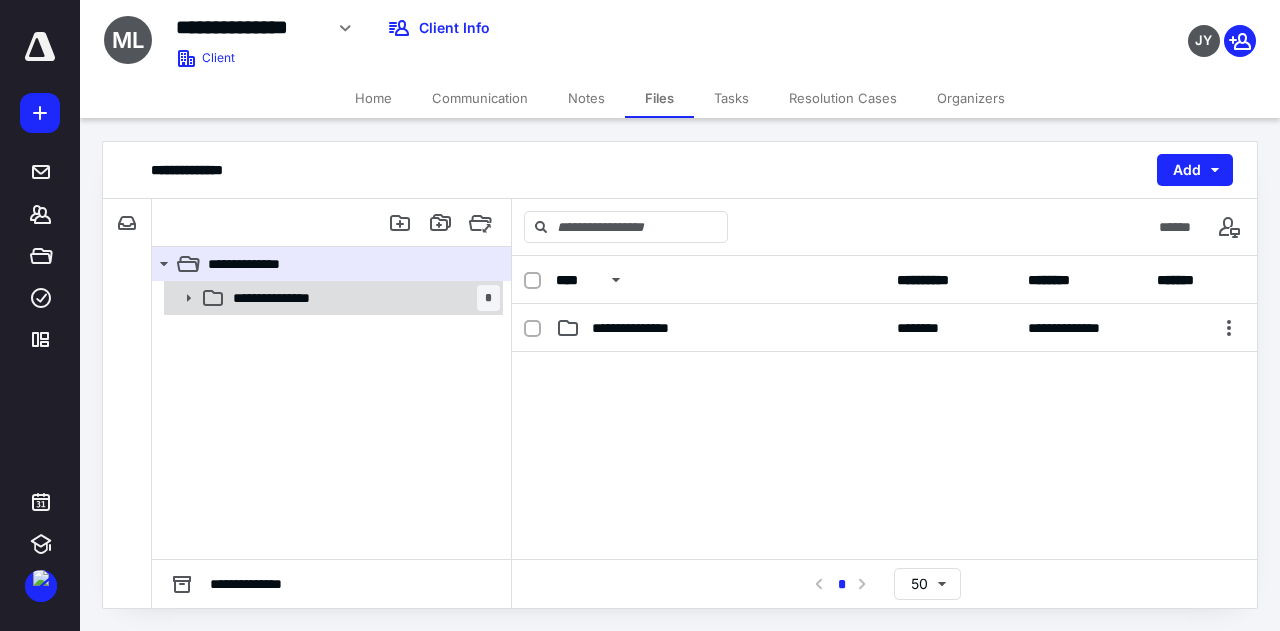 click on "**********" at bounding box center (362, 298) 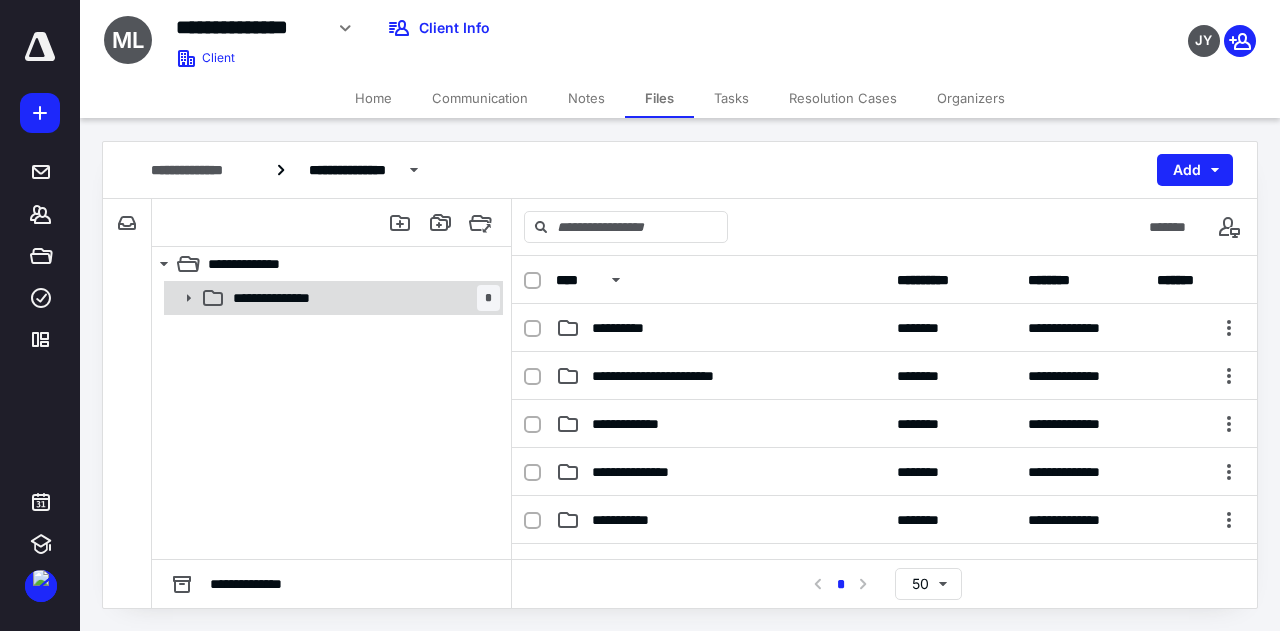 click on "**********" at bounding box center (362, 298) 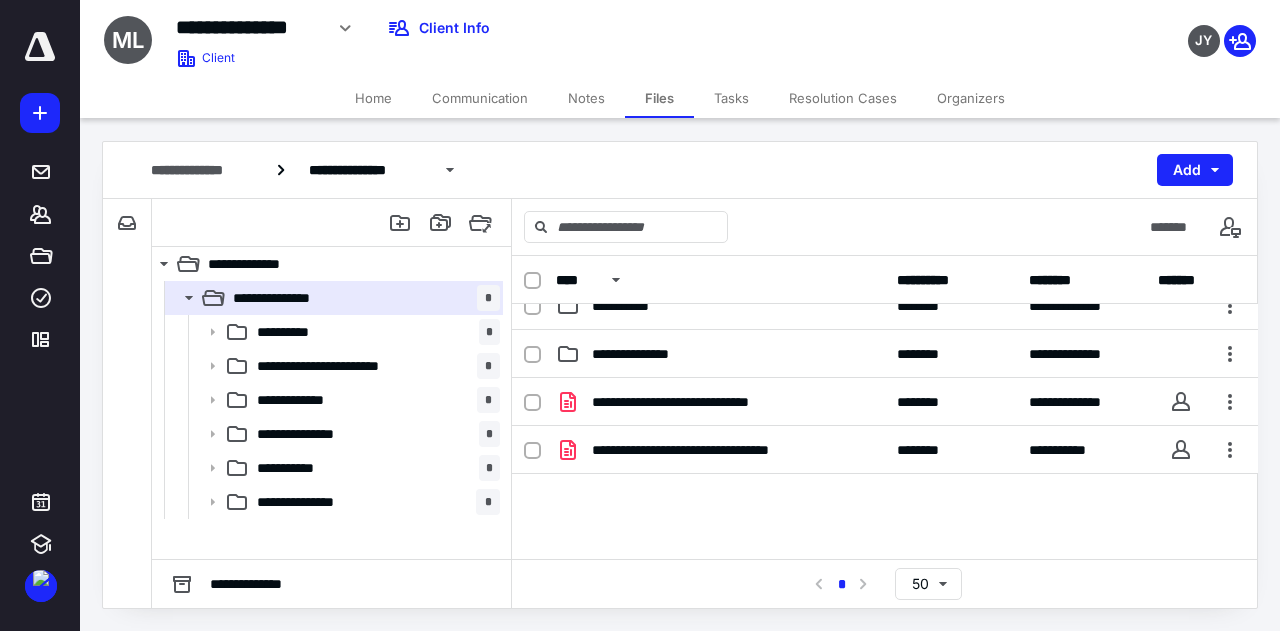 scroll, scrollTop: 219, scrollLeft: 0, axis: vertical 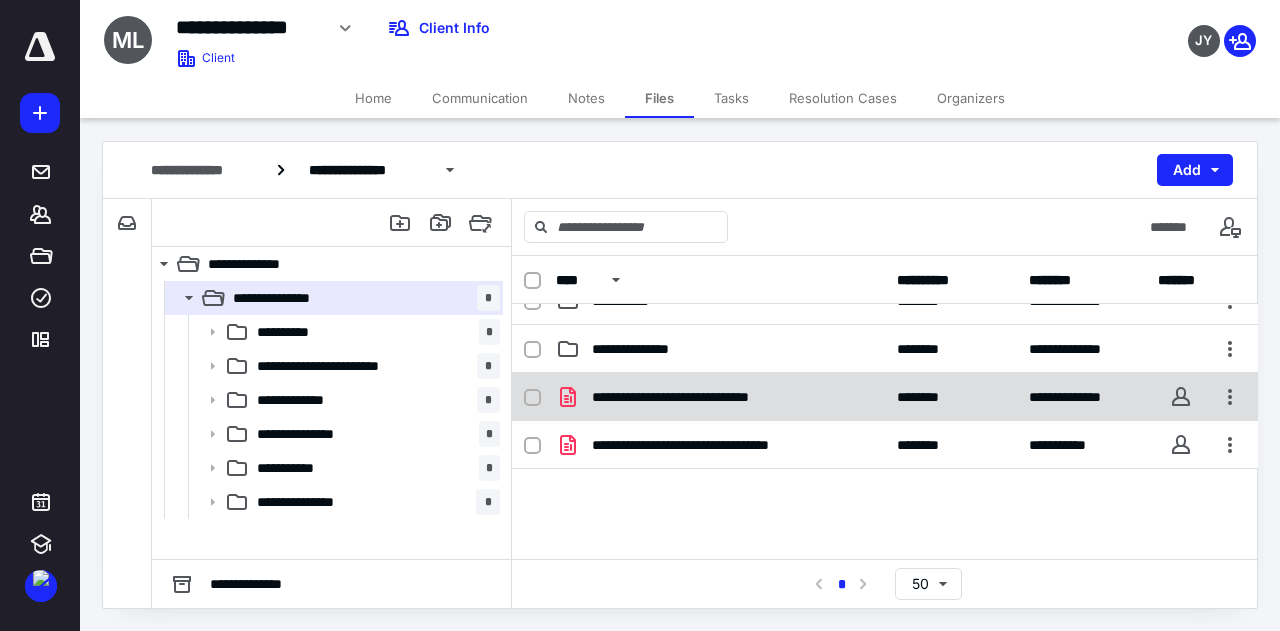 checkbox on "true" 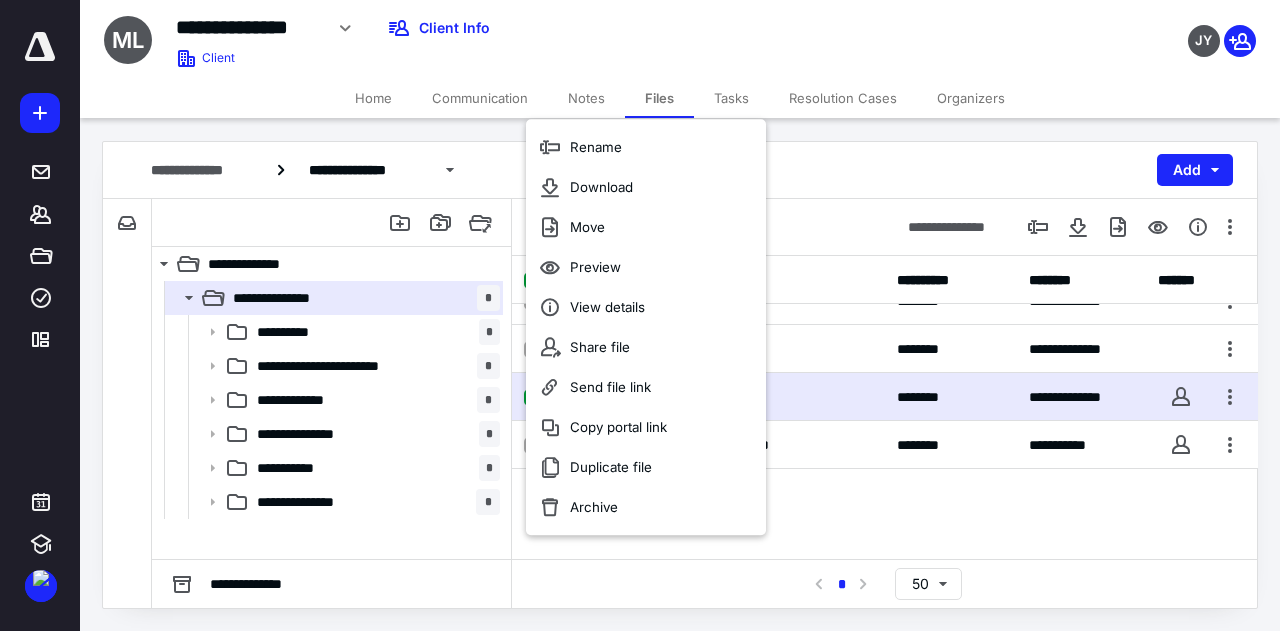 click on "**********" at bounding box center (885, 523) 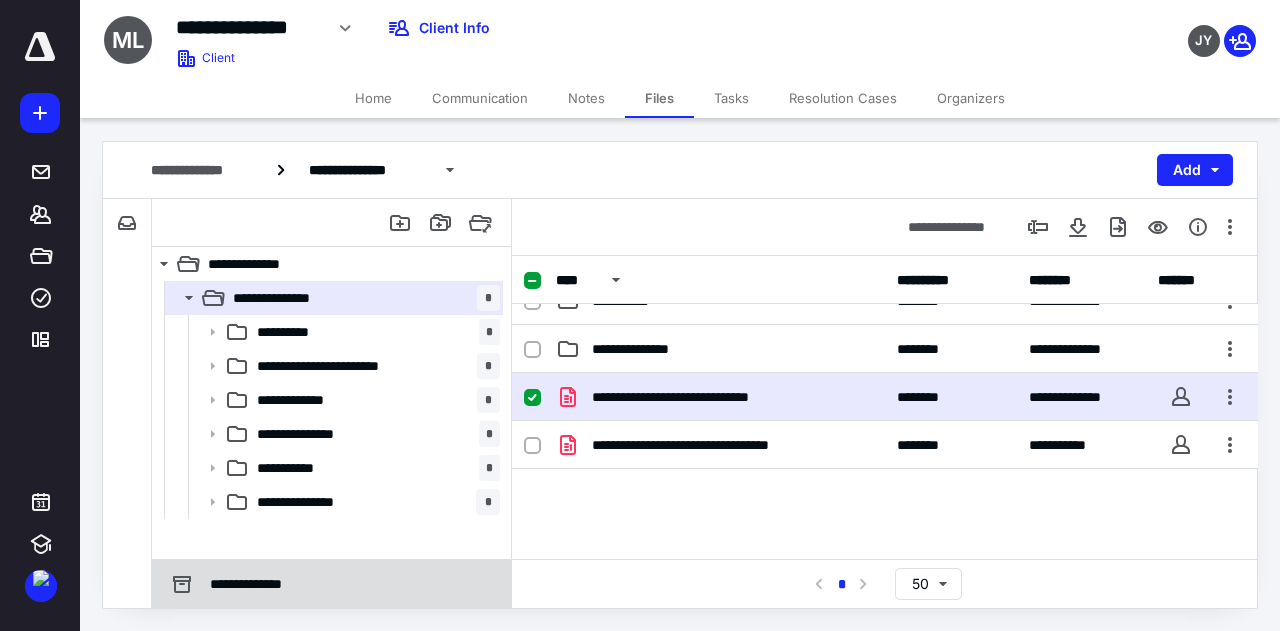 click on "**********" at bounding box center [331, 584] 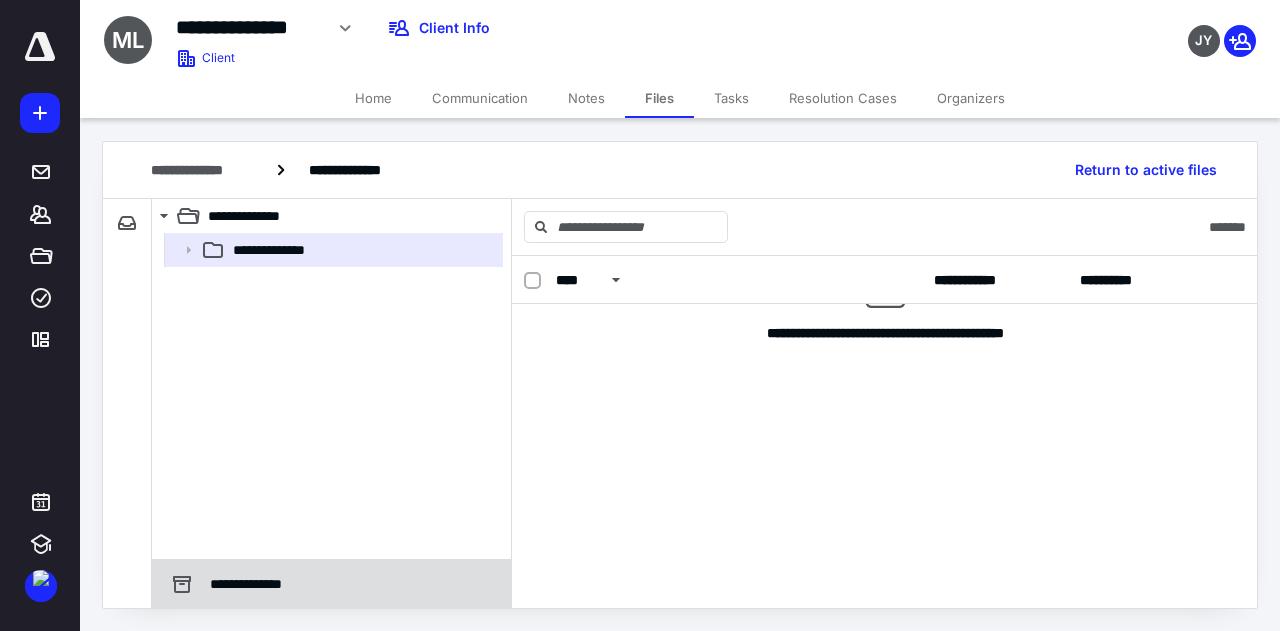 scroll, scrollTop: 0, scrollLeft: 0, axis: both 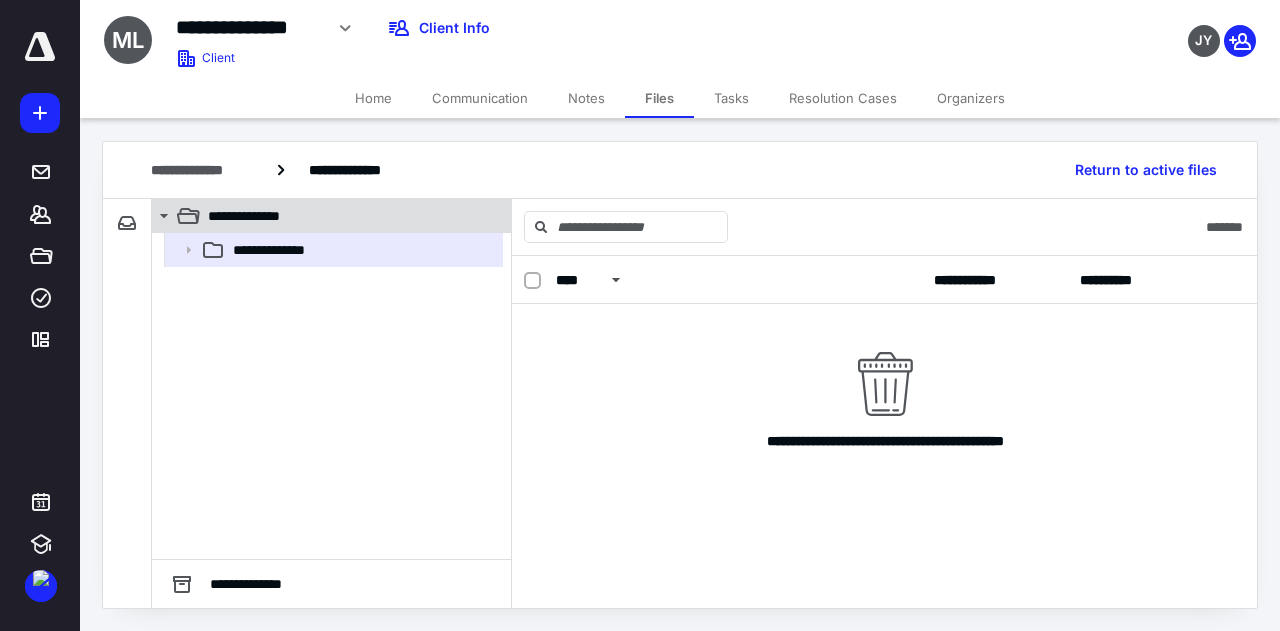click on "**********" at bounding box center [344, 216] 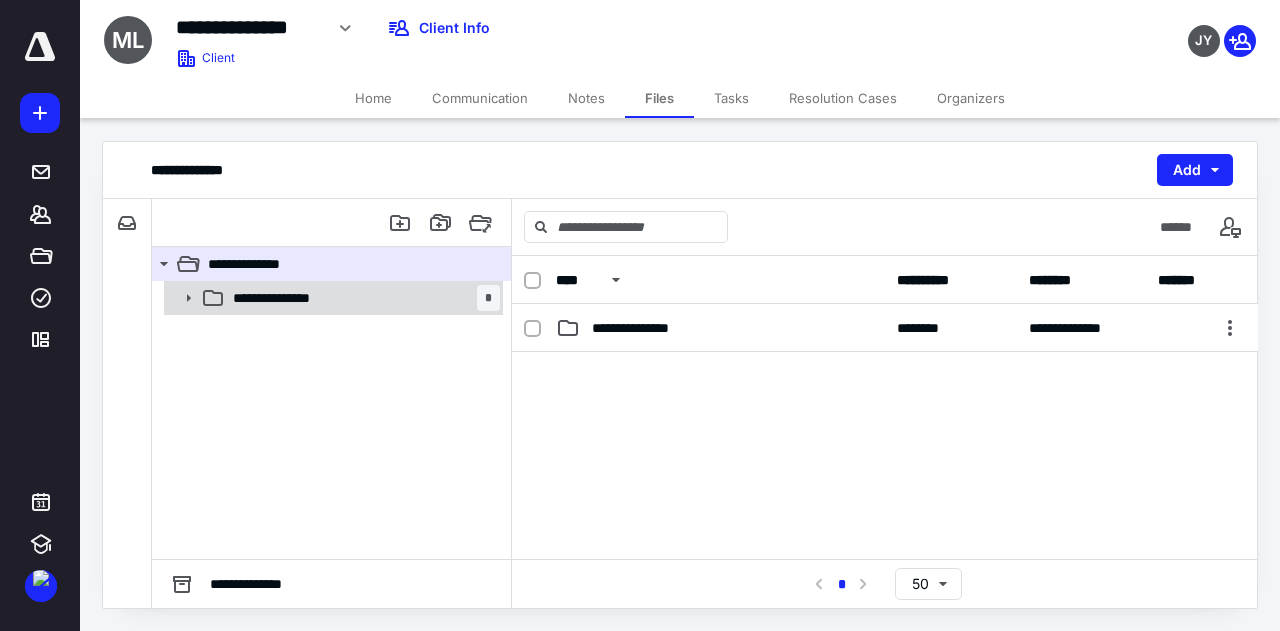 click on "**********" at bounding box center [362, 298] 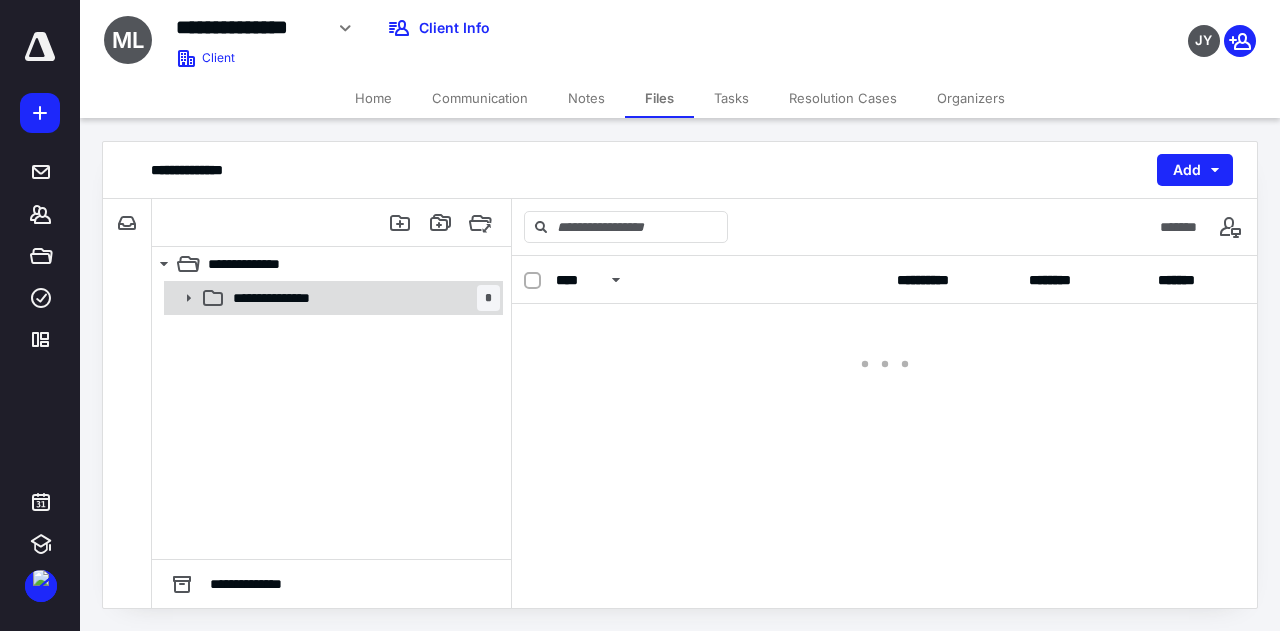 click on "**********" at bounding box center [362, 298] 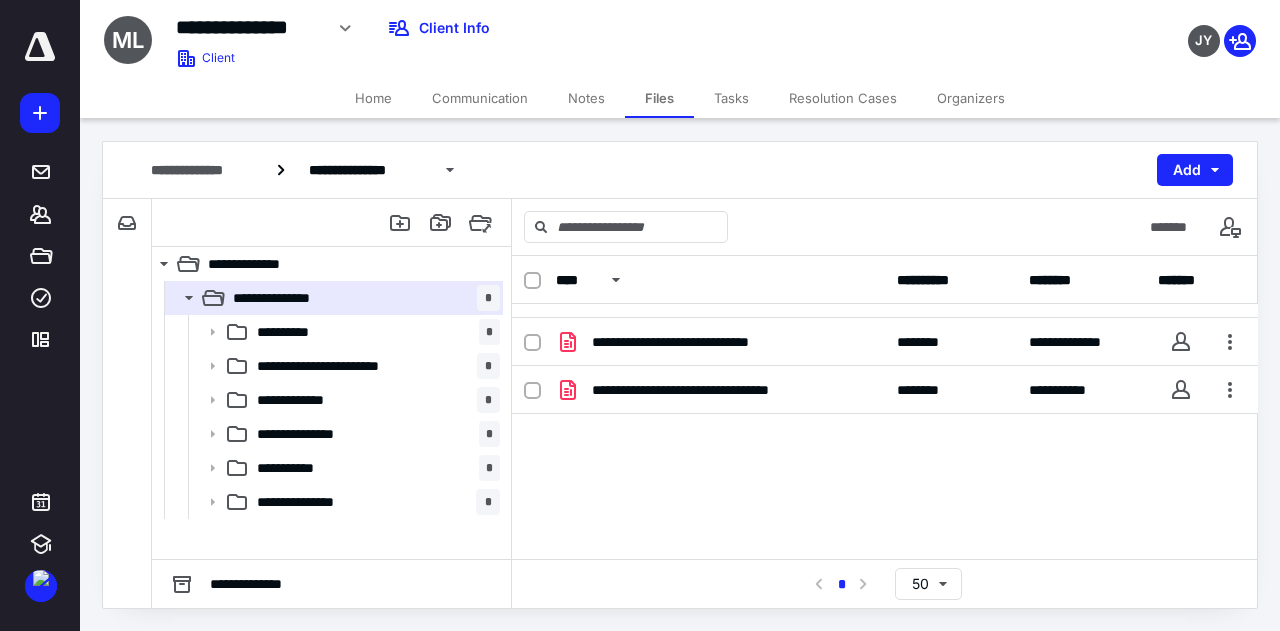 scroll, scrollTop: 280, scrollLeft: 0, axis: vertical 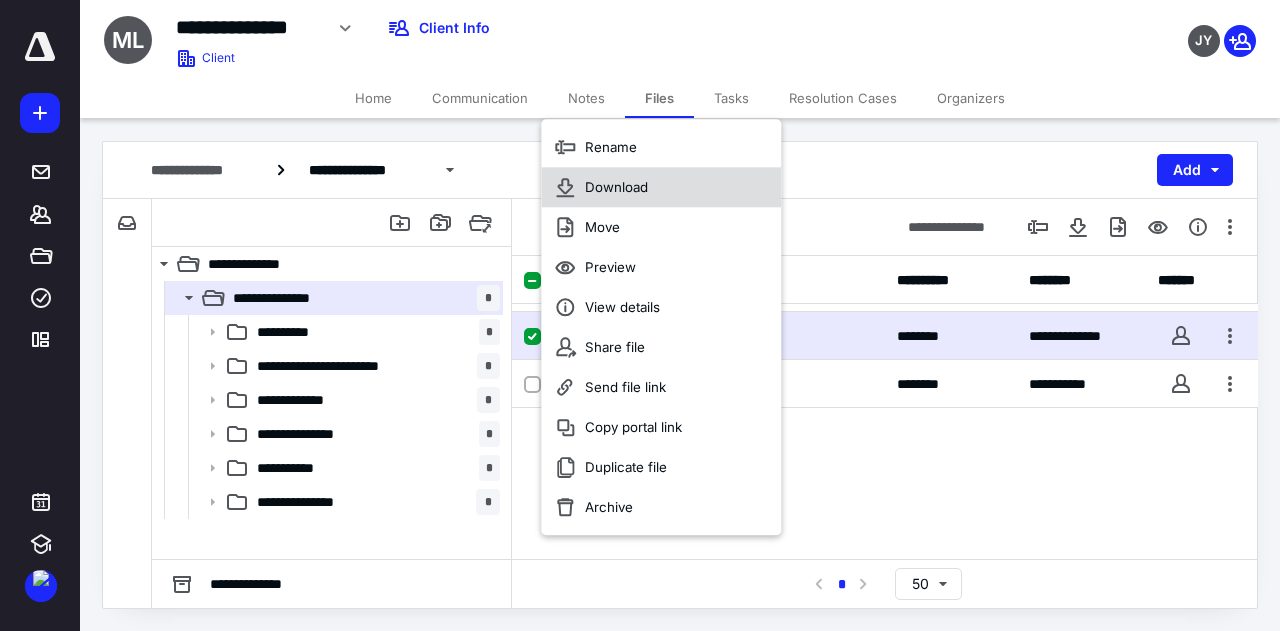 click on "Download" at bounding box center [616, 187] 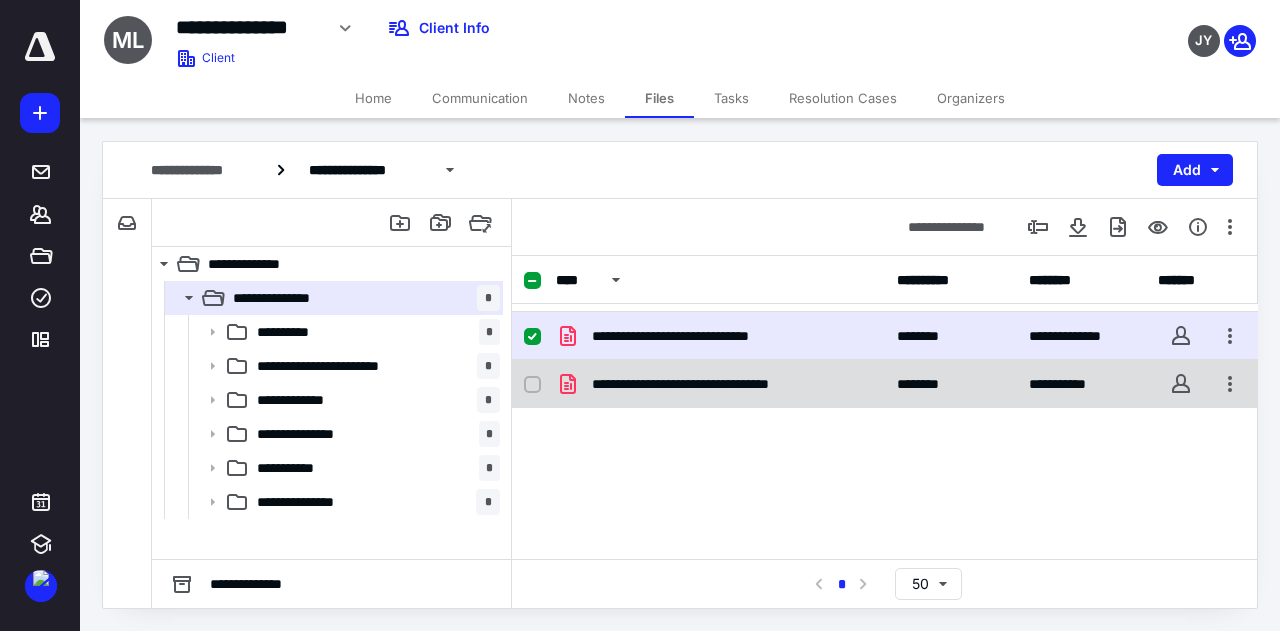 checkbox on "false" 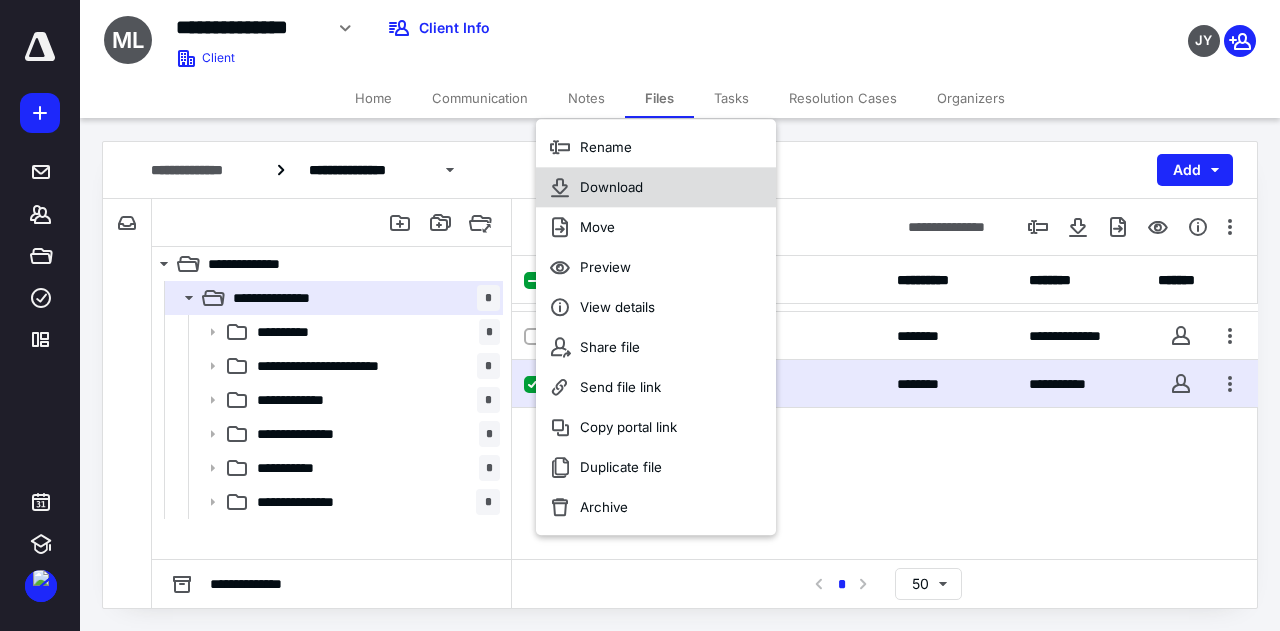 click on "Download" at bounding box center [656, 187] 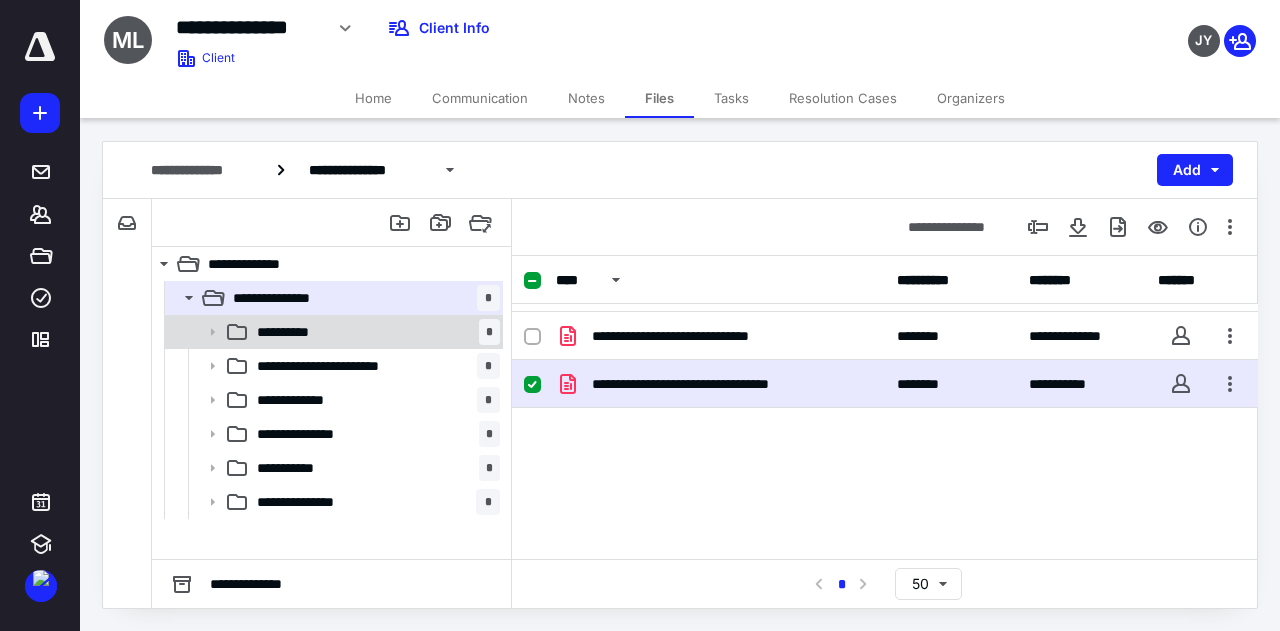 click on "**********" at bounding box center [374, 332] 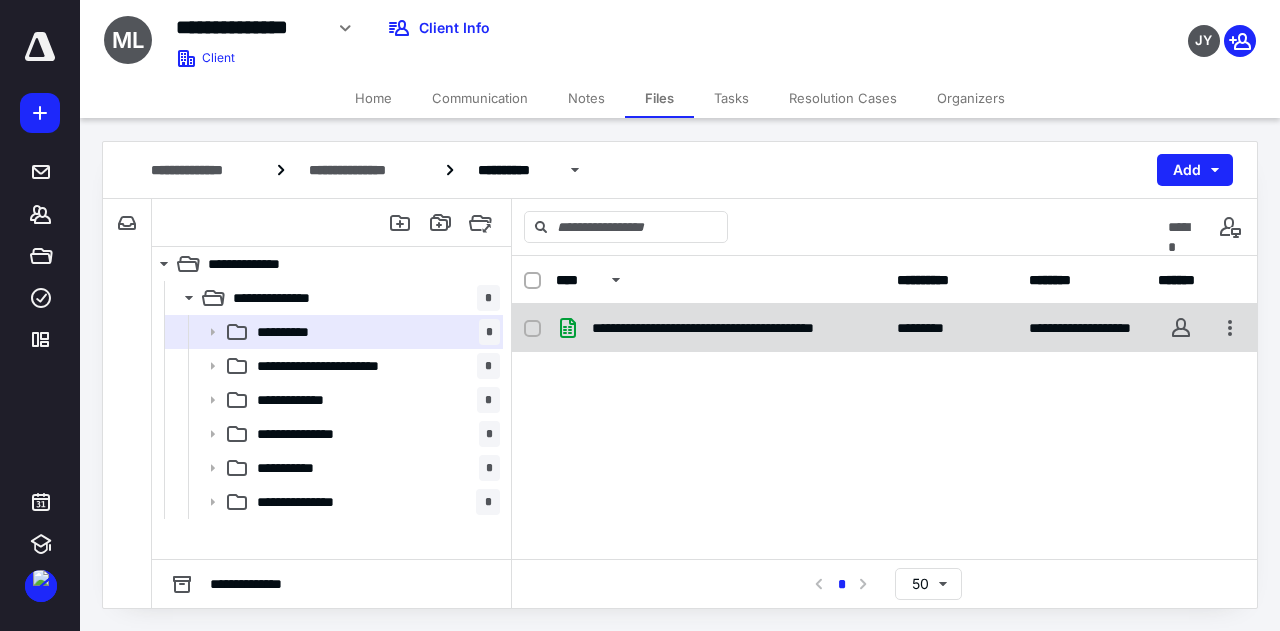 checkbox on "true" 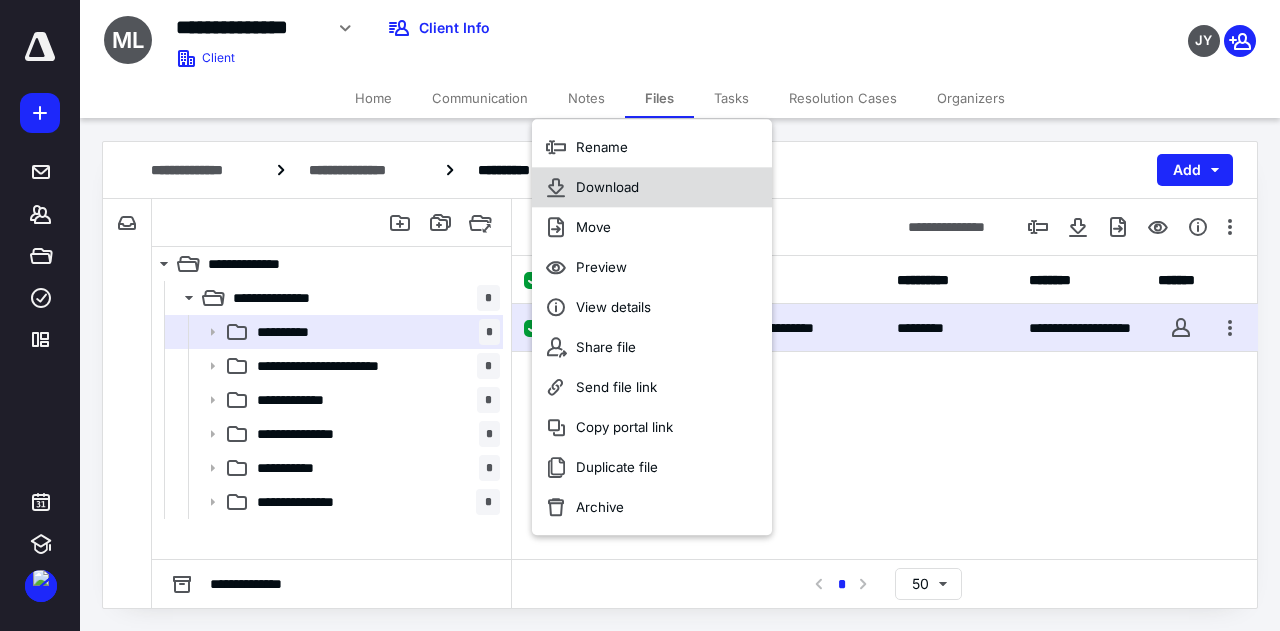 click on "Download" at bounding box center [652, 187] 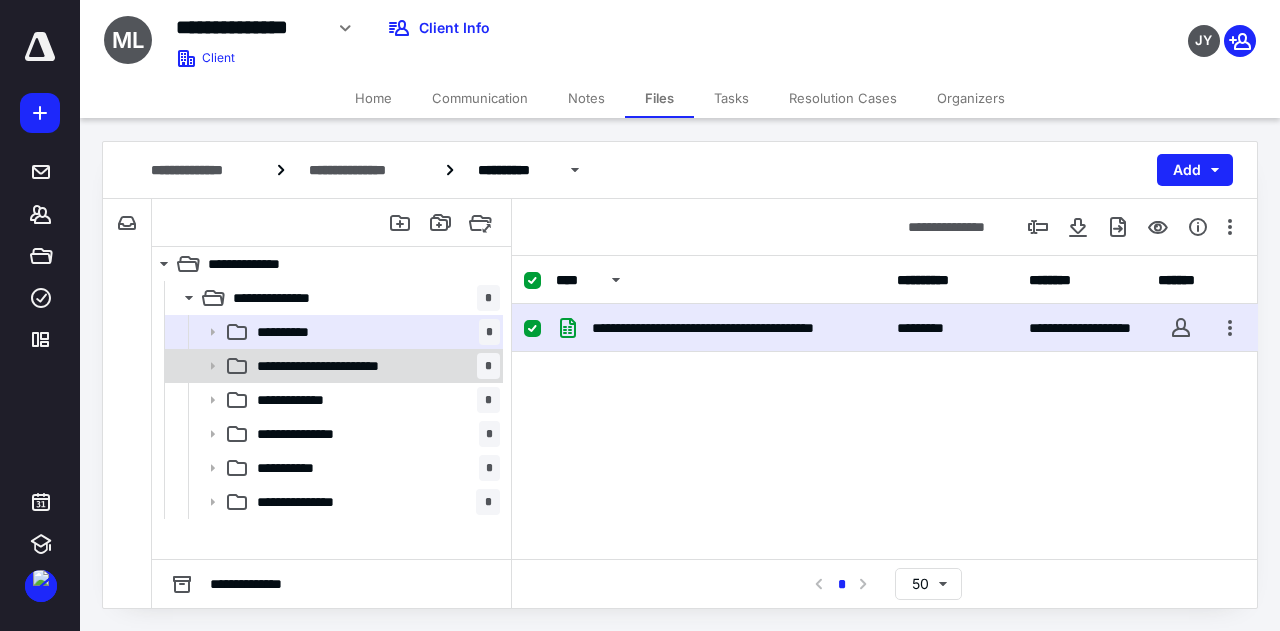 click on "**********" at bounding box center (374, 366) 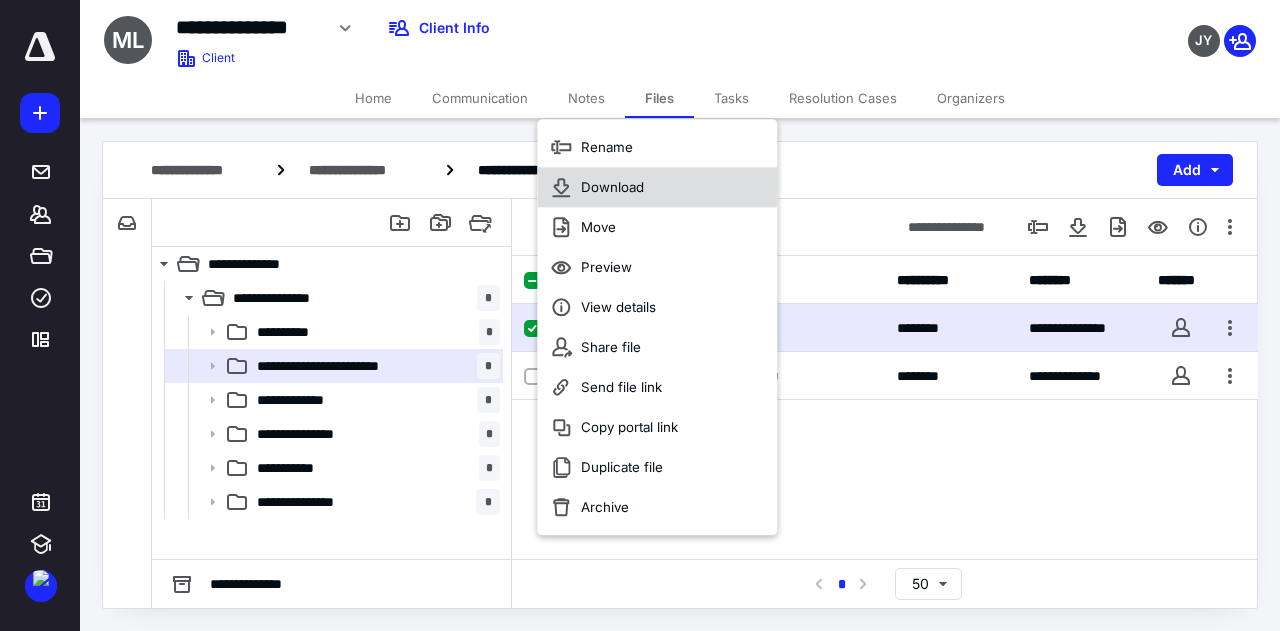 click on "Download" at bounding box center (657, 187) 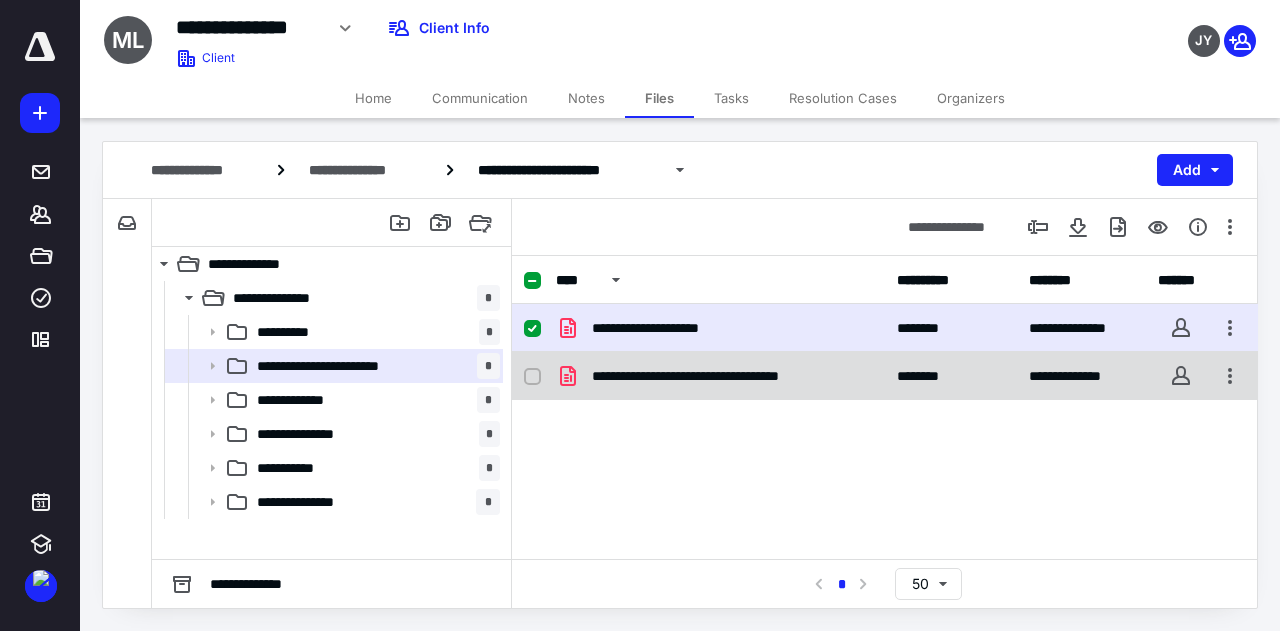 checkbox on "false" 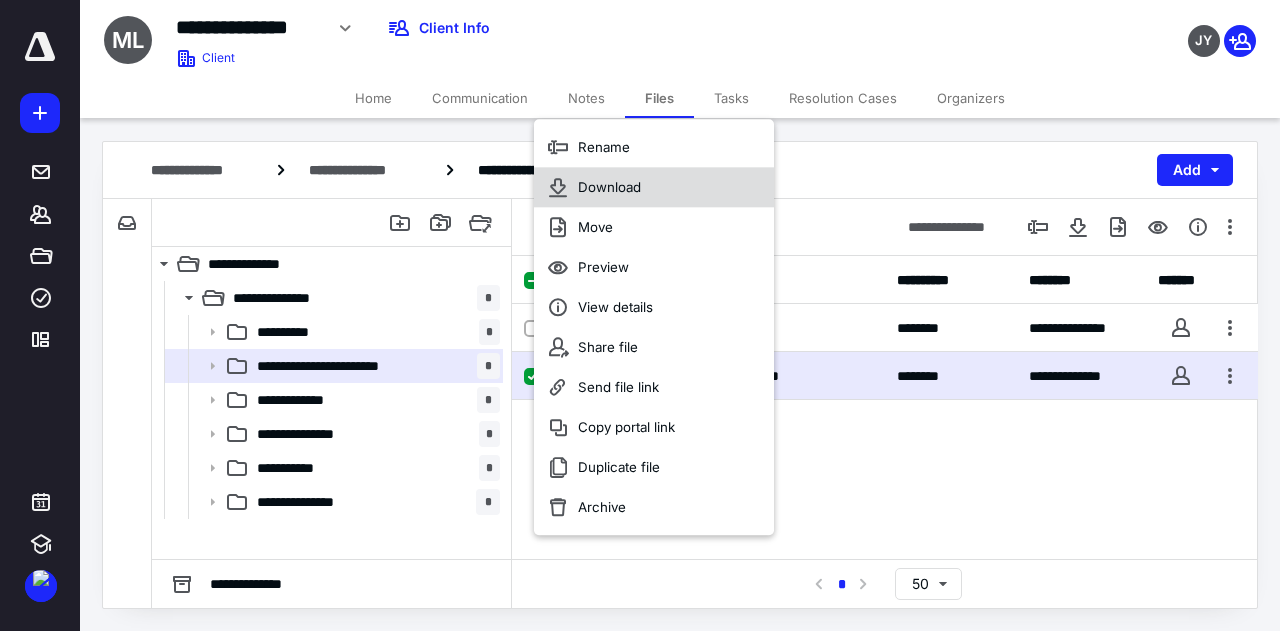 click on "Download" at bounding box center (654, 187) 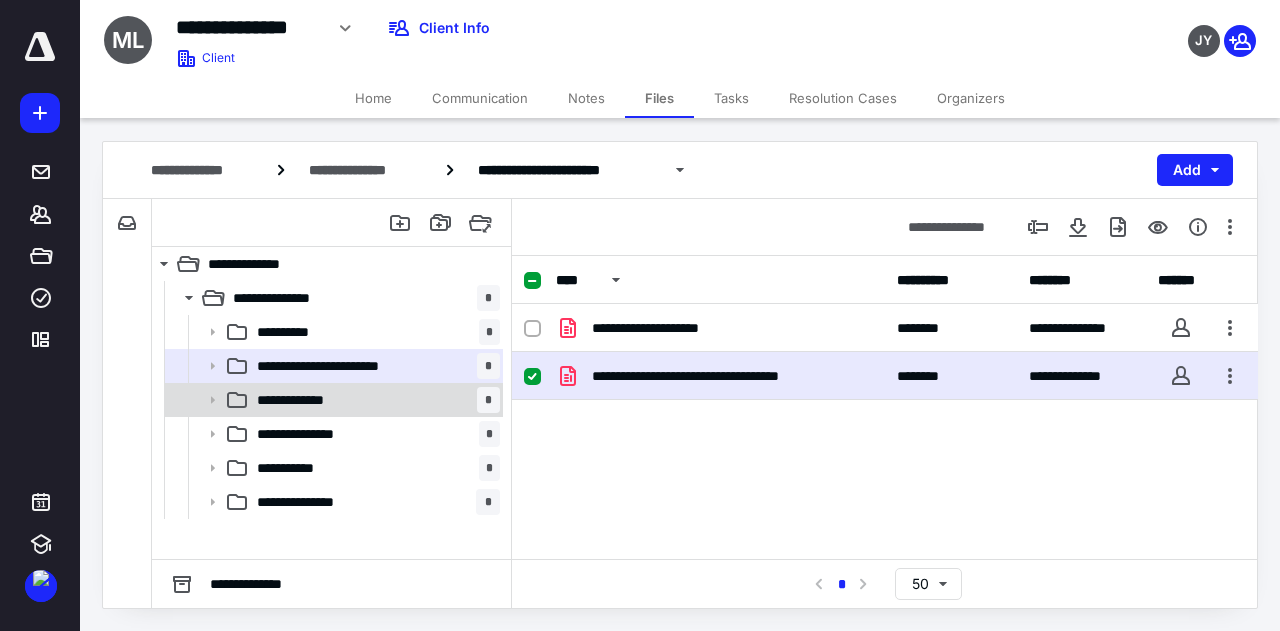 click on "**********" at bounding box center (374, 400) 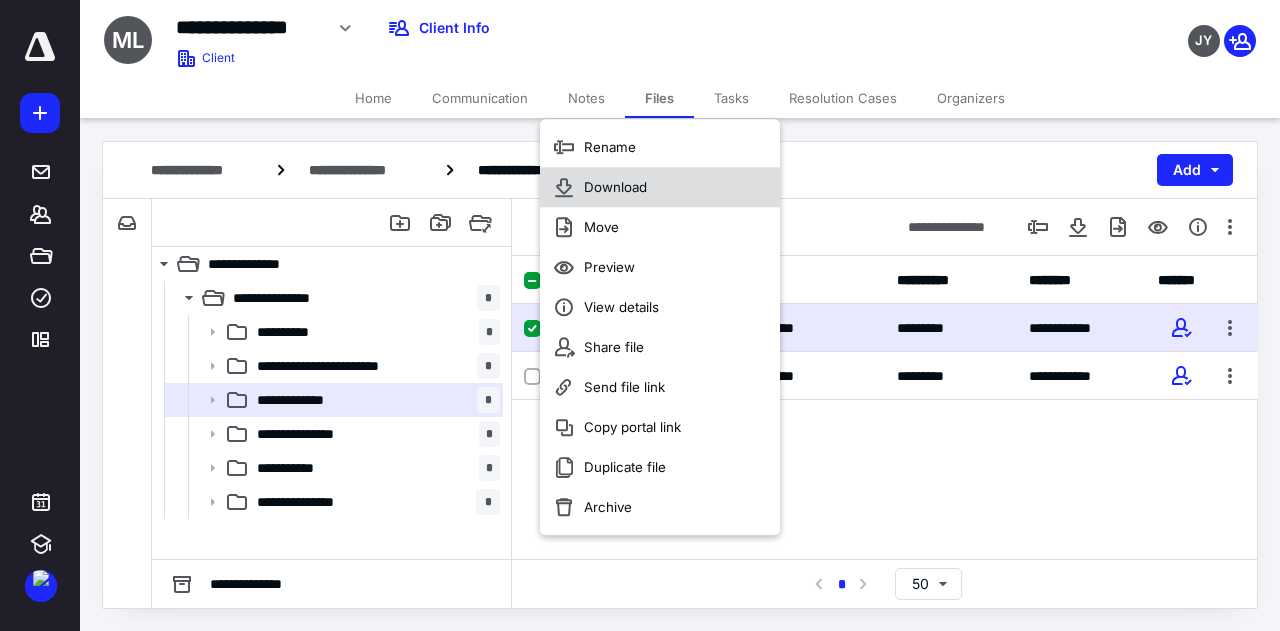 click on "Download" at bounding box center (615, 187) 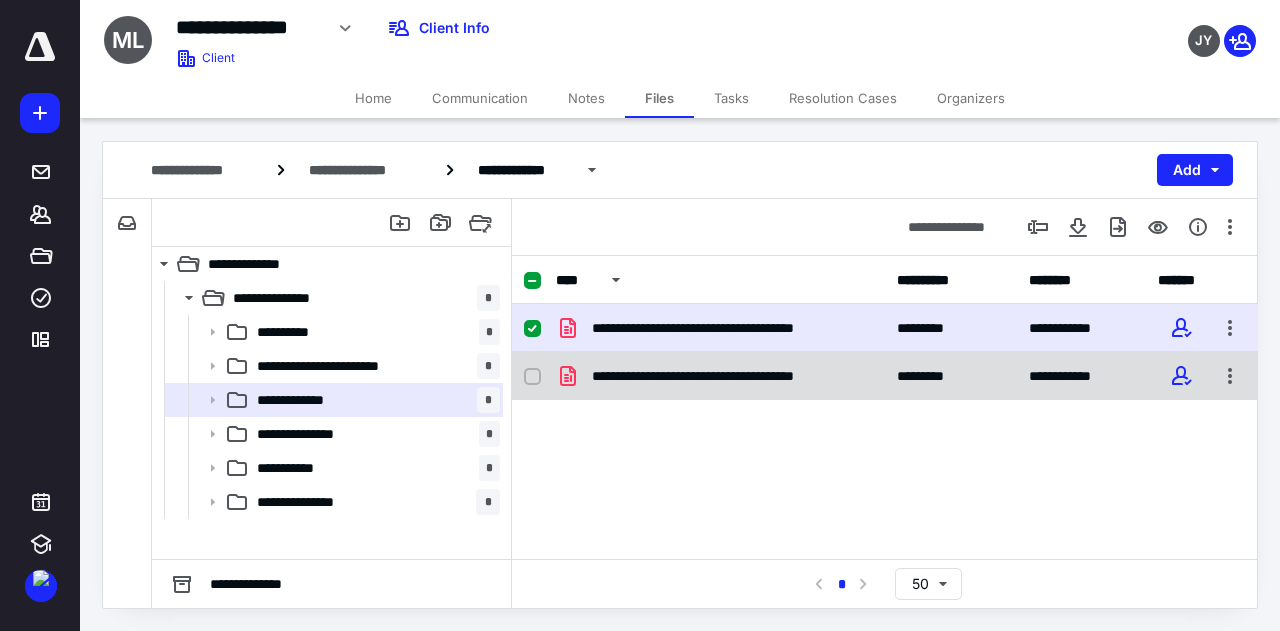 checkbox on "false" 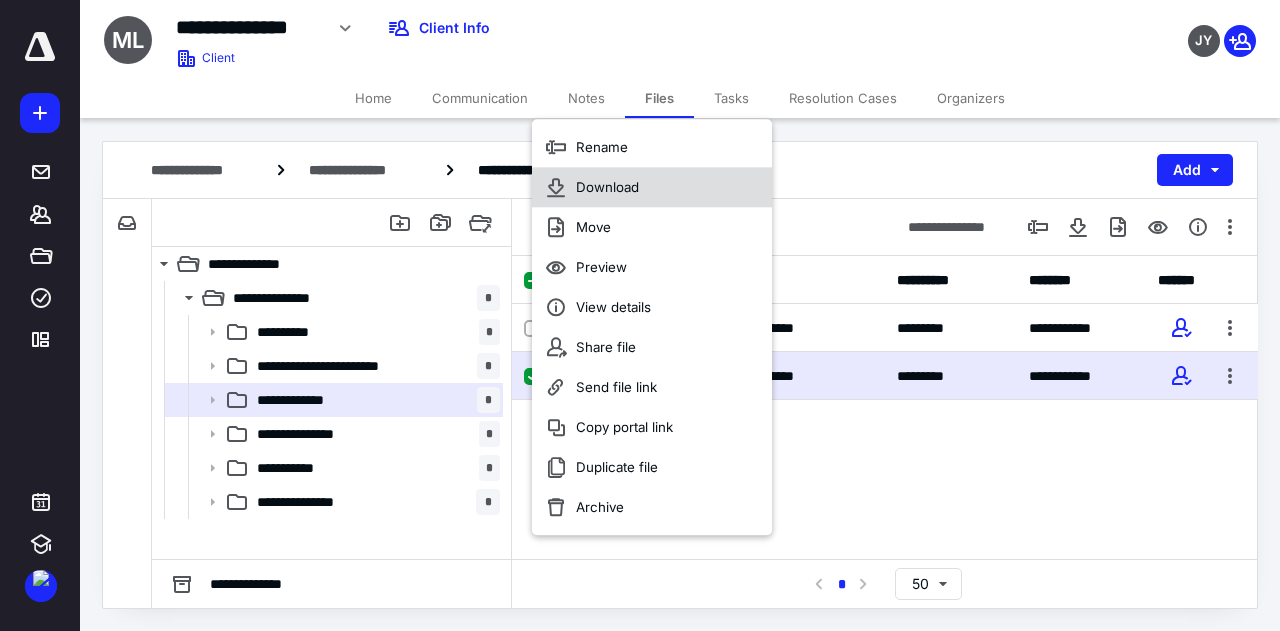 click on "Download" at bounding box center (652, 187) 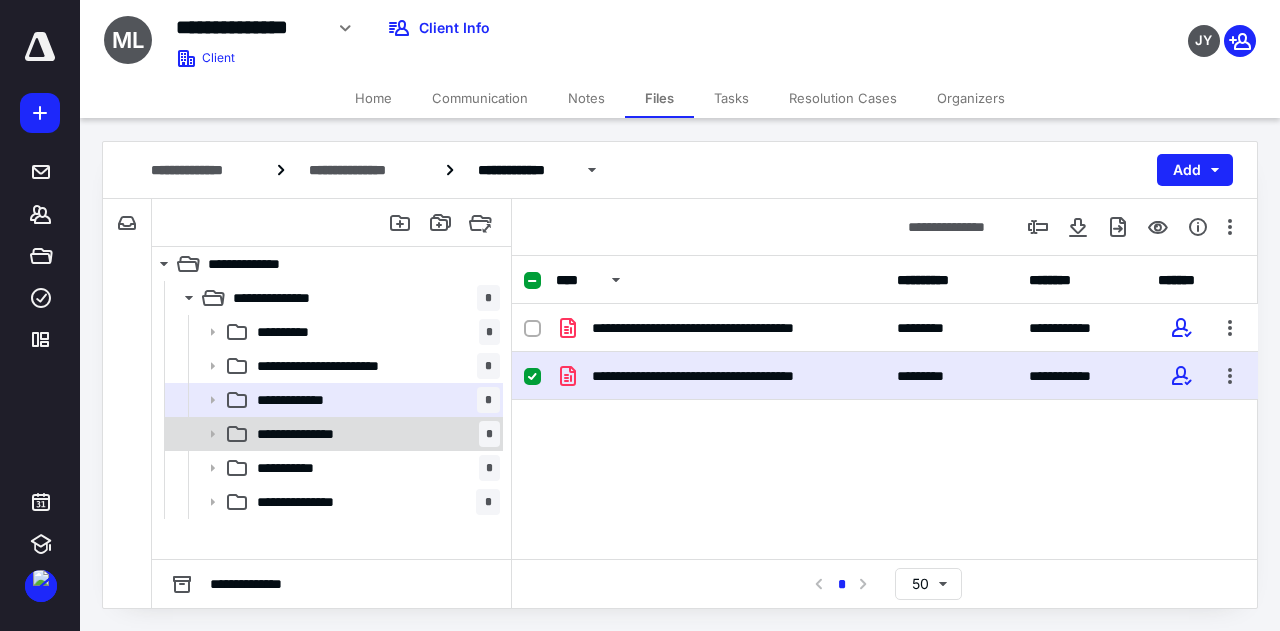 click on "**********" at bounding box center [374, 434] 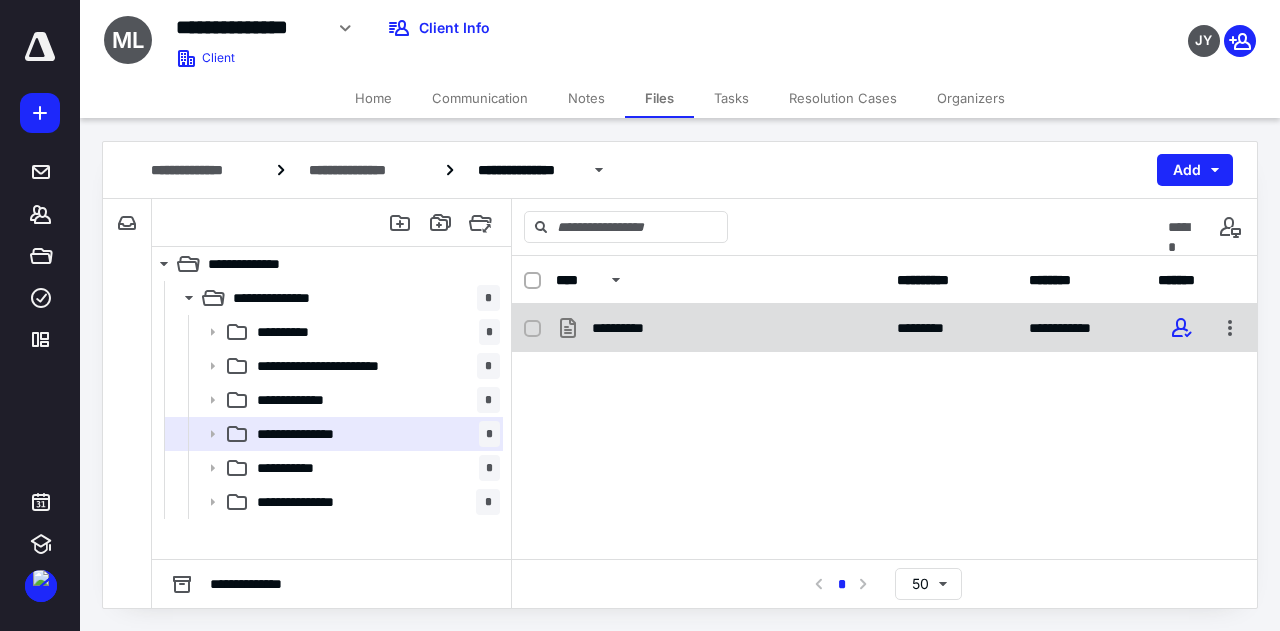 checkbox on "true" 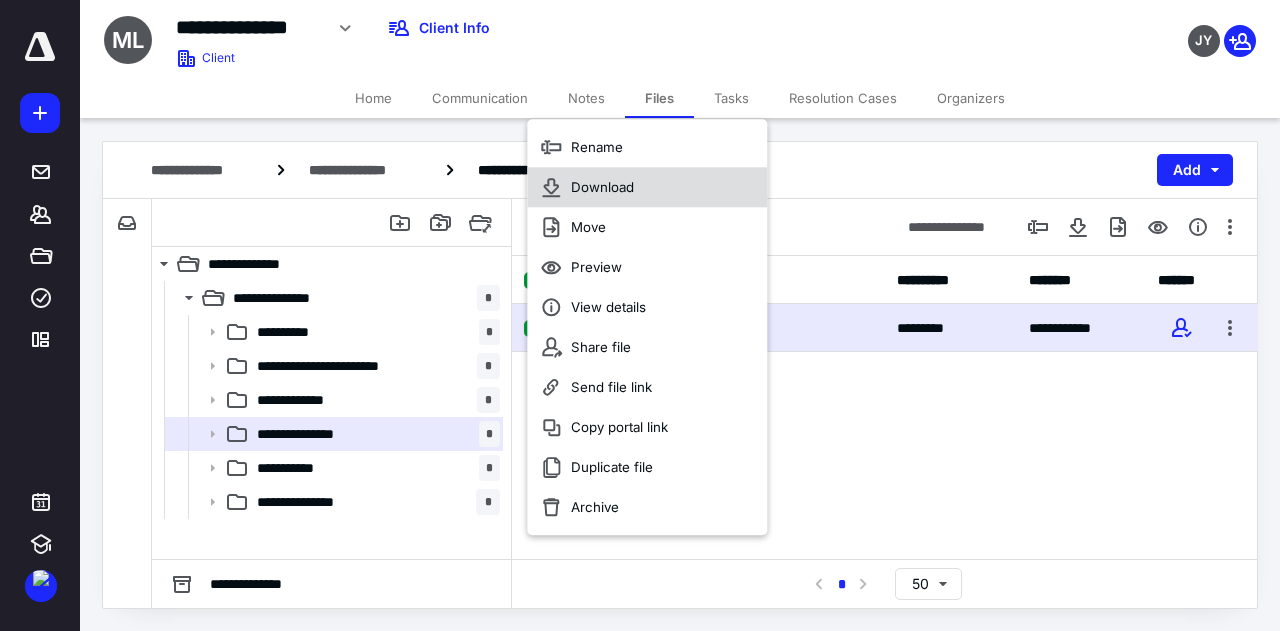 click on "Download" at bounding box center [602, 187] 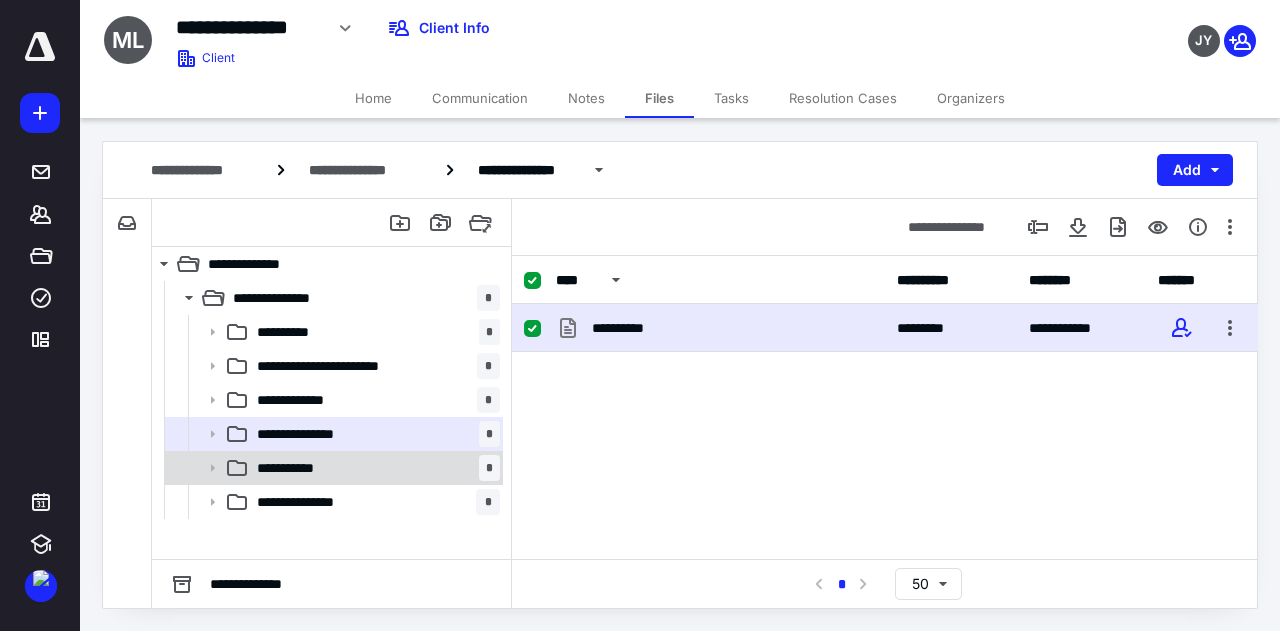 click on "**********" at bounding box center [374, 468] 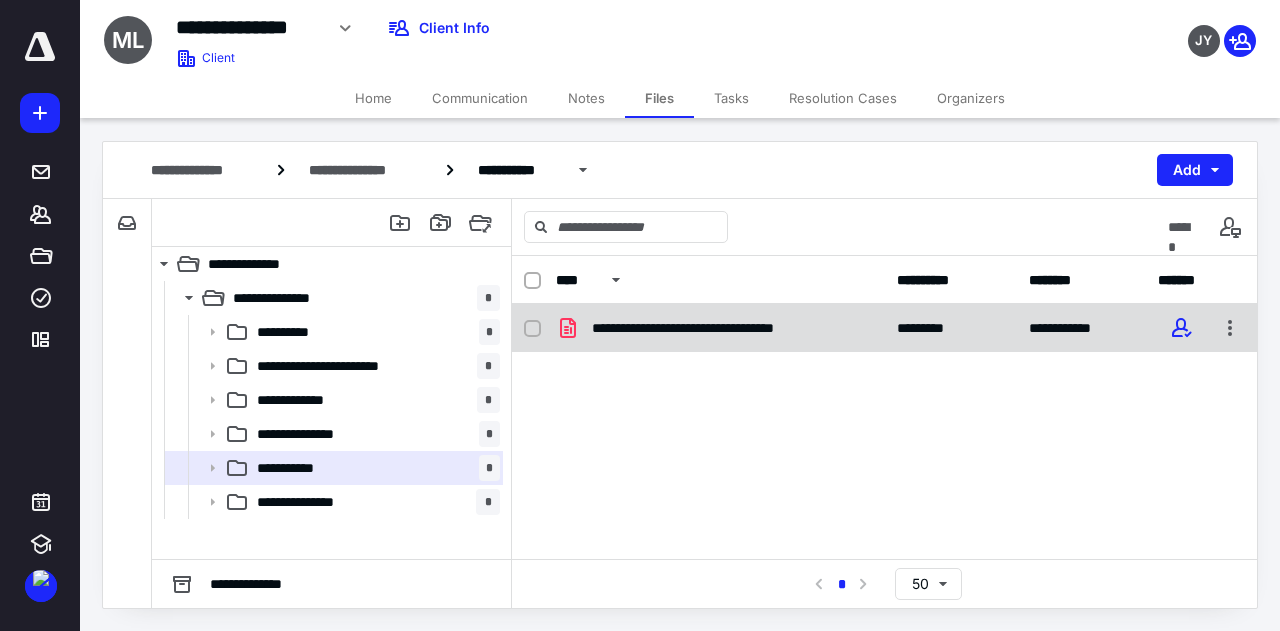 checkbox on "true" 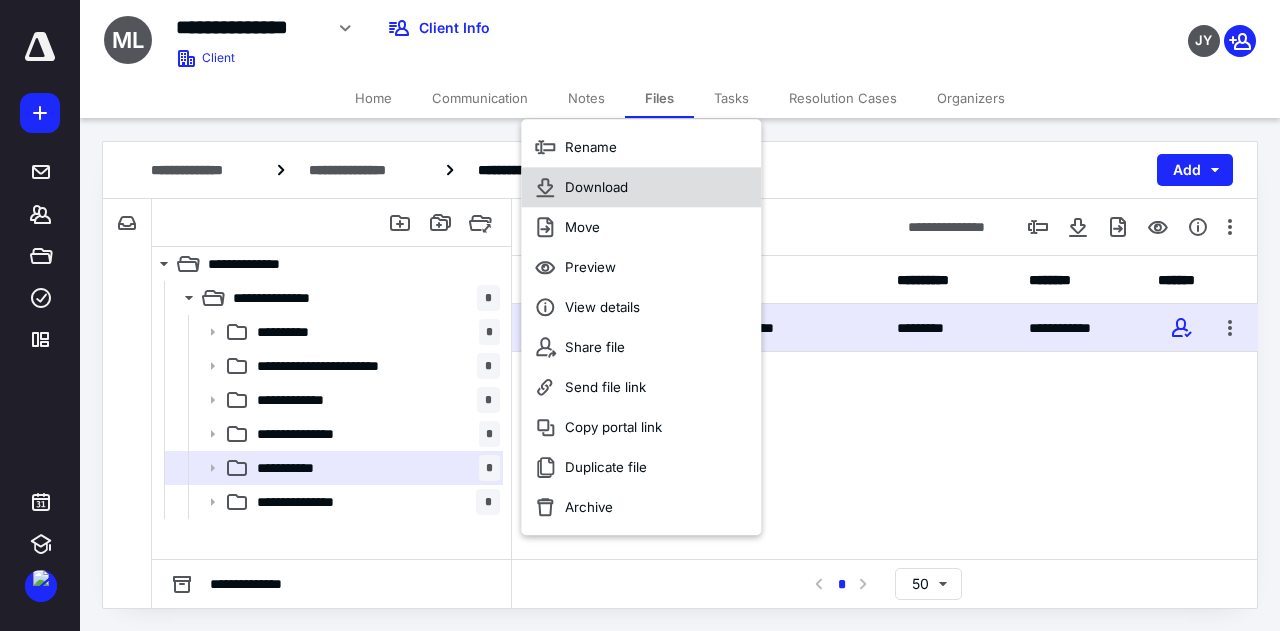 click on "Download" at bounding box center [596, 187] 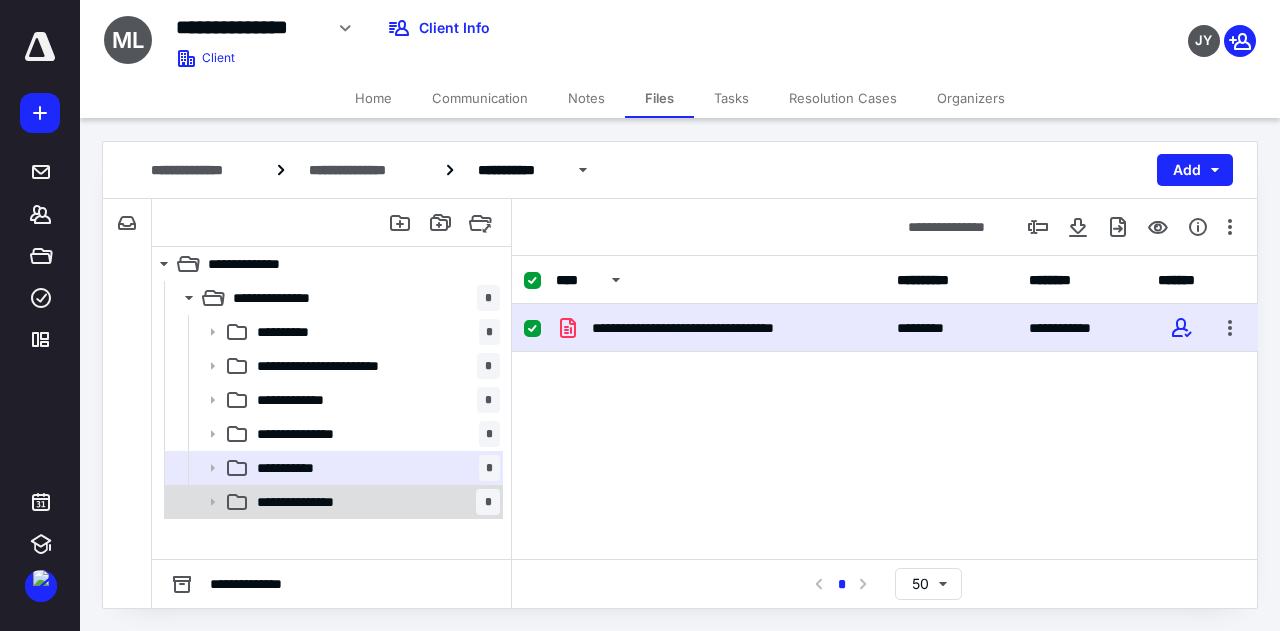 click on "**********" at bounding box center [374, 502] 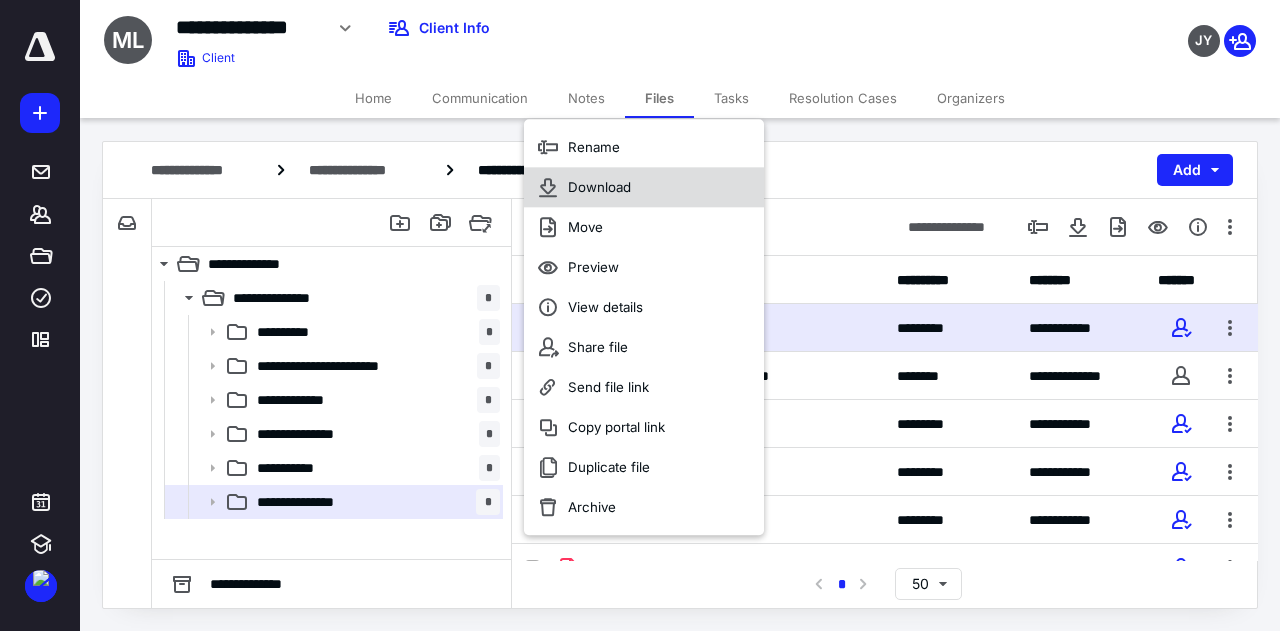 click on "Download" at bounding box center [599, 187] 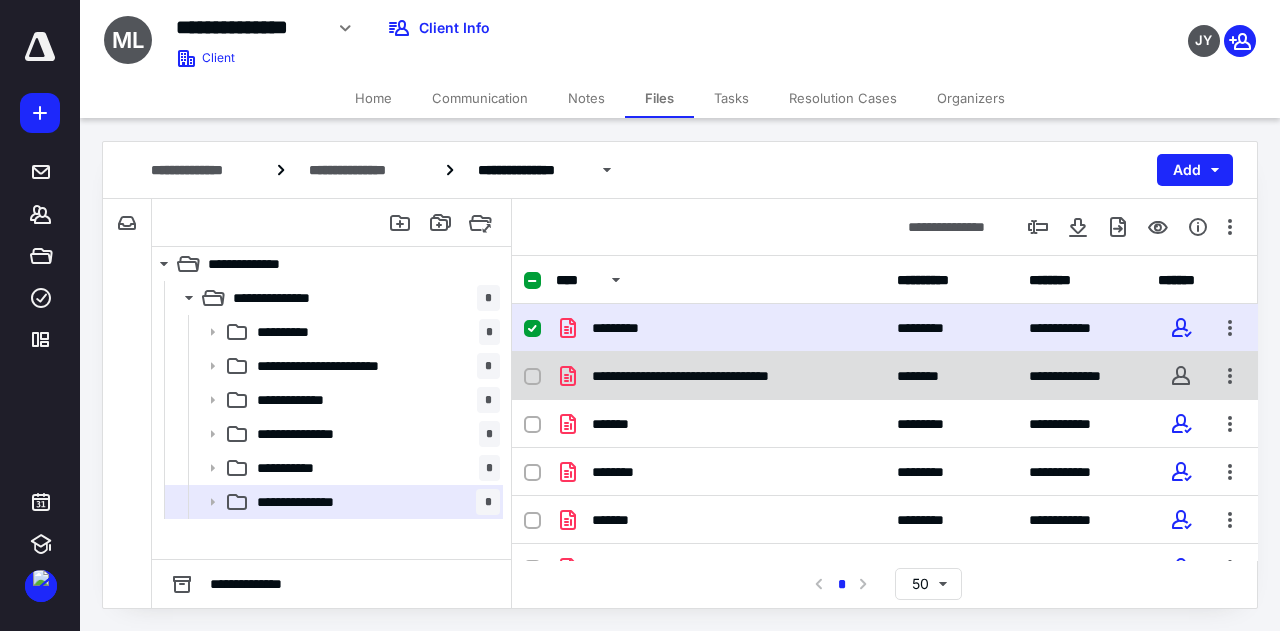 checkbox on "false" 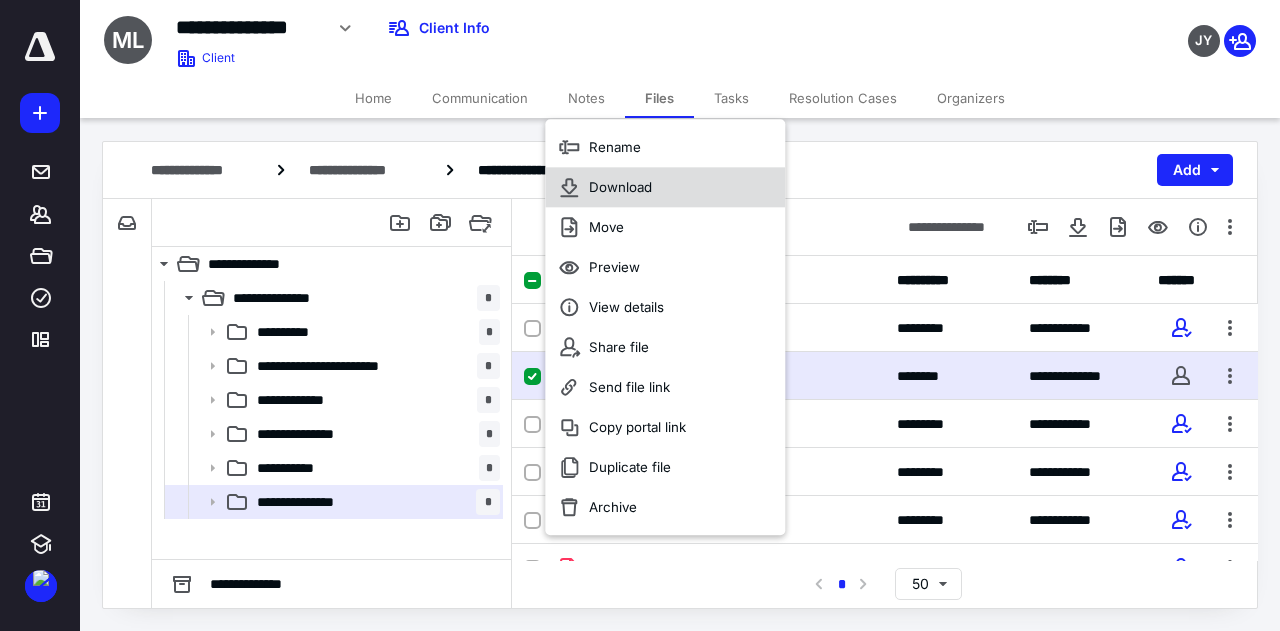 click on "Download" at bounding box center (620, 187) 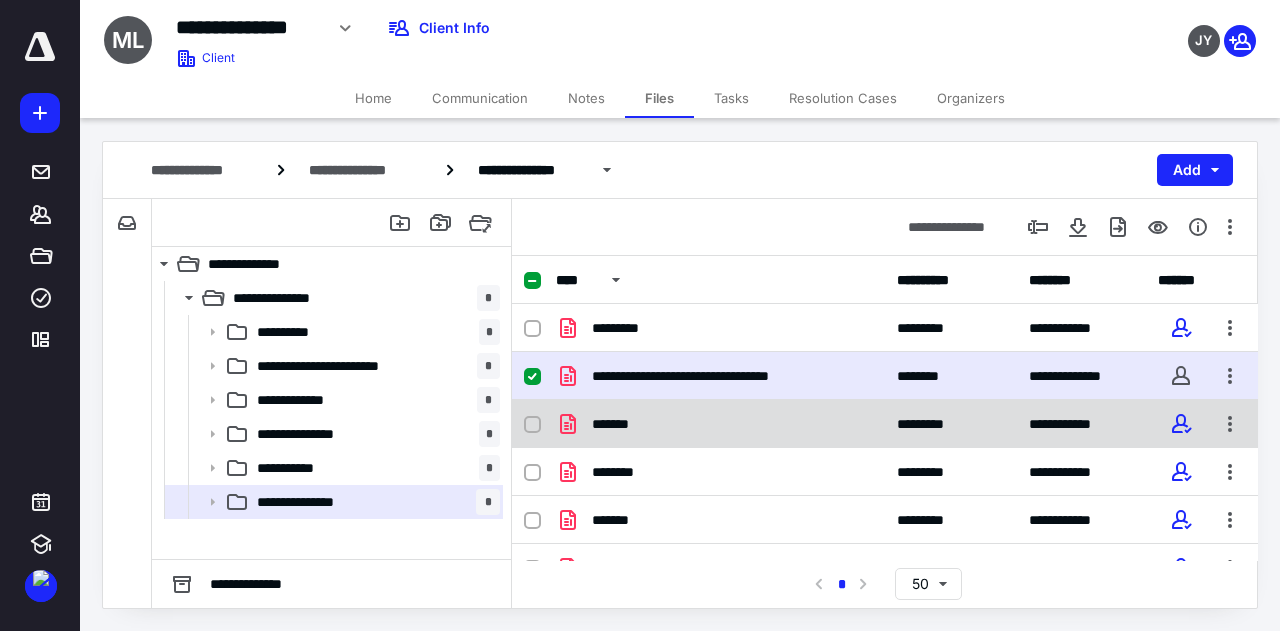 checkbox on "false" 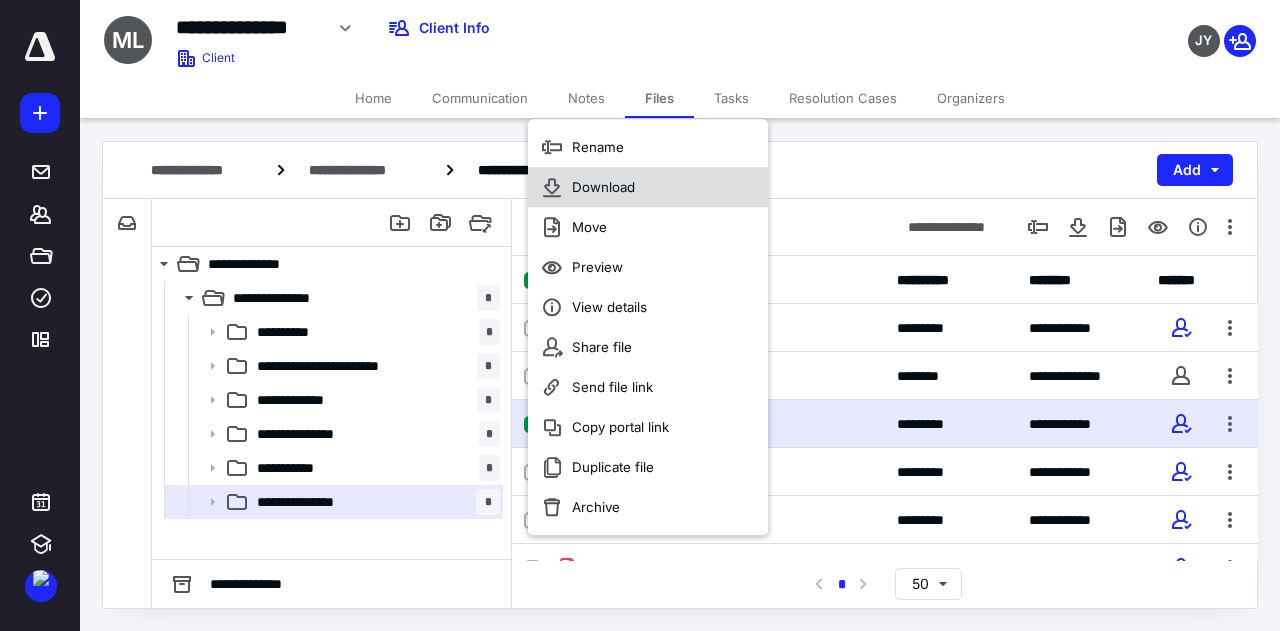click on "Download" at bounding box center [603, 187] 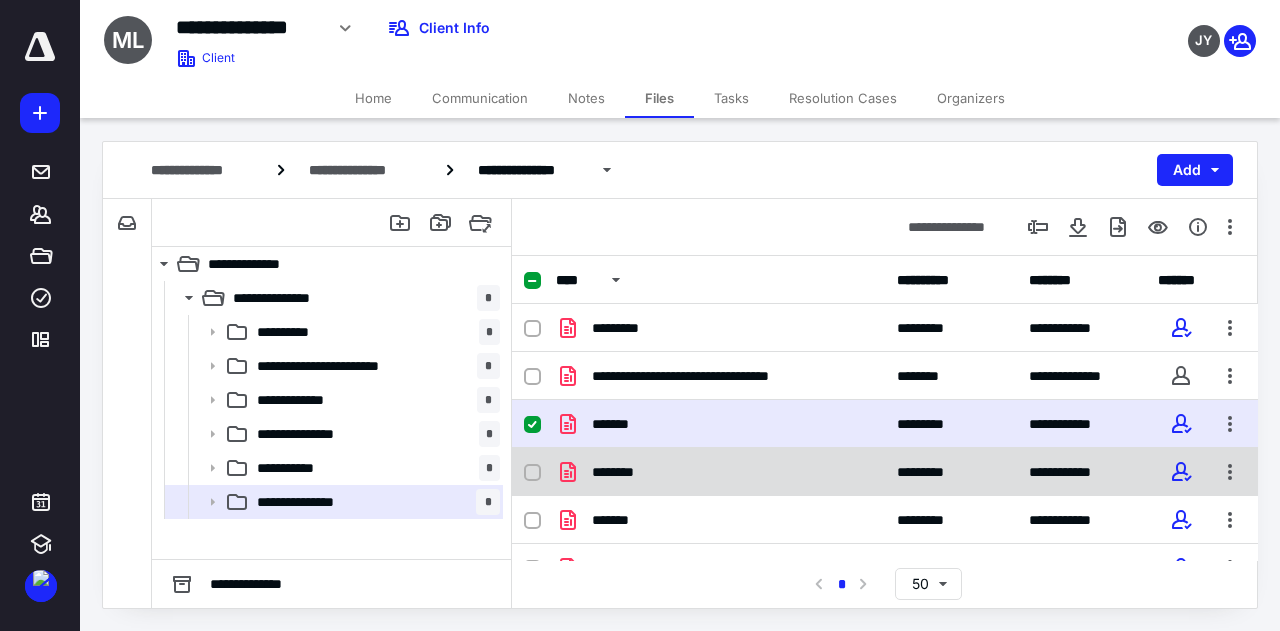 checkbox on "false" 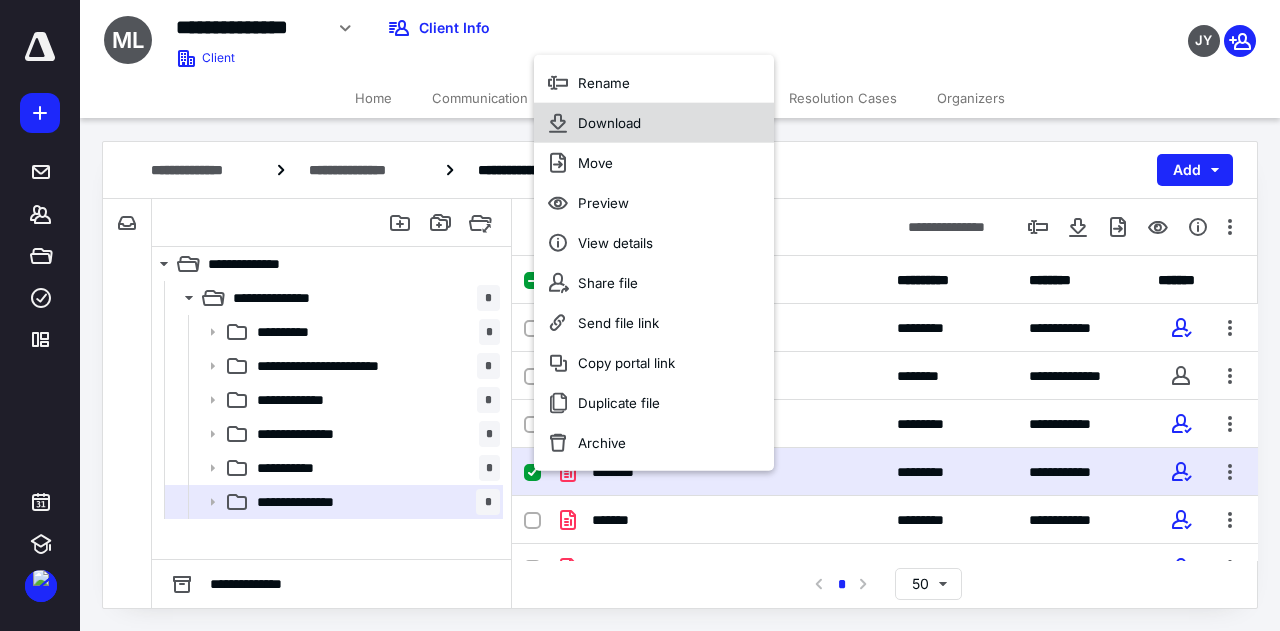 click on "Download" at bounding box center [654, 123] 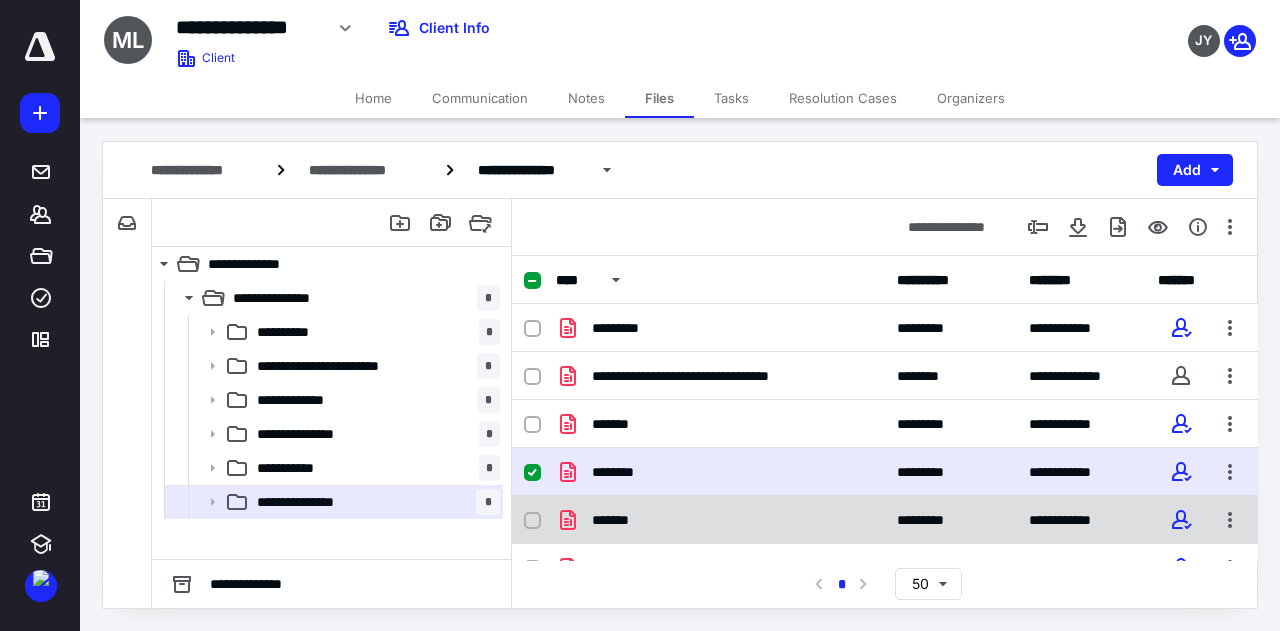 scroll, scrollTop: 43, scrollLeft: 0, axis: vertical 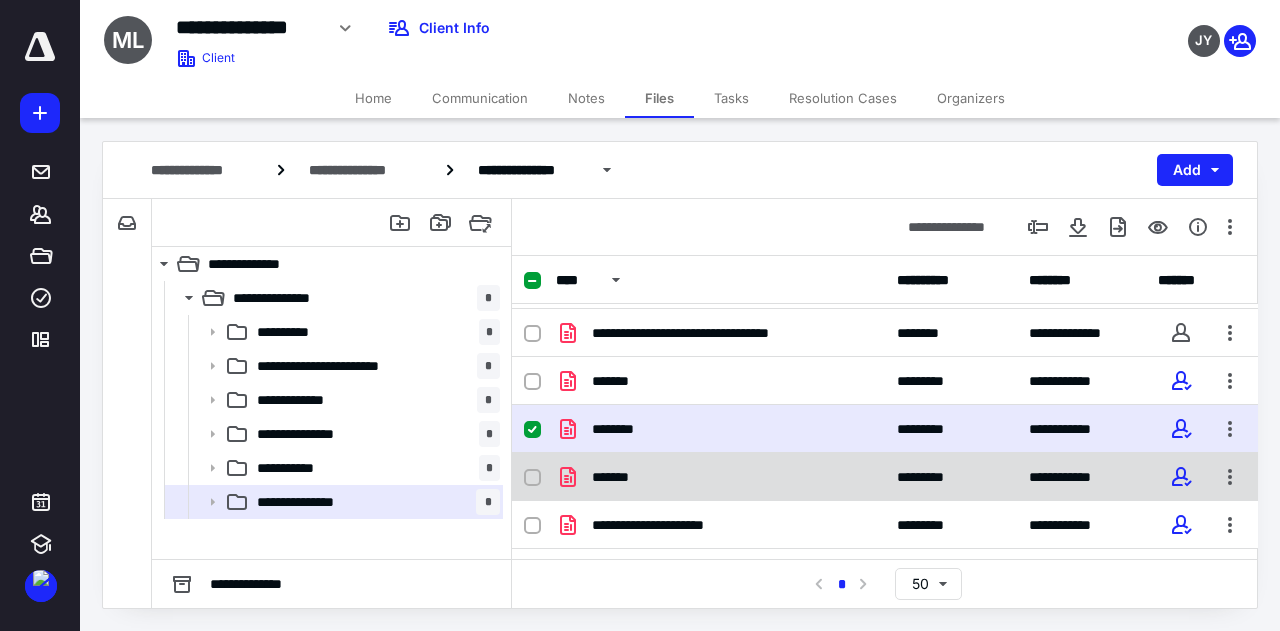 checkbox on "false" 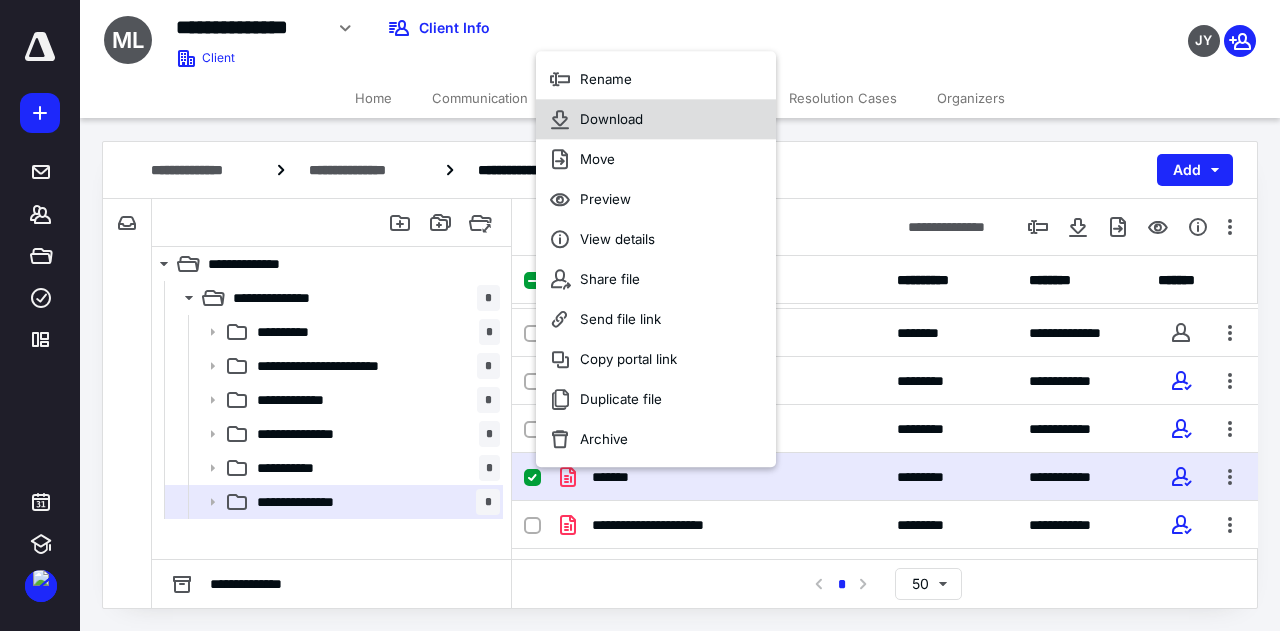 click on "Download" at bounding box center [656, 120] 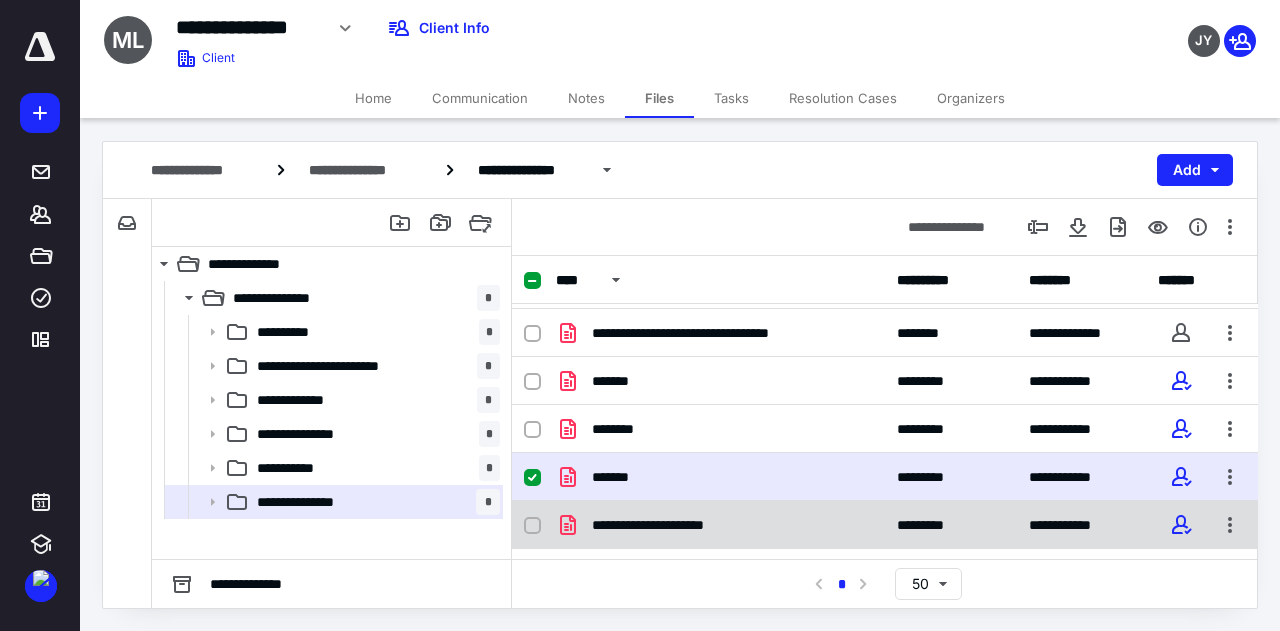 checkbox on "false" 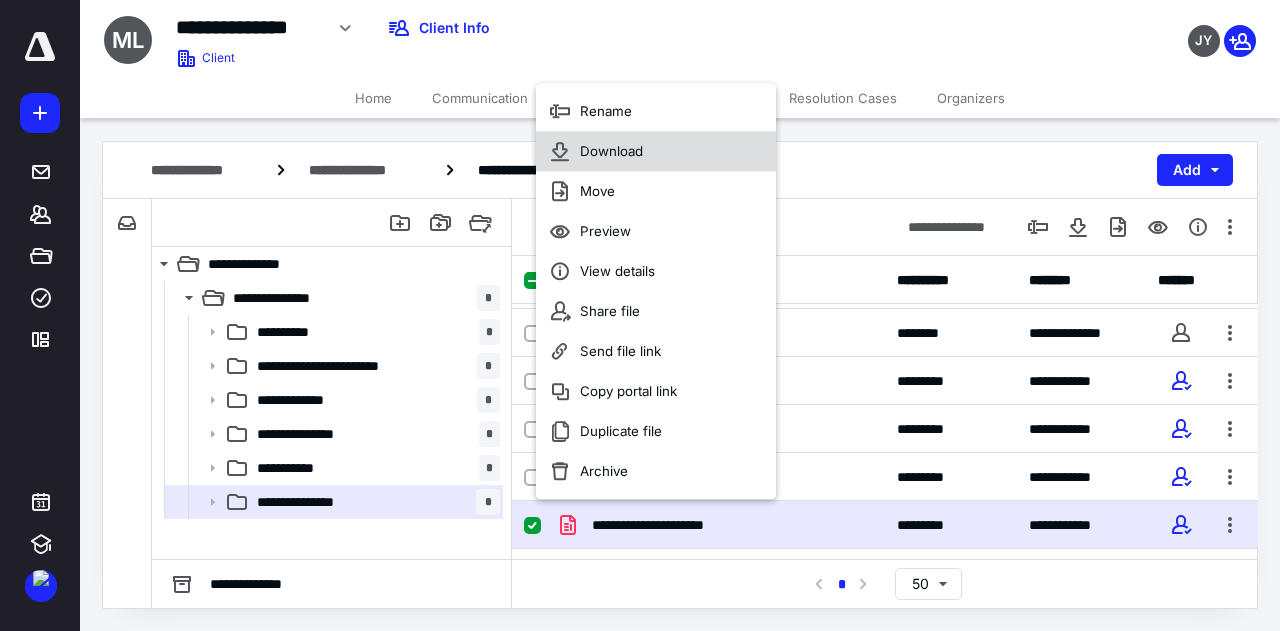 click on "Download" at bounding box center [656, 152] 